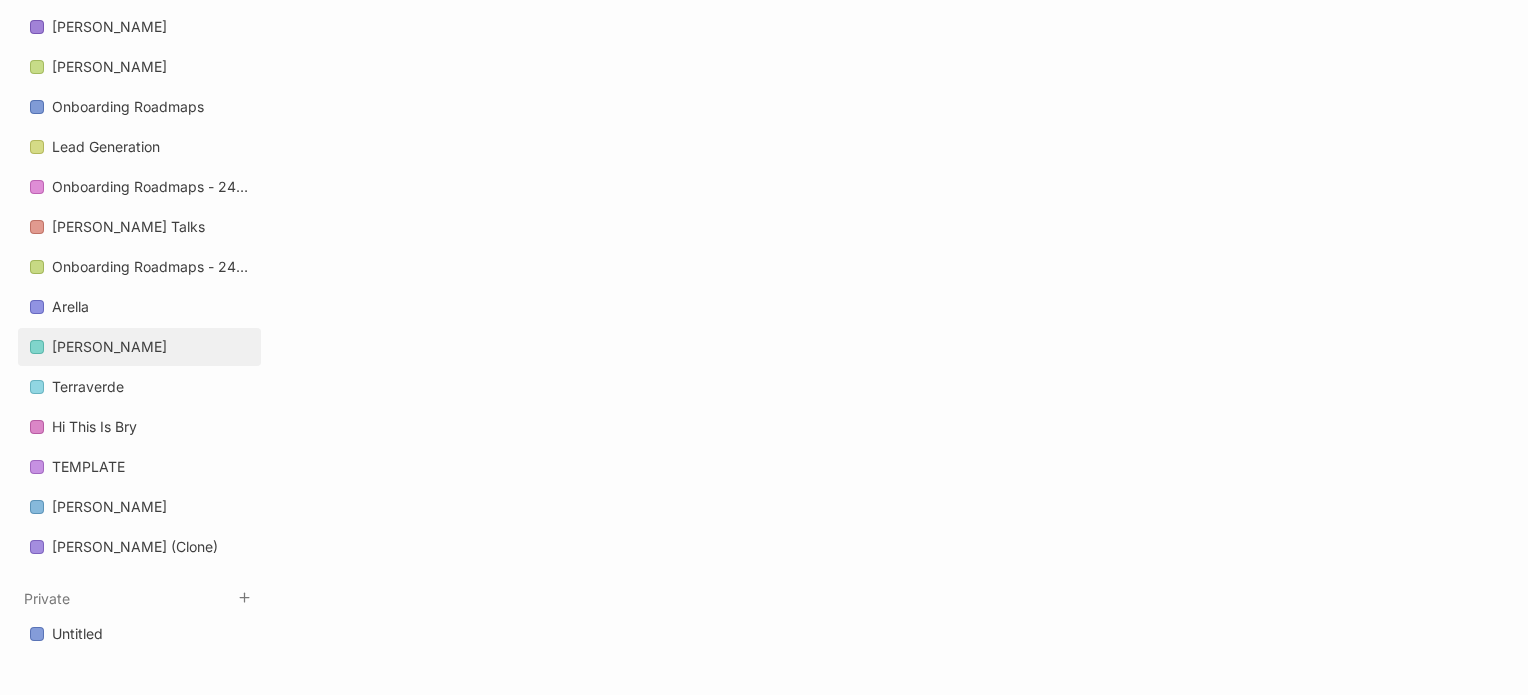 scroll, scrollTop: 1480, scrollLeft: 0, axis: vertical 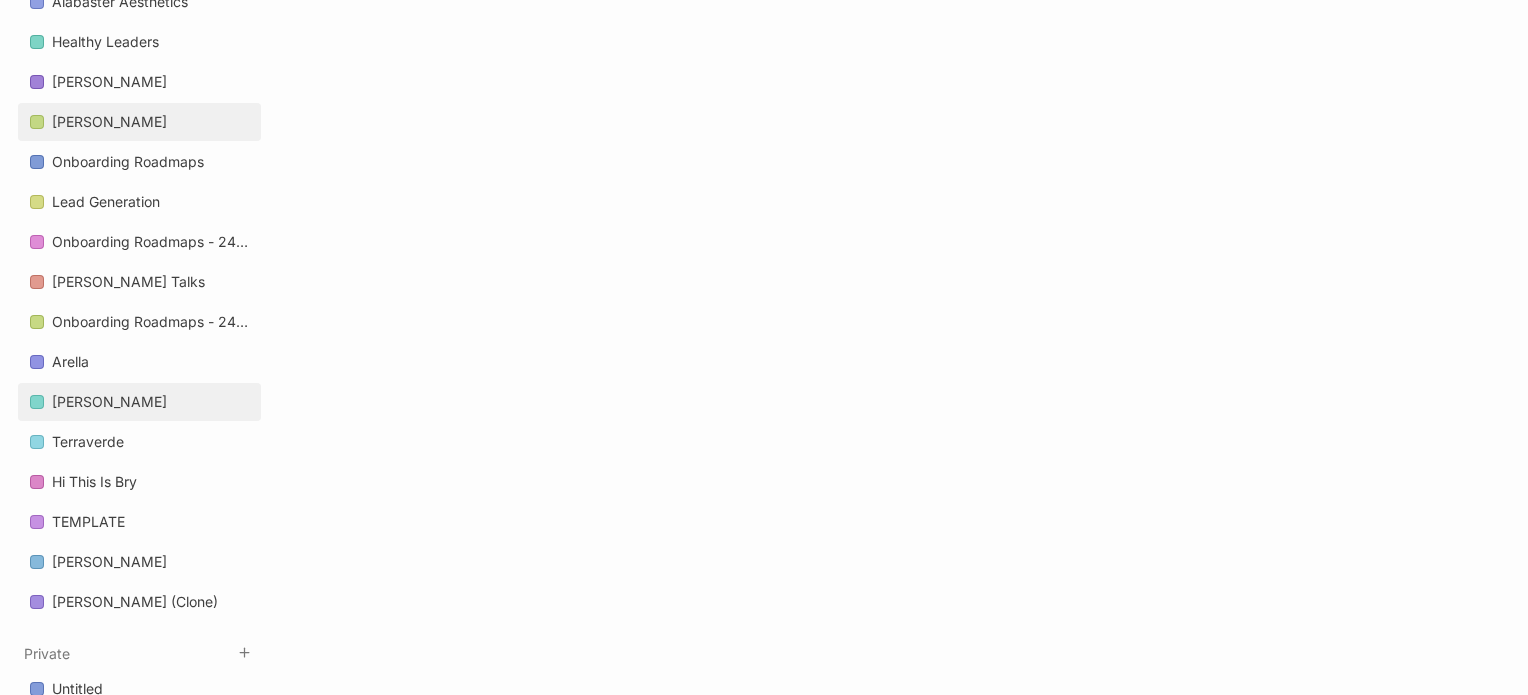 click on "[PERSON_NAME]" at bounding box center [109, 122] 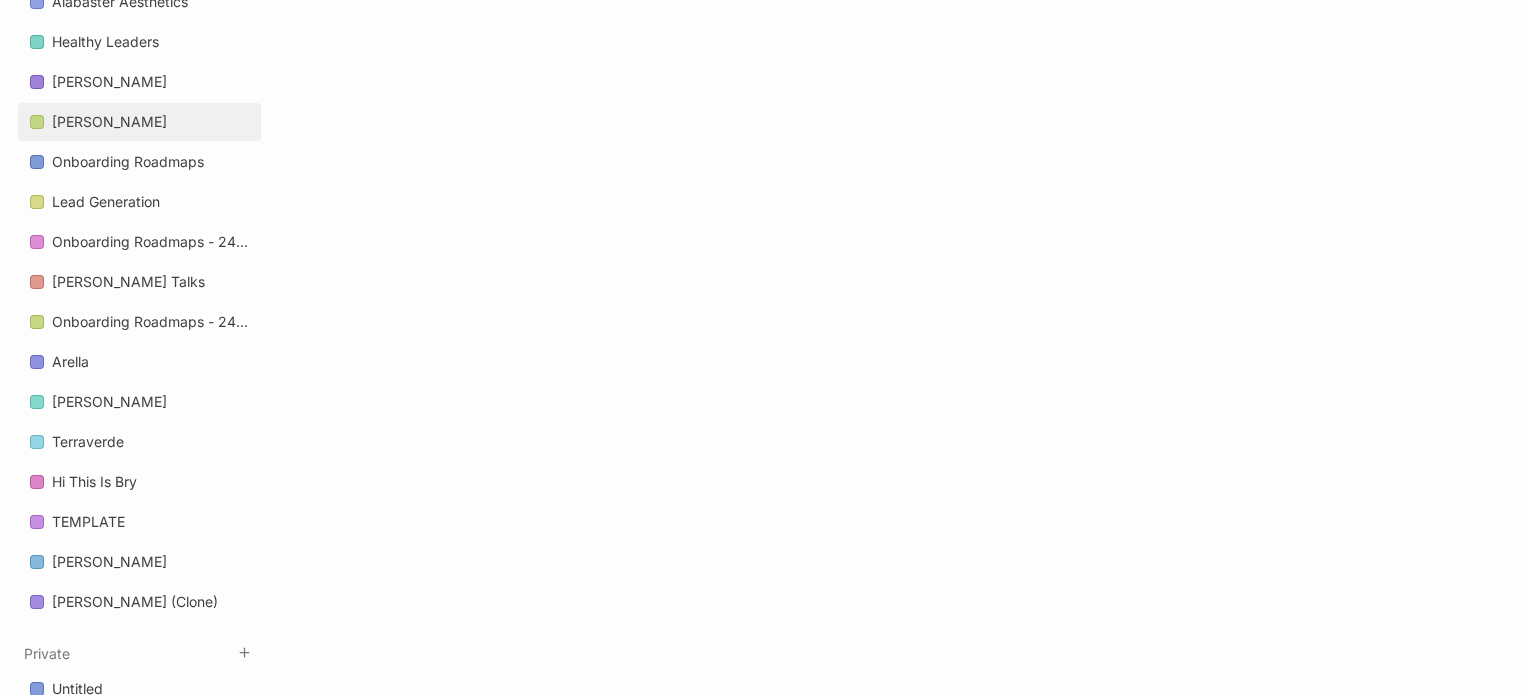 scroll, scrollTop: 0, scrollLeft: 0, axis: both 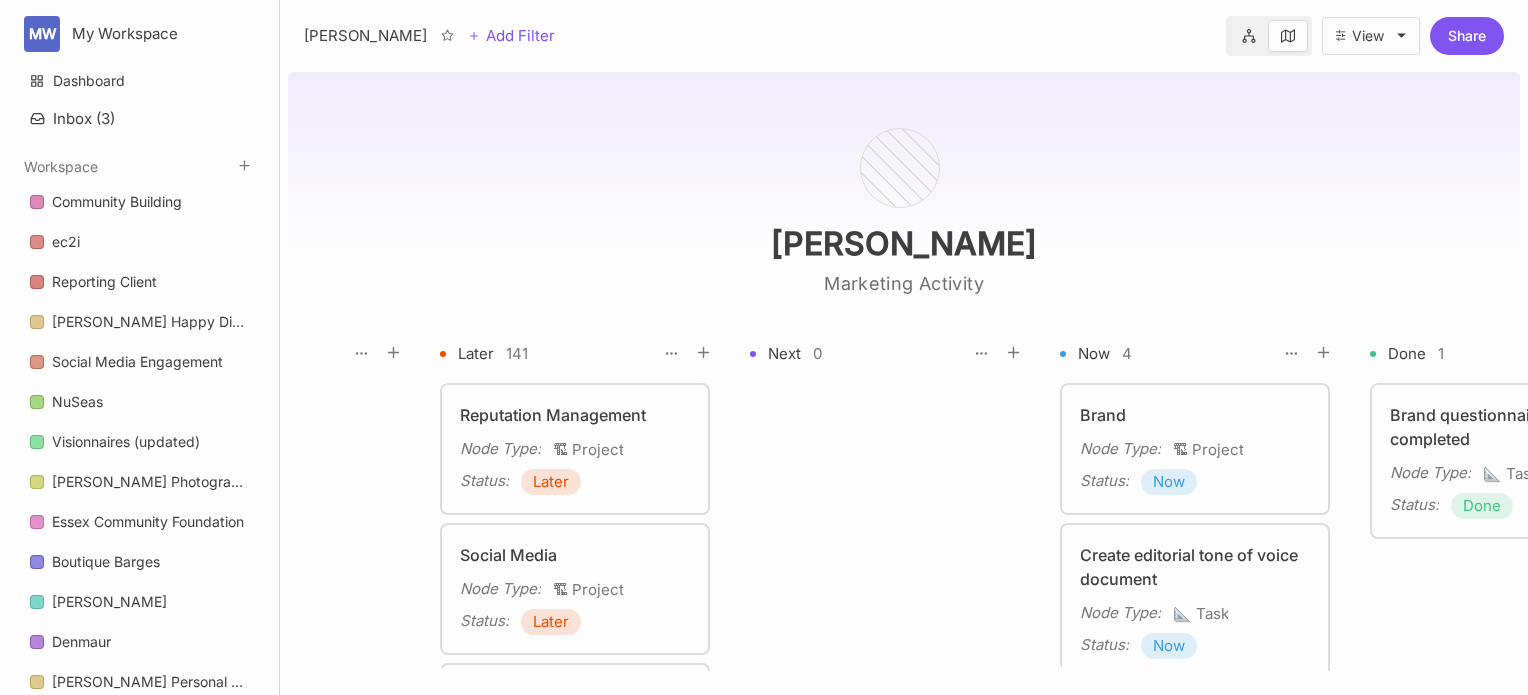 drag, startPoint x: 1521, startPoint y: 399, endPoint x: 1528, endPoint y: 514, distance: 115.212845 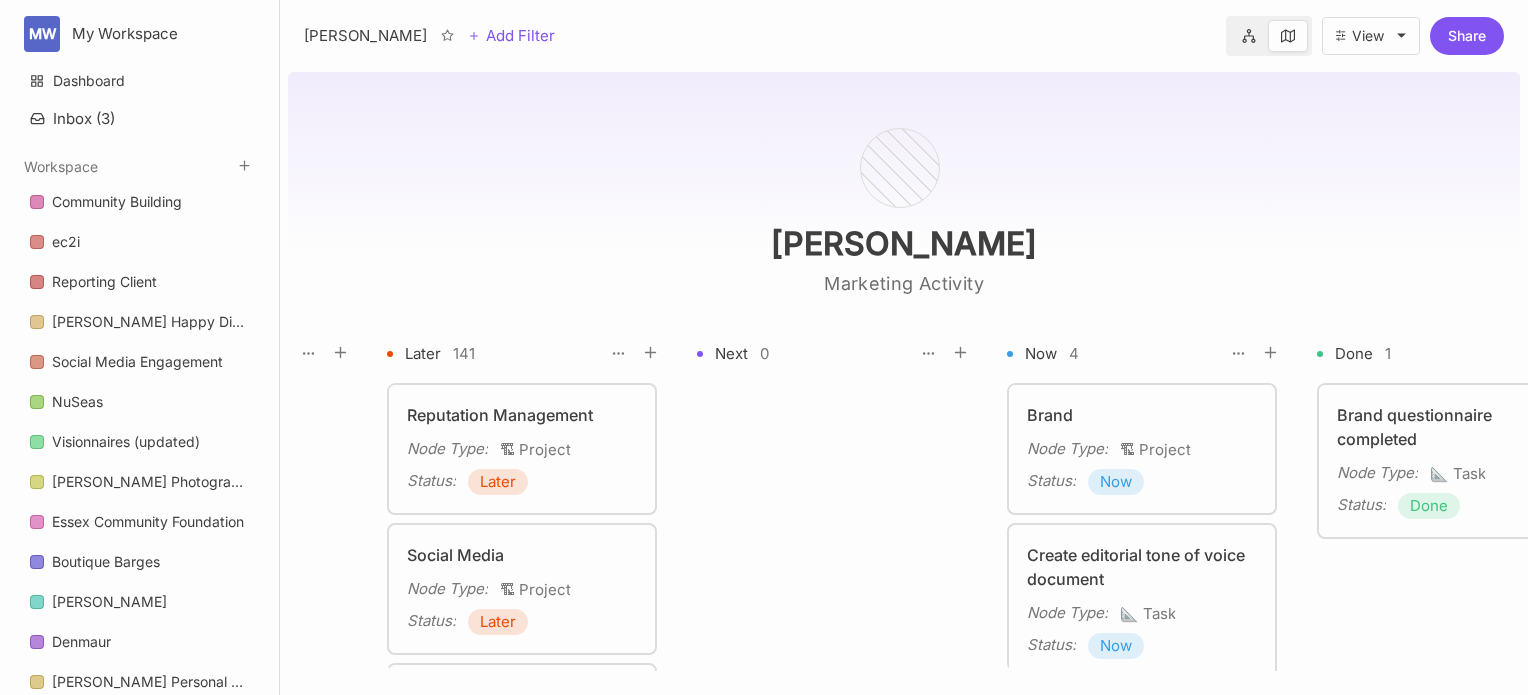 click on "[PERSON_NAME] Marketing Activity  No Status 0 Later 141 Next 0 Now 4 Done 1 n/a 0
To pick up a draggable item, press the space bar.
While dragging, use the arrow keys to move the item.
Press space again to drop the item in its new position, or press escape to cancel.
Reputation Management Node Type : 🏗   Project Status : Later Social Media Node Type : 🏗   Project Status : Later Website Node Type : 🏗   Project Status : Later Sales & Lead Generation Node Type : 🏗   Project Status : Later Operations Node Type : 🏗   Project Status : Later Onboarding Node Type : 🏗   Project Status : Later Build & review profiles on Listings Sites Node Type : 📐   Task Status : Later Build Review Automation Process Node Type : 📐   Task Status : Later Review Google My Business Node Type : 📐   Task Status : Later GMB Referral Link Node Type : 📐   Task Status : Later TrustPilot Node Type : 📐   Task Status : Later Google My Business Profile Optimisation Node Type : 📐   Task Status : : :" at bounding box center [904, 379] 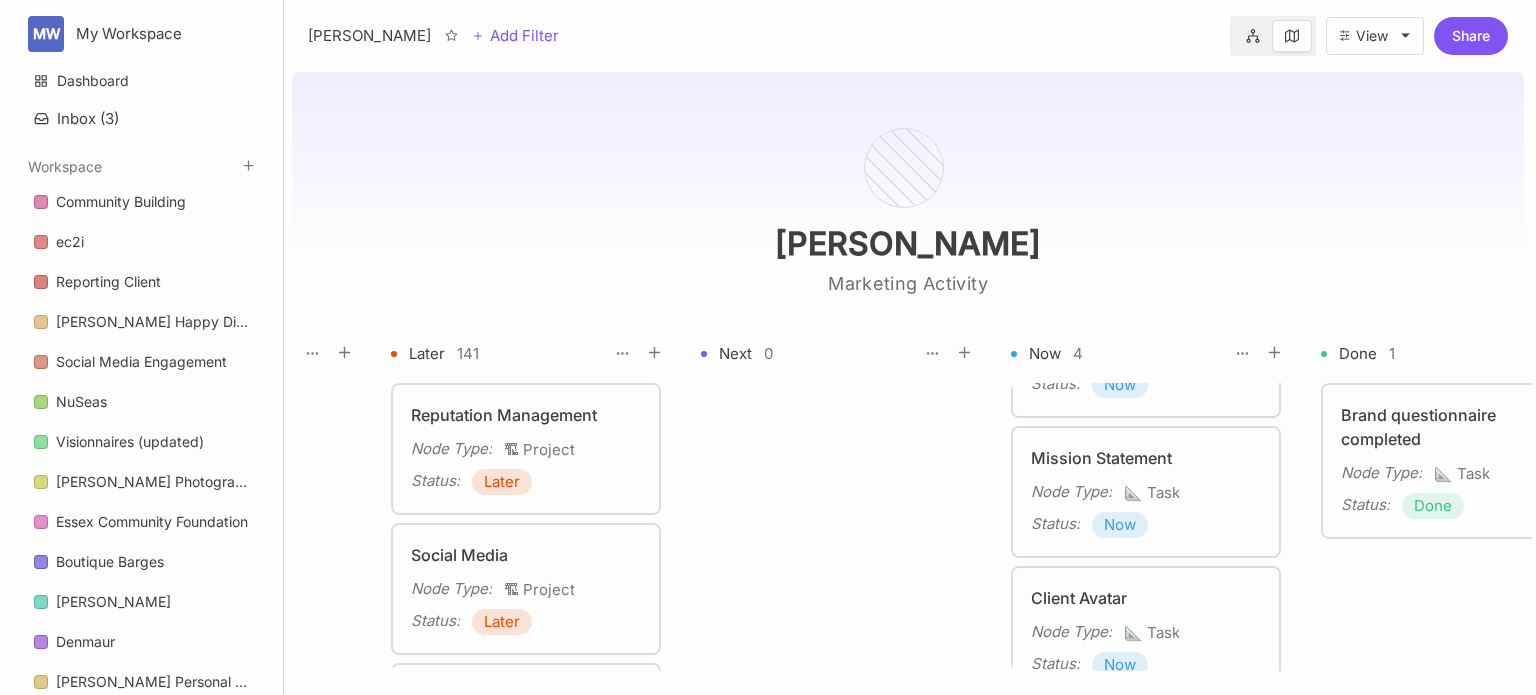 scroll, scrollTop: 292, scrollLeft: 0, axis: vertical 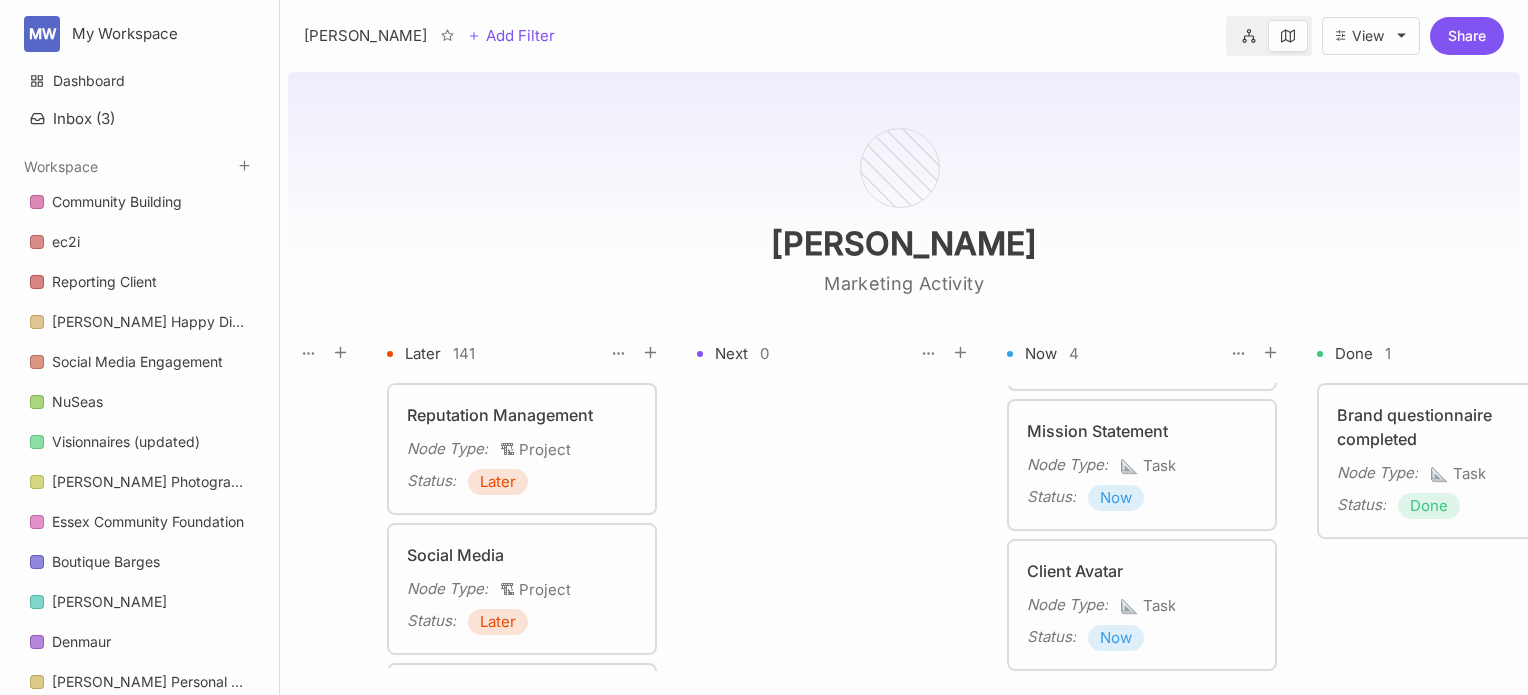 click at bounding box center [1249, 36] 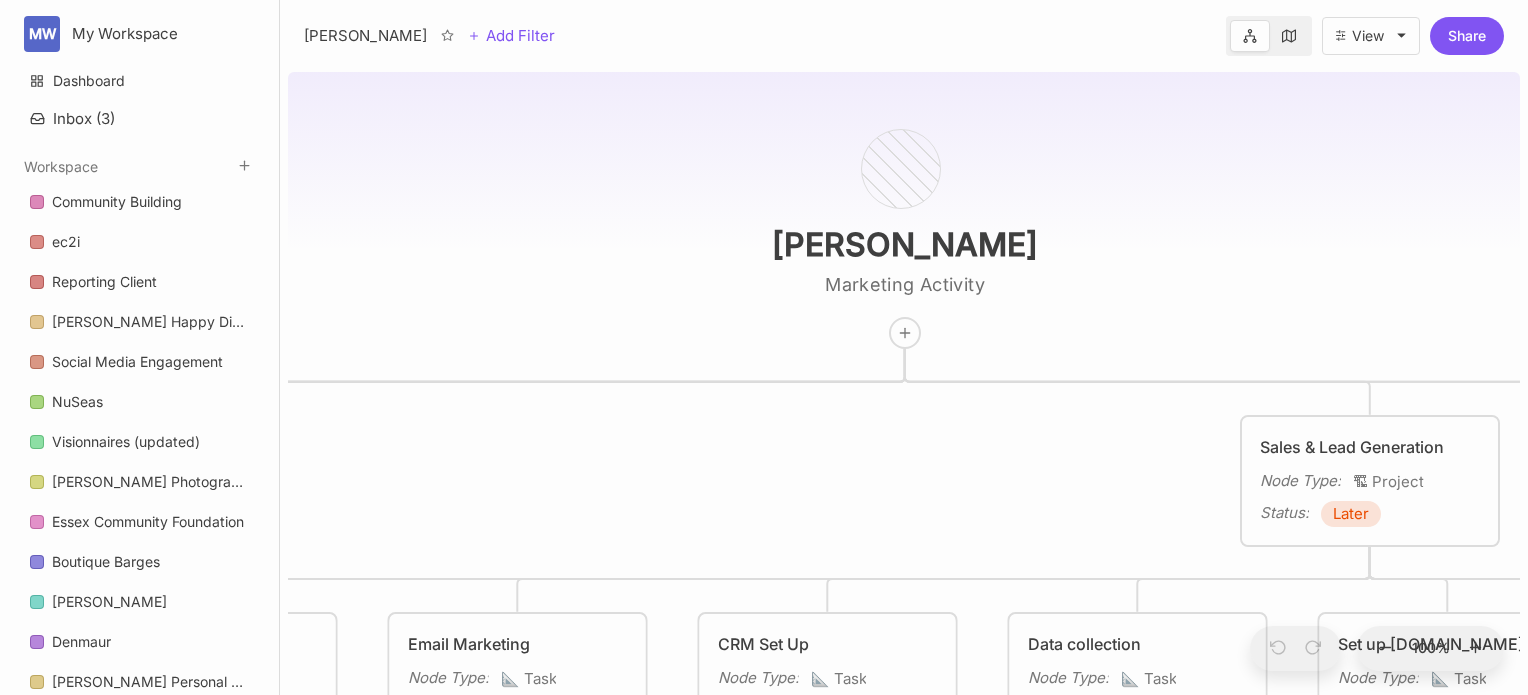 drag, startPoint x: 464, startPoint y: 349, endPoint x: 965, endPoint y: 187, distance: 526.5406 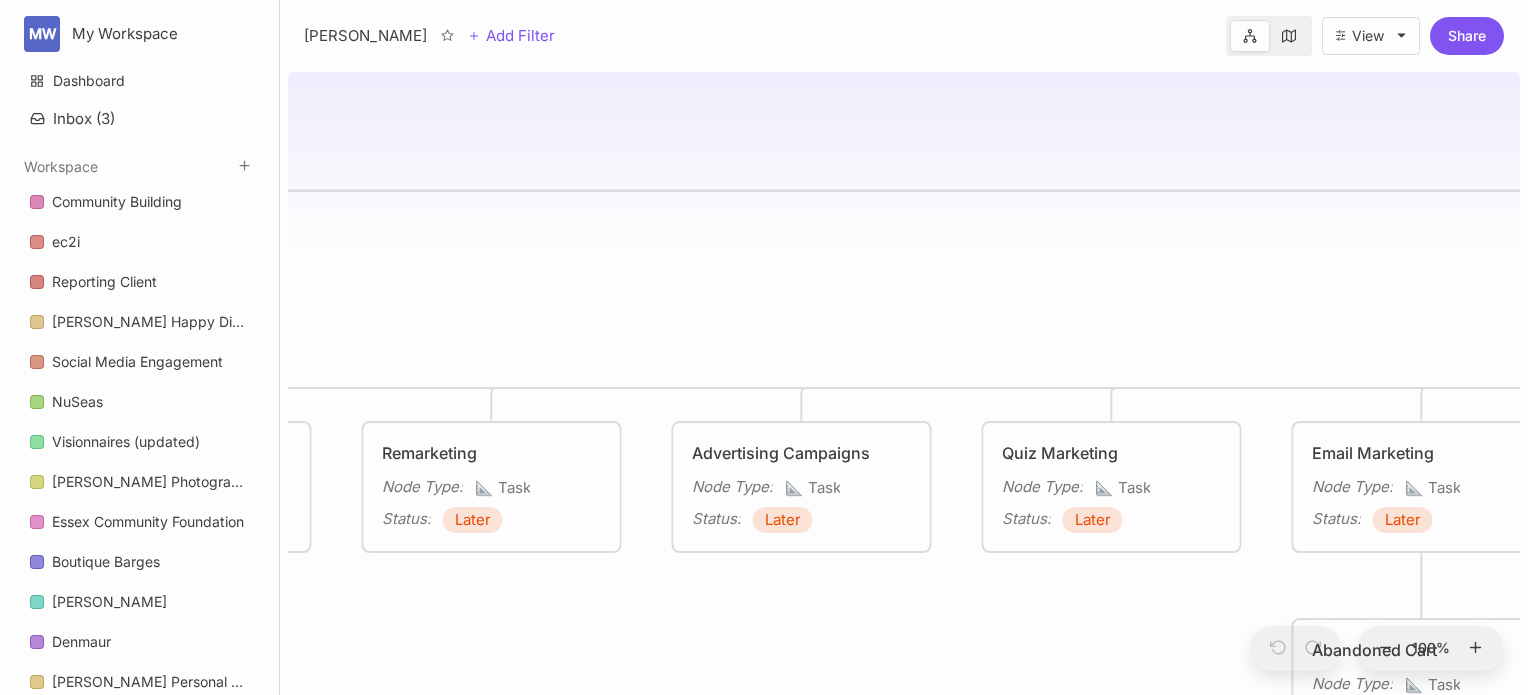 drag, startPoint x: 955, startPoint y: 391, endPoint x: 1125, endPoint y: 366, distance: 171.8284 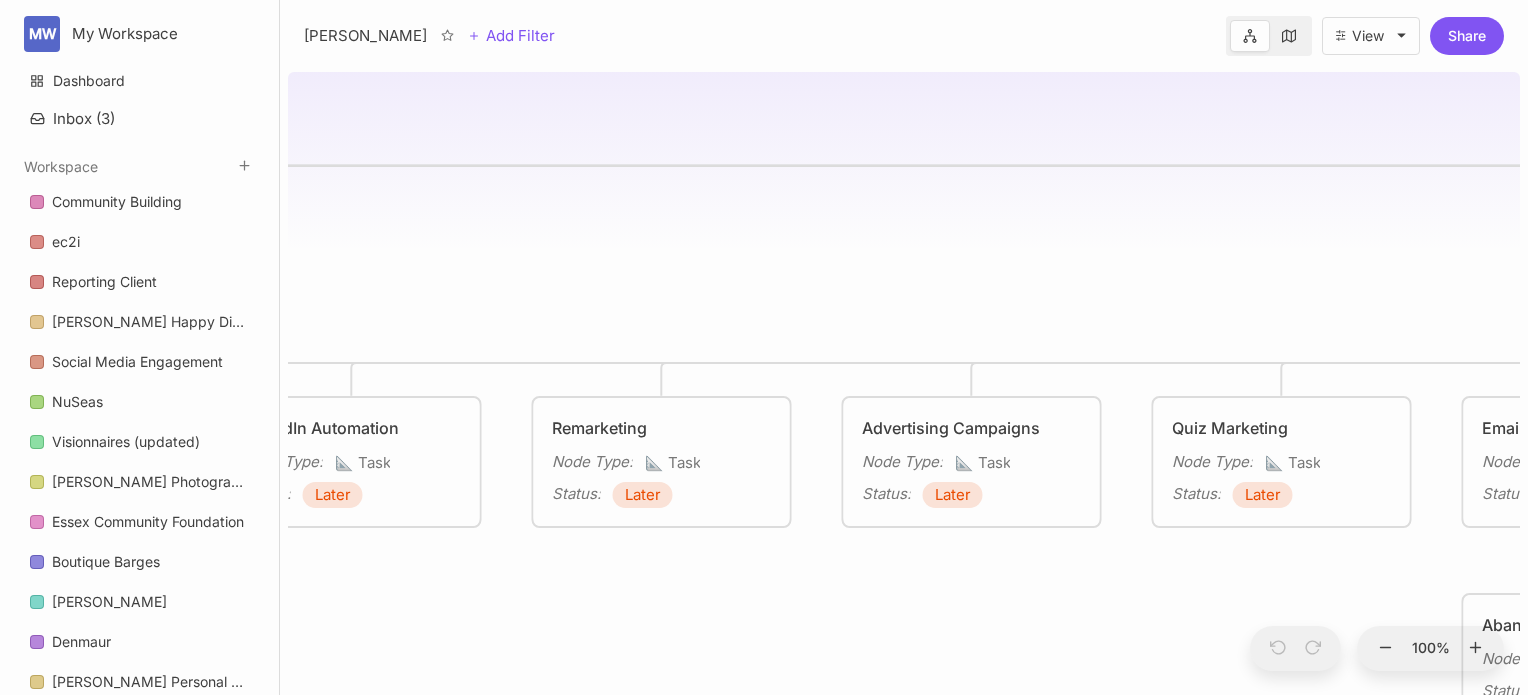 drag, startPoint x: 1013, startPoint y: 243, endPoint x: 1333, endPoint y: 224, distance: 320.56357 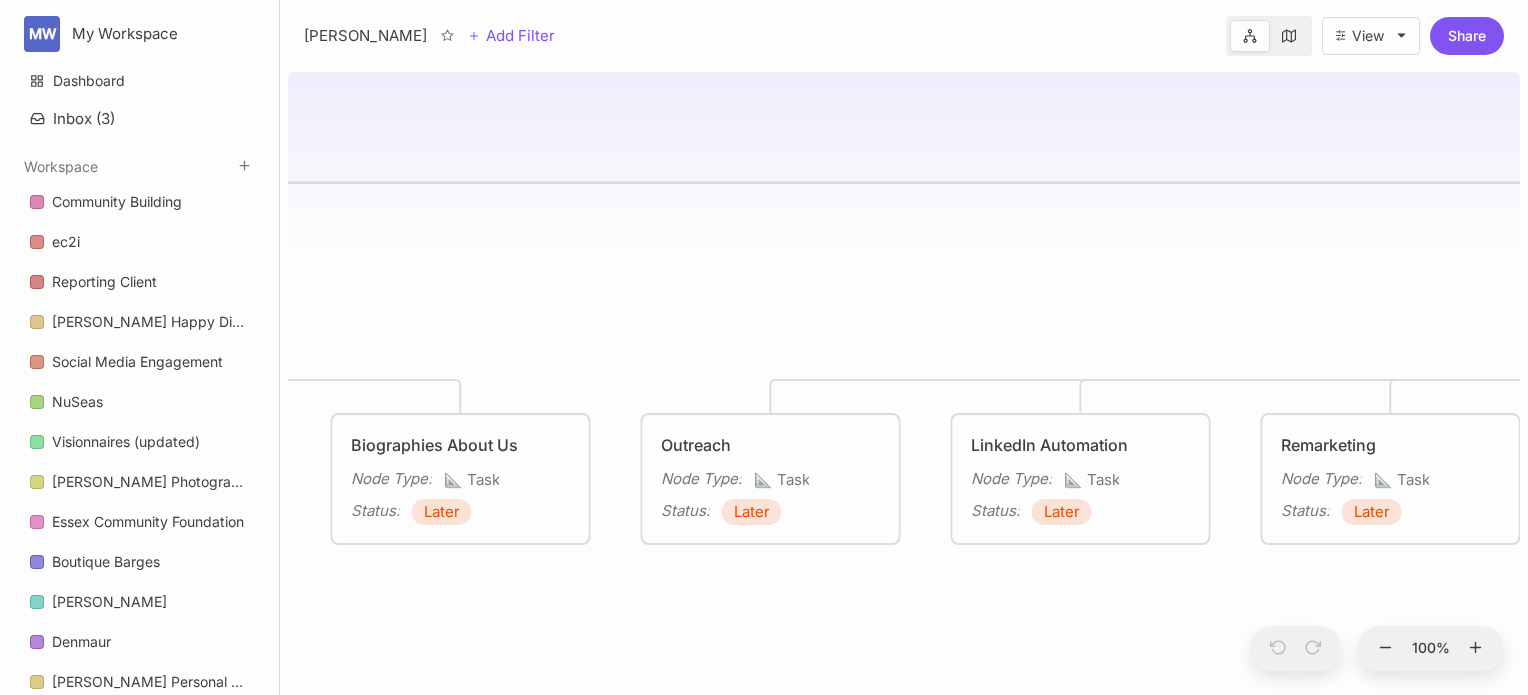 drag, startPoint x: 831, startPoint y: 203, endPoint x: 1380, endPoint y: 202, distance: 549.0009 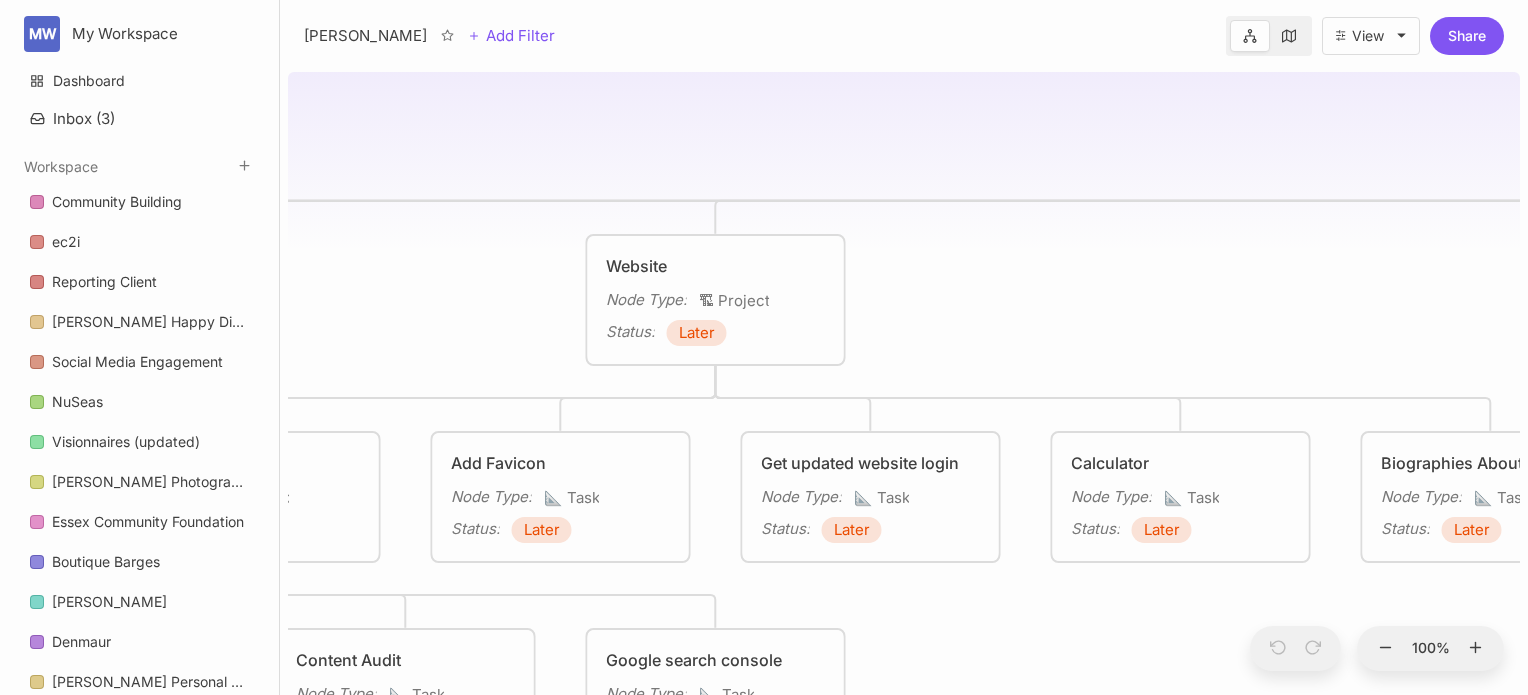 drag, startPoint x: 934, startPoint y: 143, endPoint x: 1370, endPoint y: 140, distance: 436.0103 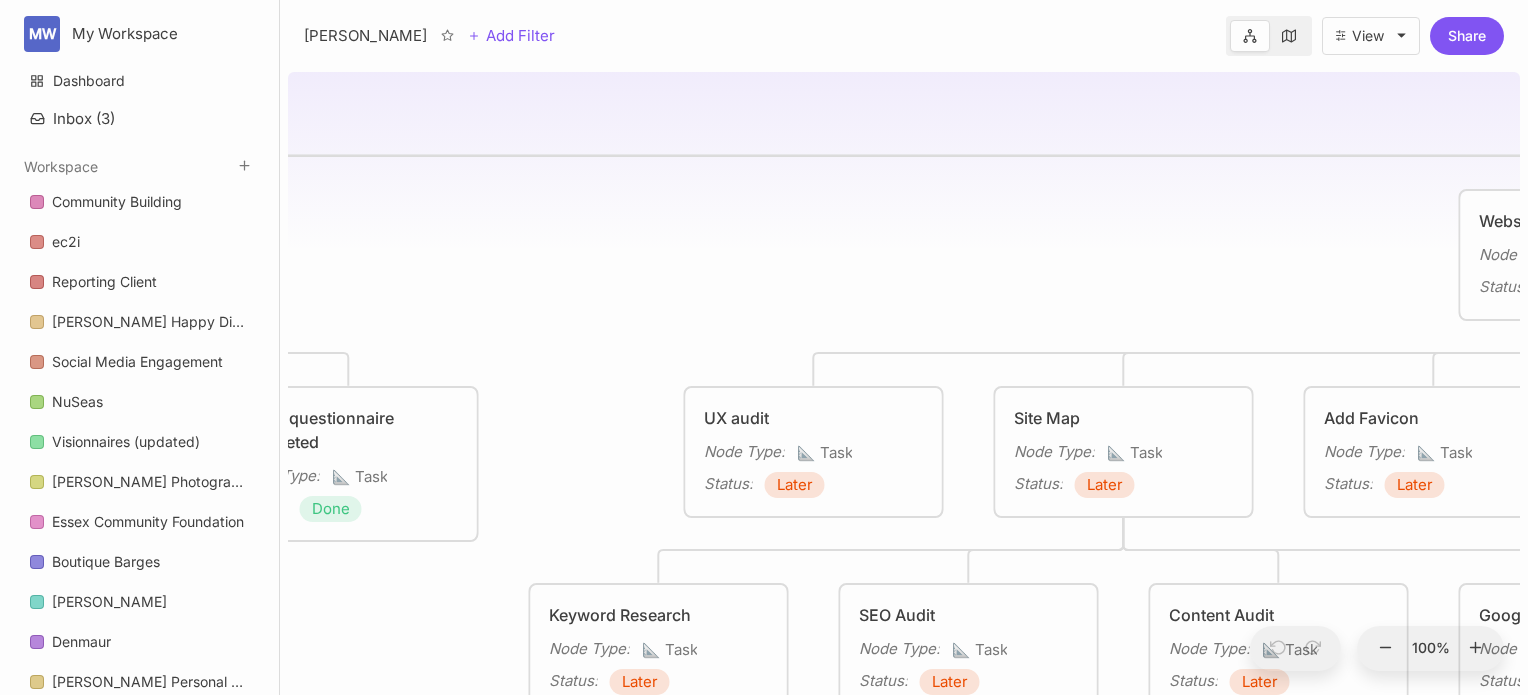 drag, startPoint x: 698, startPoint y: 144, endPoint x: 1332, endPoint y: 117, distance: 634.57465 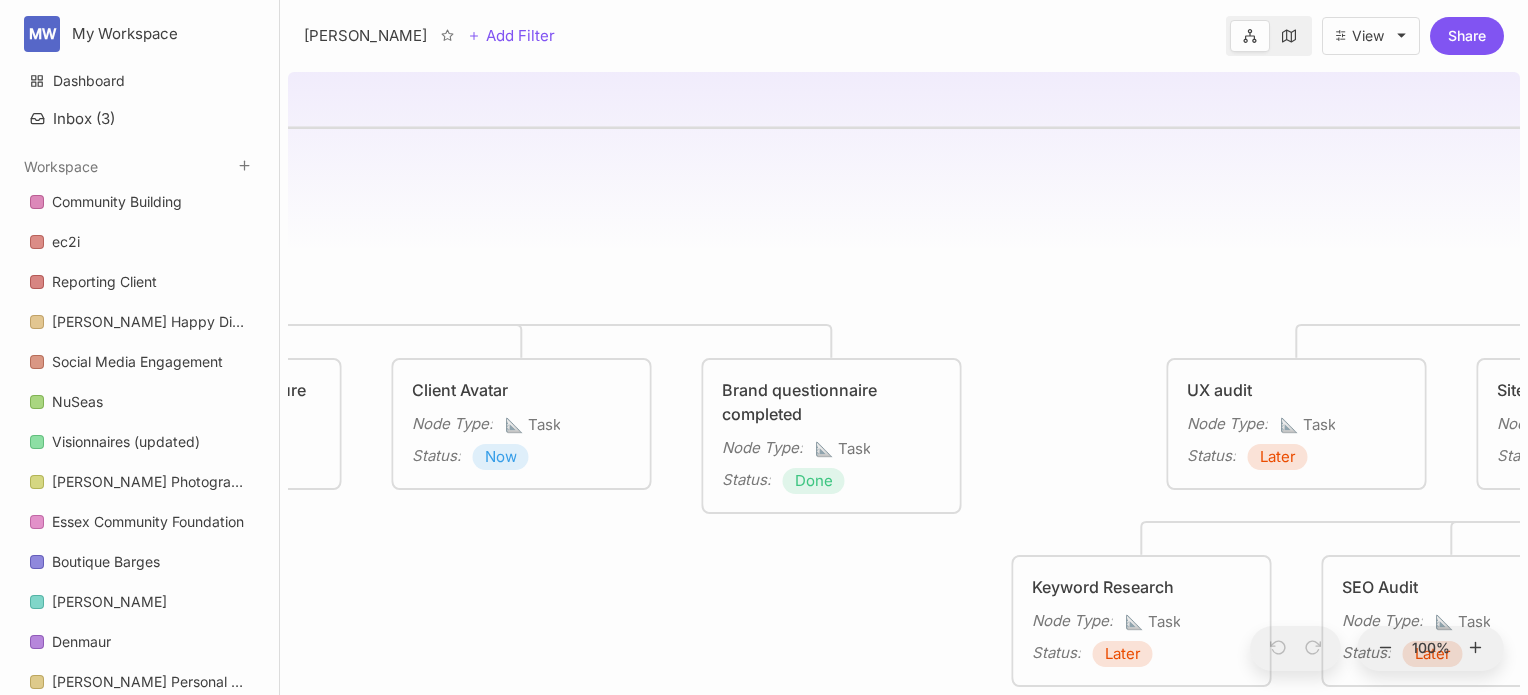 drag, startPoint x: 819, startPoint y: 179, endPoint x: 1281, endPoint y: 144, distance: 463.32385 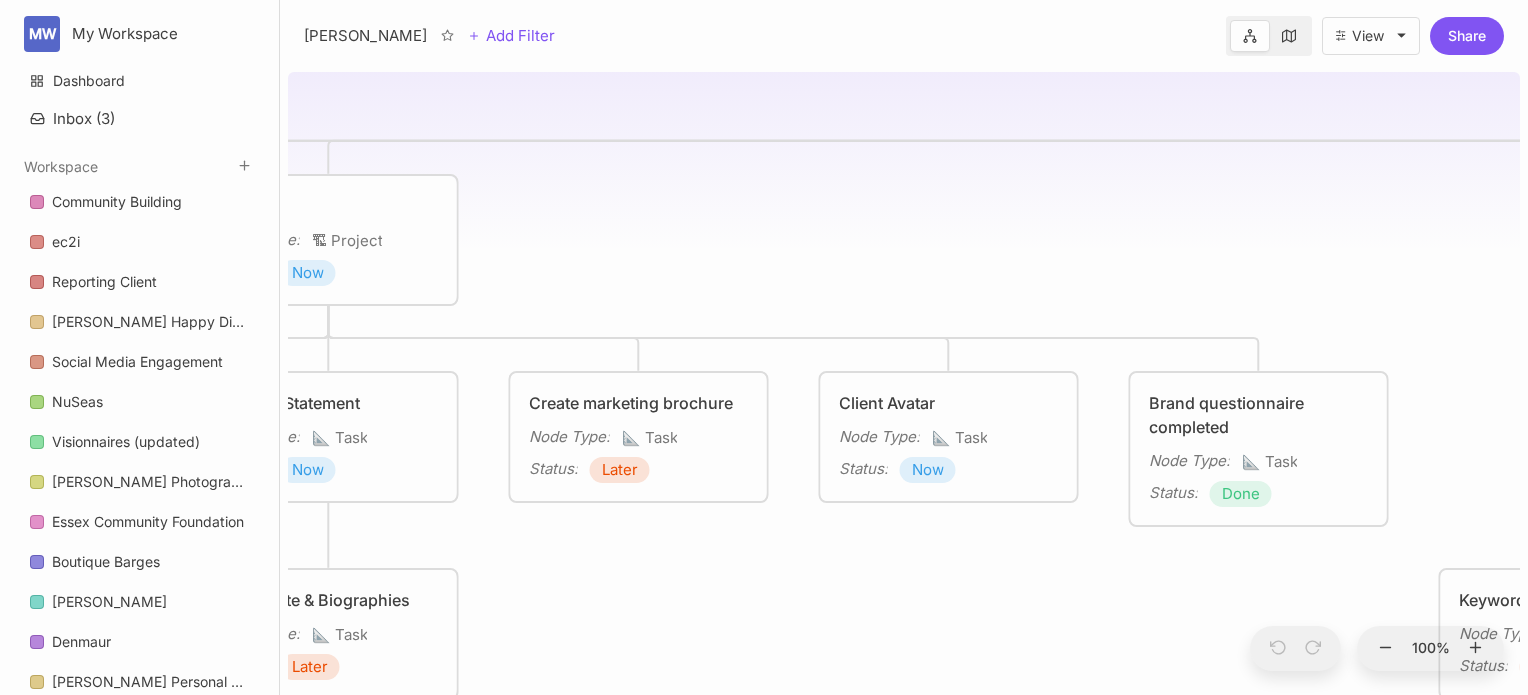 drag, startPoint x: 890, startPoint y: 178, endPoint x: 1318, endPoint y: 193, distance: 428.26276 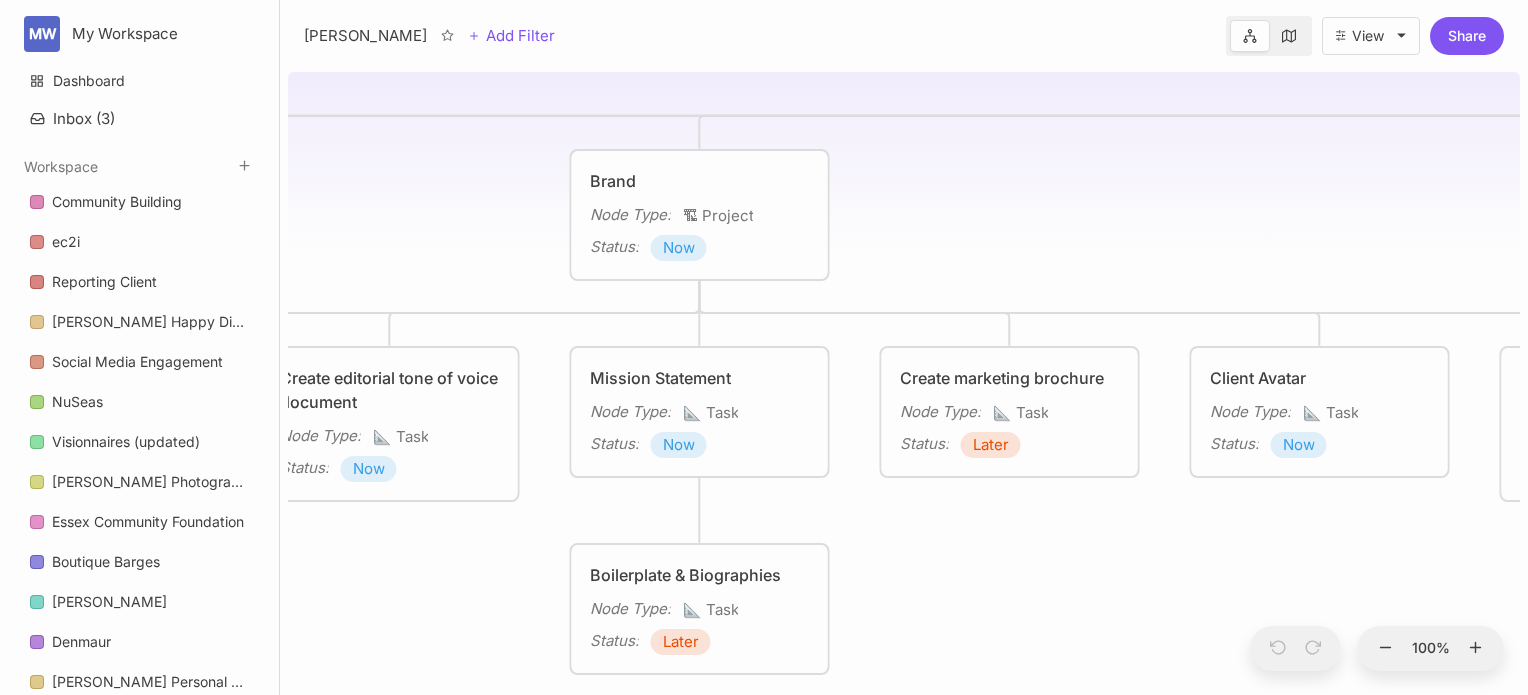 drag, startPoint x: 994, startPoint y: 191, endPoint x: 1365, endPoint y: 166, distance: 371.84137 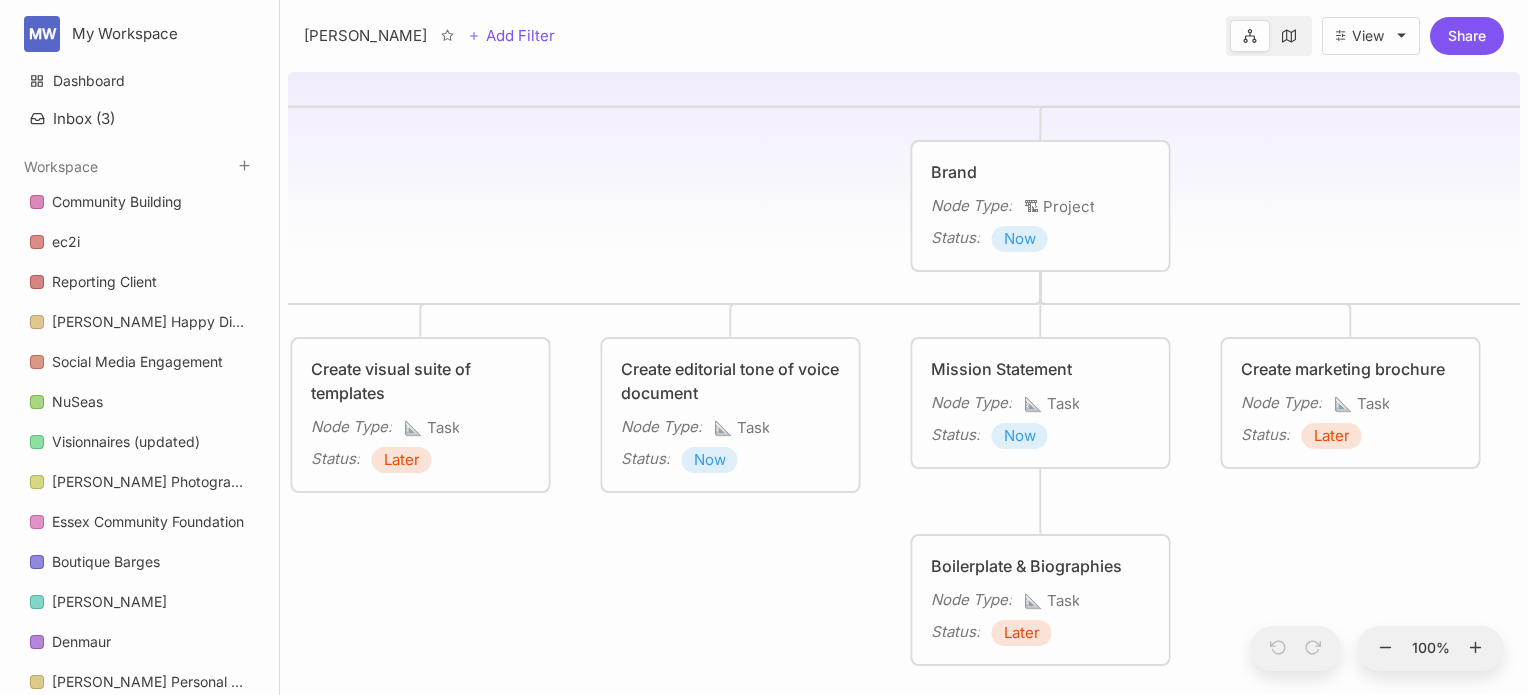 drag, startPoint x: 1196, startPoint y: 130, endPoint x: 1535, endPoint y: 121, distance: 339.11945 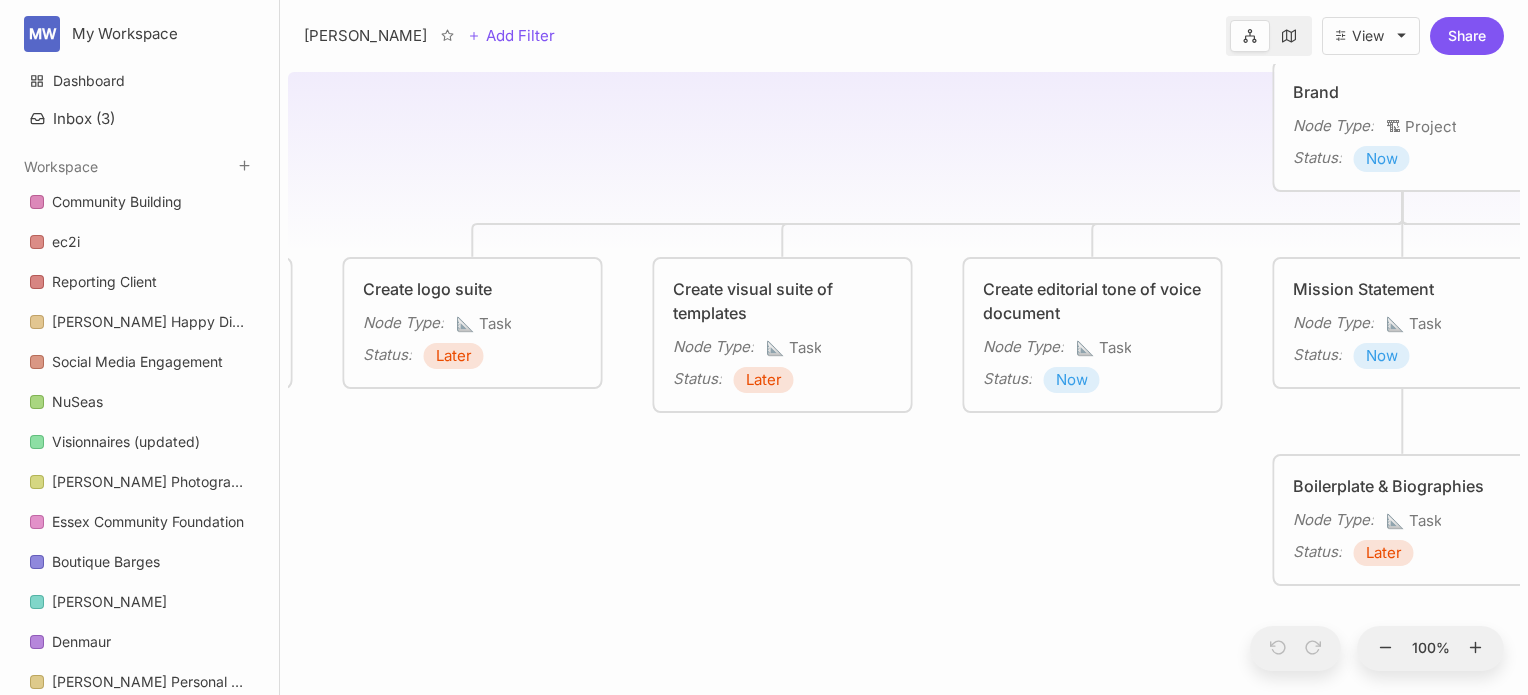 drag, startPoint x: 884, startPoint y: 113, endPoint x: 1113, endPoint y: 55, distance: 236.23082 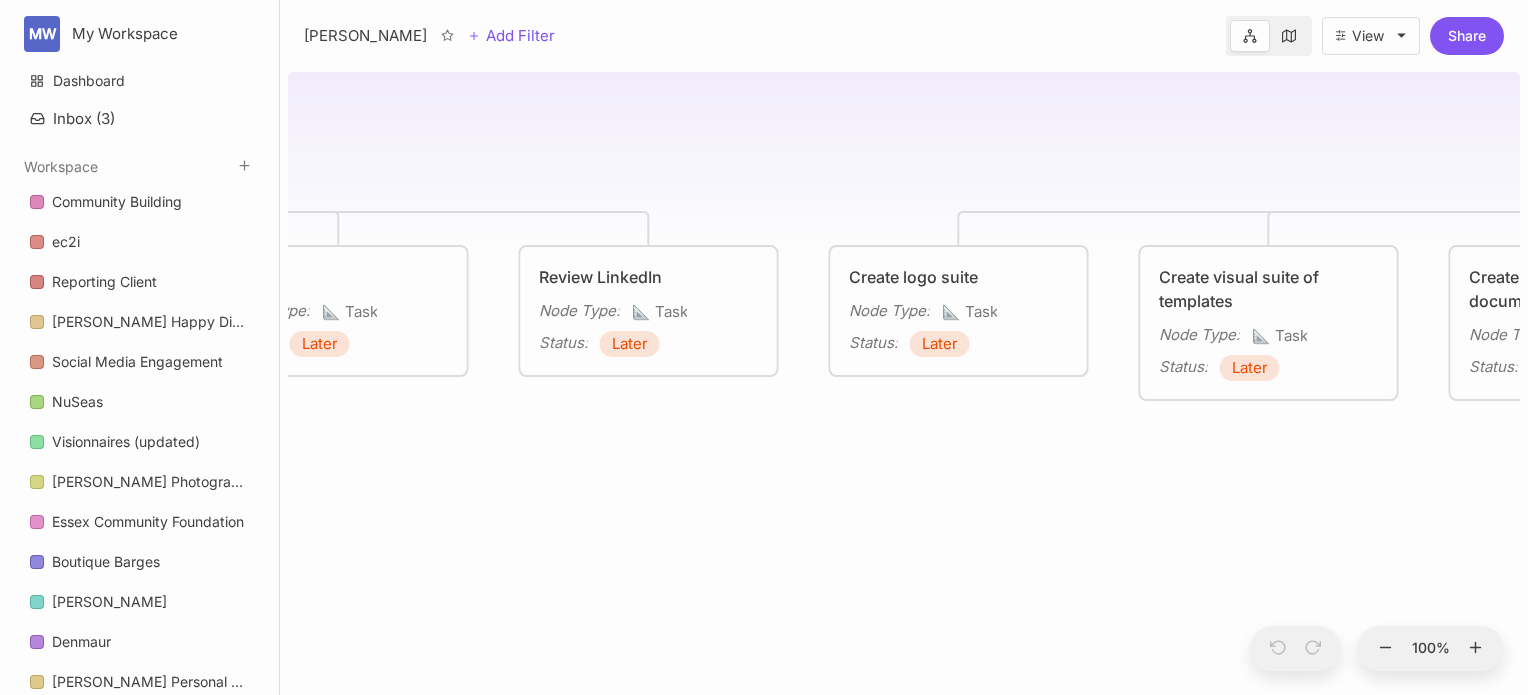 drag, startPoint x: 1008, startPoint y: 101, endPoint x: 1250, endPoint y: 87, distance: 242.40462 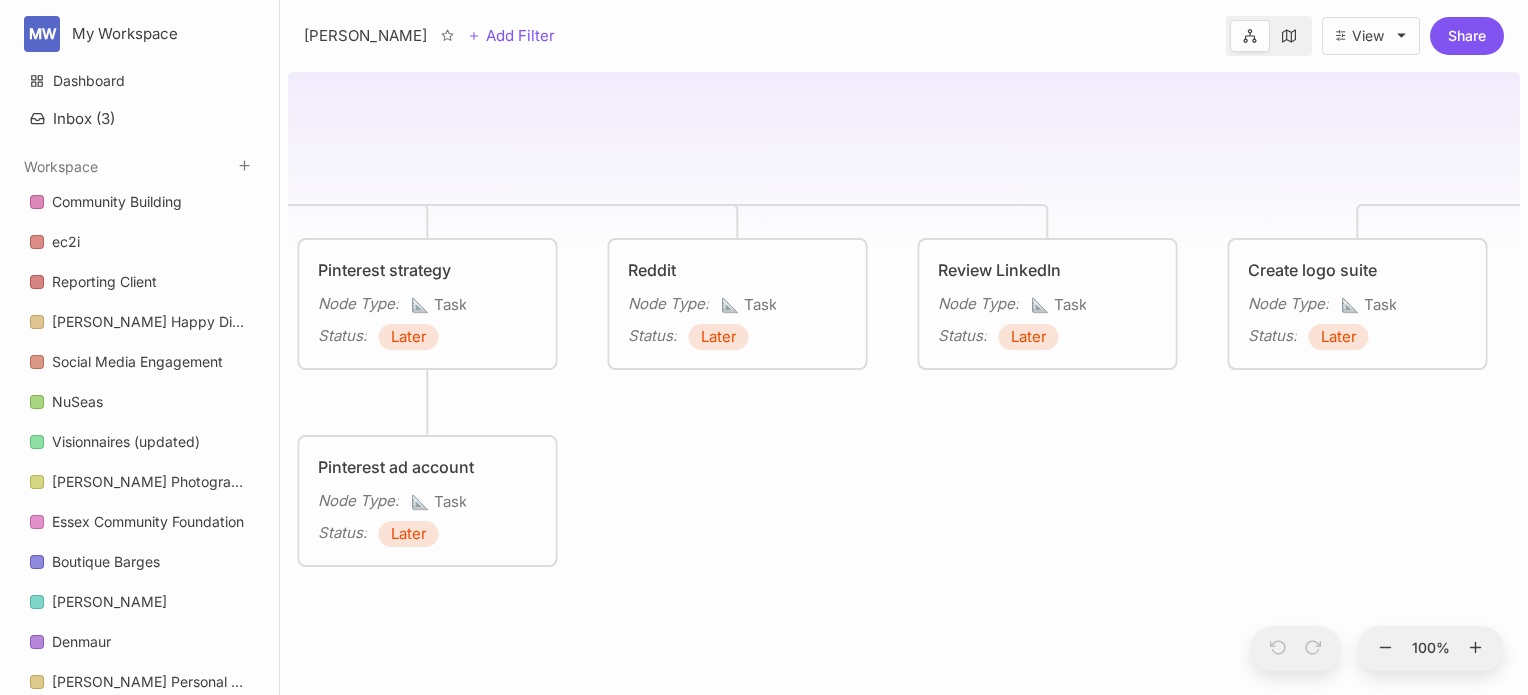 drag, startPoint x: 913, startPoint y: 120, endPoint x: 1316, endPoint y: 113, distance: 403.0608 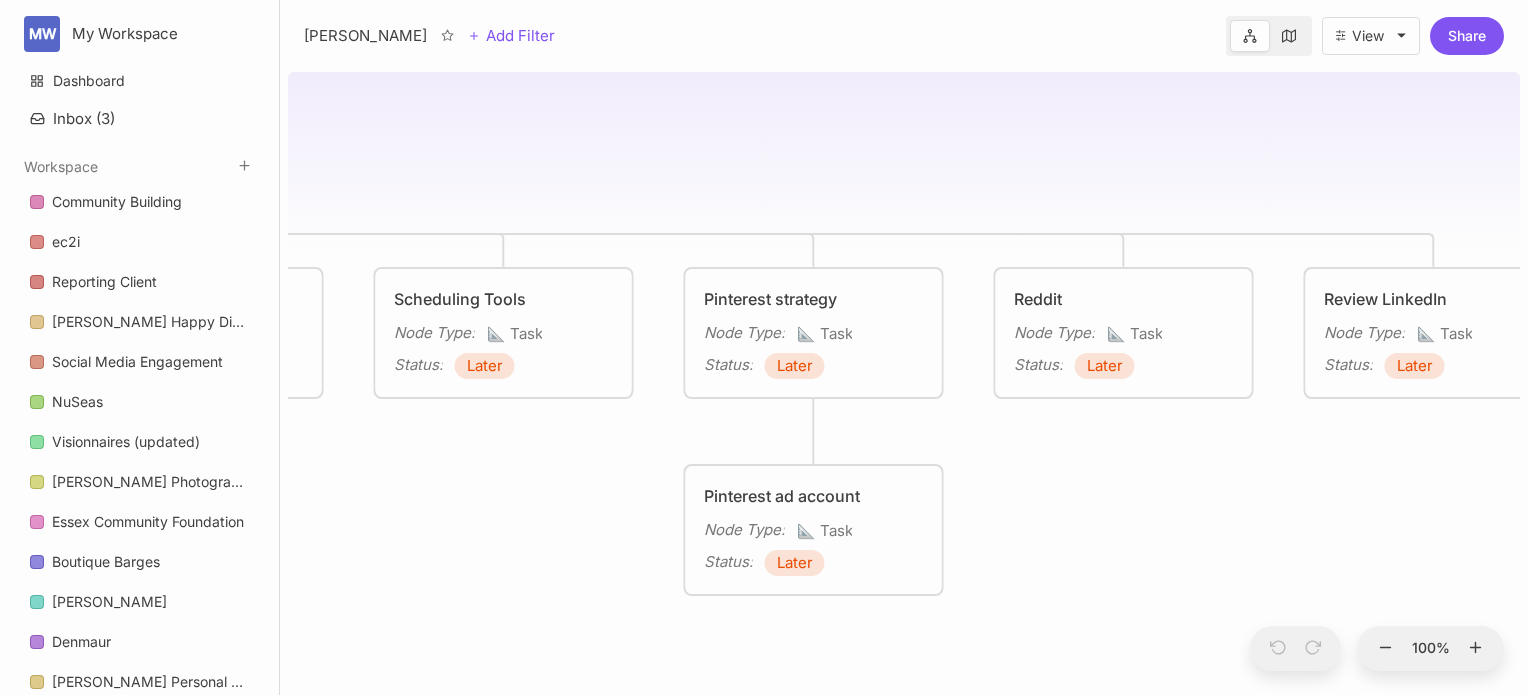 drag, startPoint x: 1144, startPoint y: 106, endPoint x: 1406, endPoint y: 119, distance: 262.32233 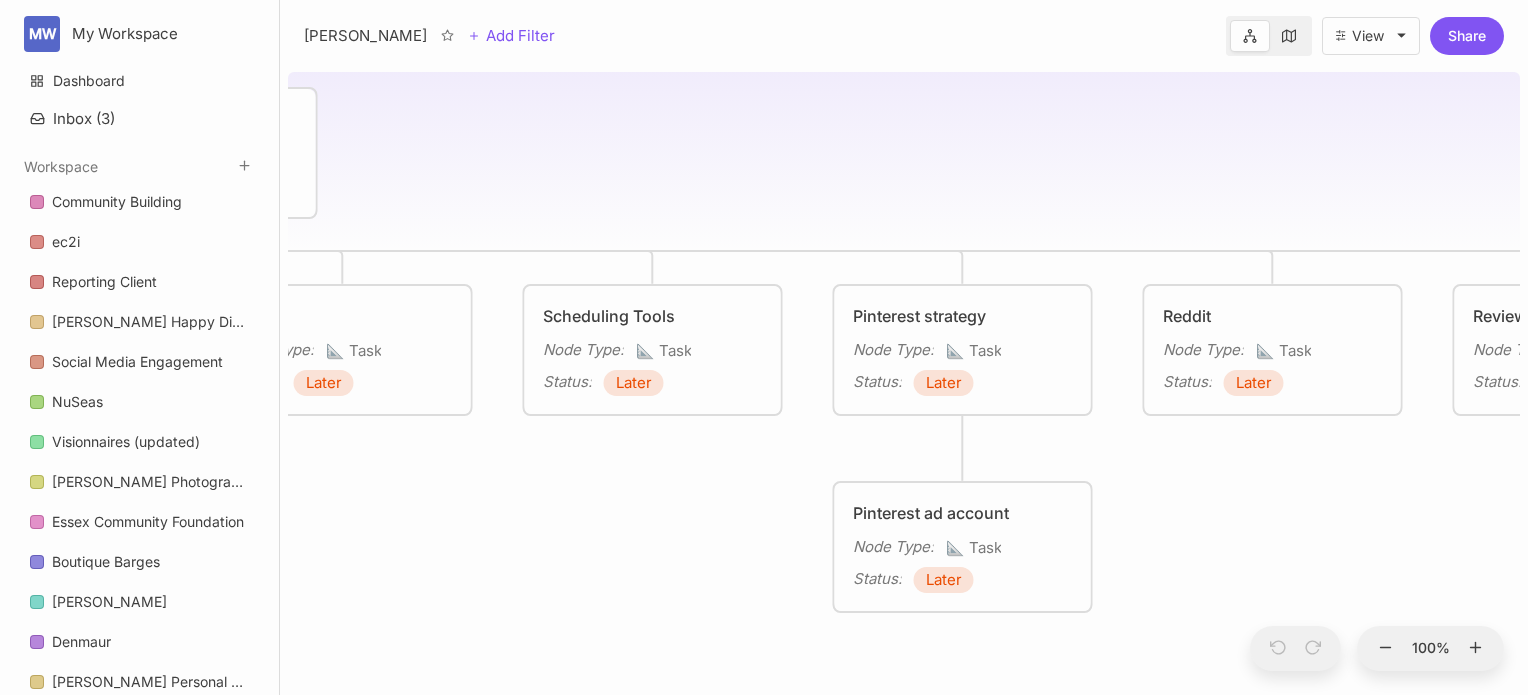drag, startPoint x: 1229, startPoint y: 127, endPoint x: 1516, endPoint y: 143, distance: 287.44565 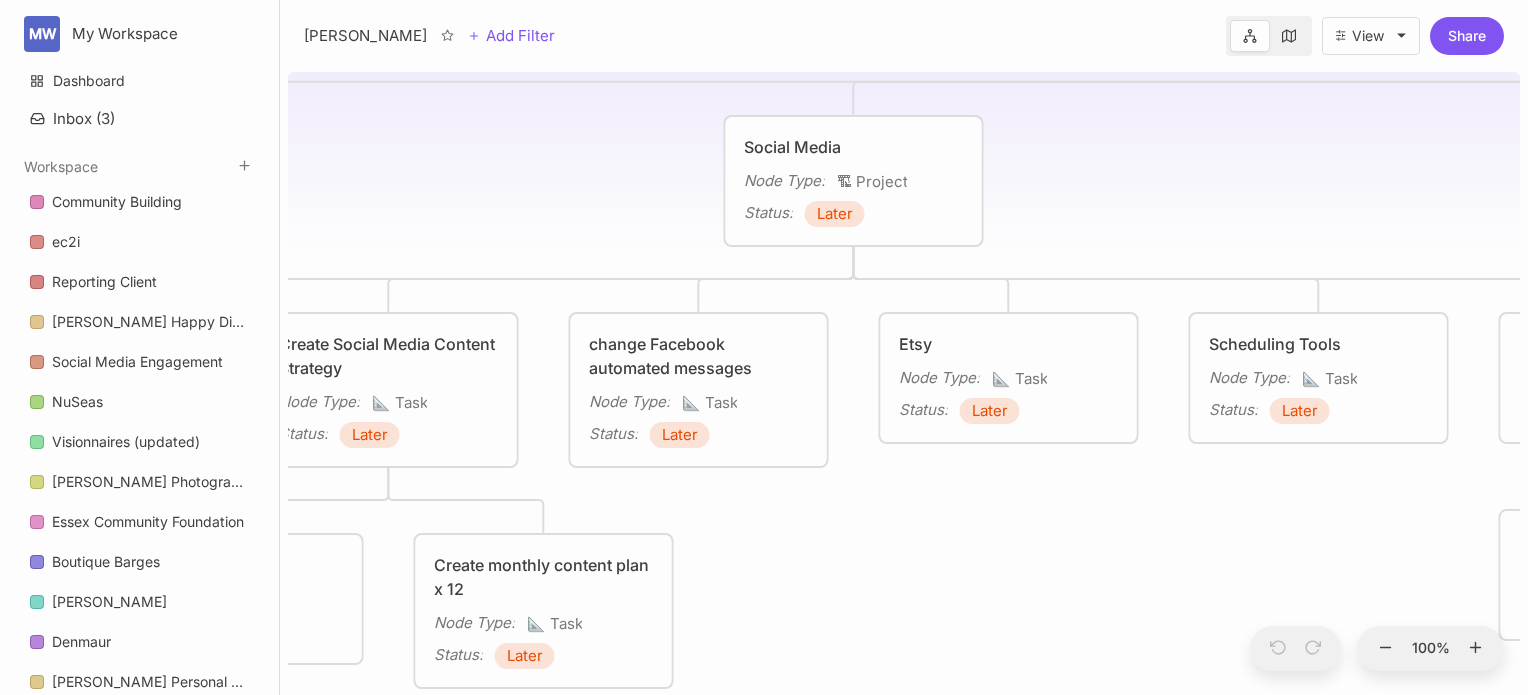 drag, startPoint x: 1156, startPoint y: 144, endPoint x: 1535, endPoint y: 156, distance: 379.1899 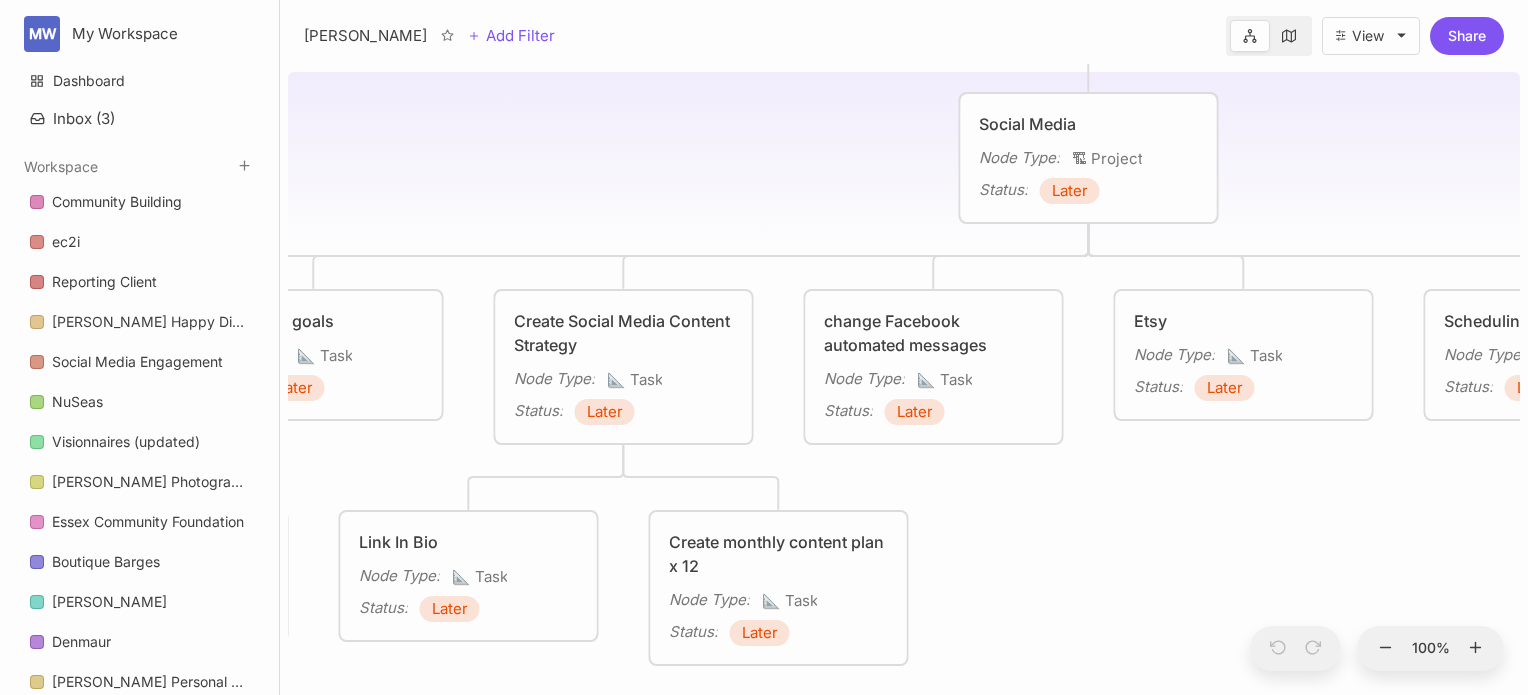 drag, startPoint x: 1493, startPoint y: 155, endPoint x: 1535, endPoint y: 143, distance: 43.68066 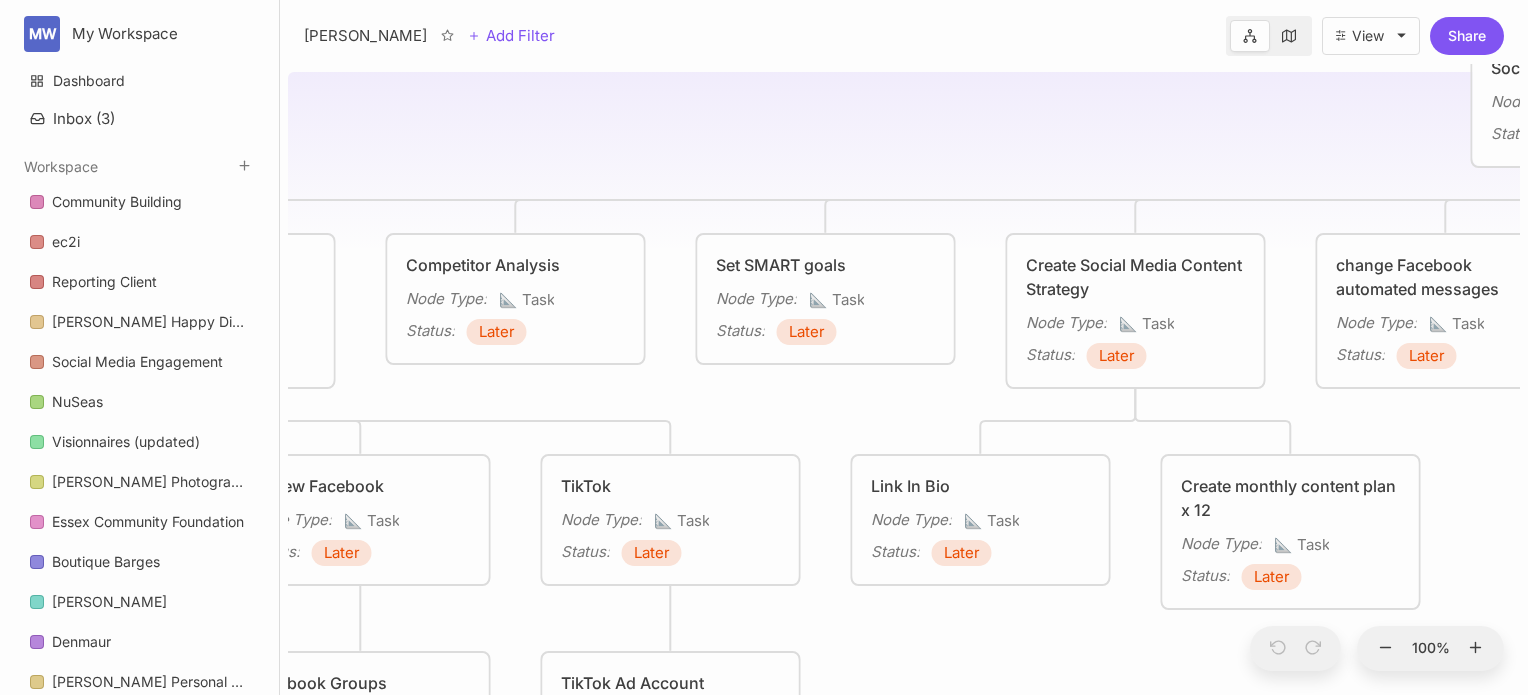 drag, startPoint x: 864, startPoint y: 139, endPoint x: 1379, endPoint y: 83, distance: 518.0357 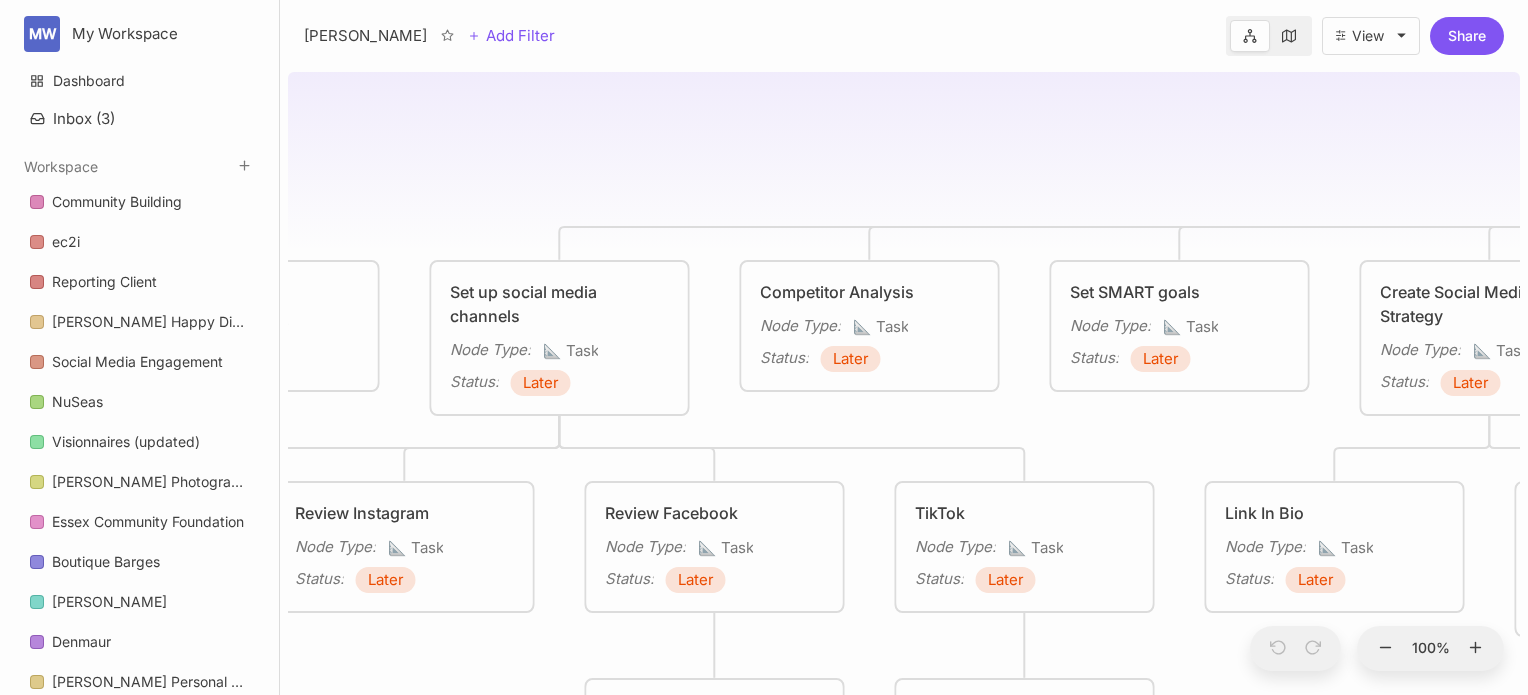 drag, startPoint x: 1009, startPoint y: 83, endPoint x: 1360, endPoint y: 111, distance: 352.11505 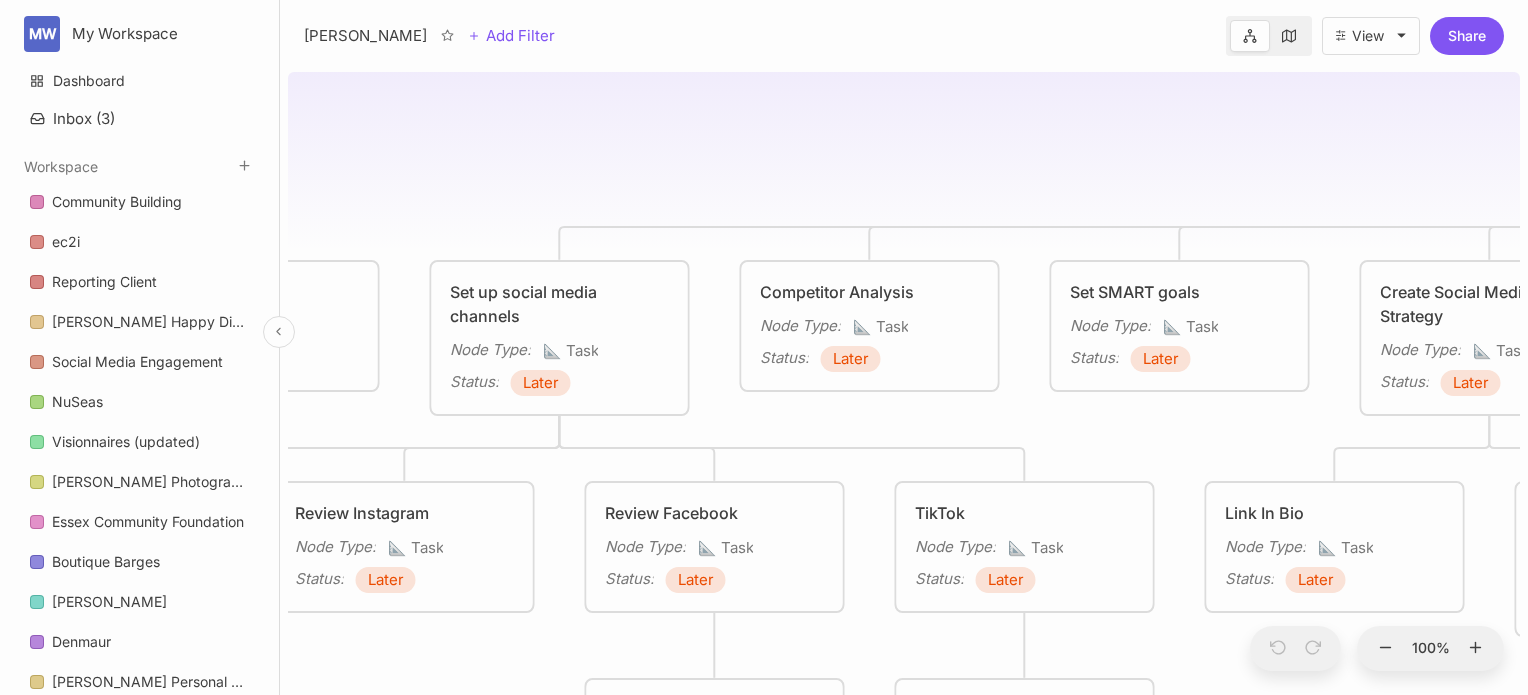 click 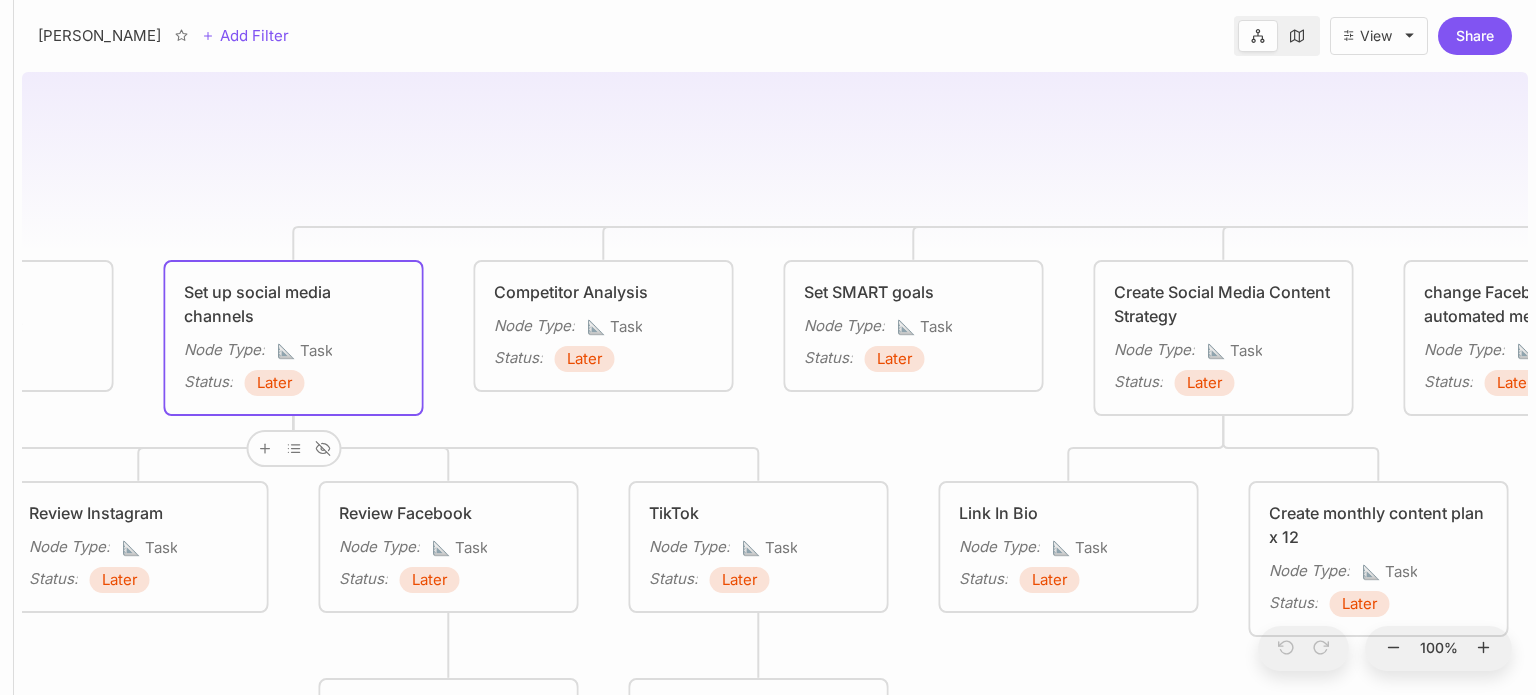 click at bounding box center [1258, 36] 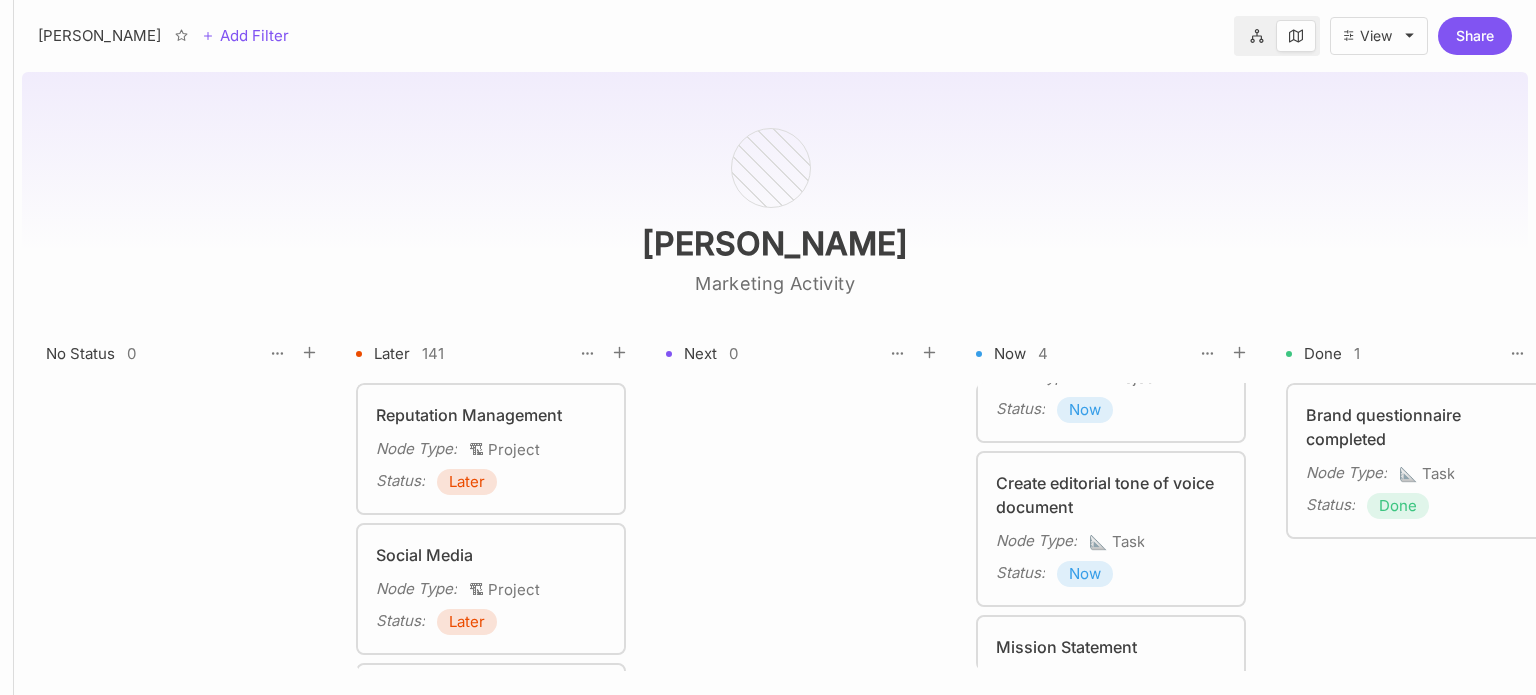 scroll, scrollTop: 90, scrollLeft: 0, axis: vertical 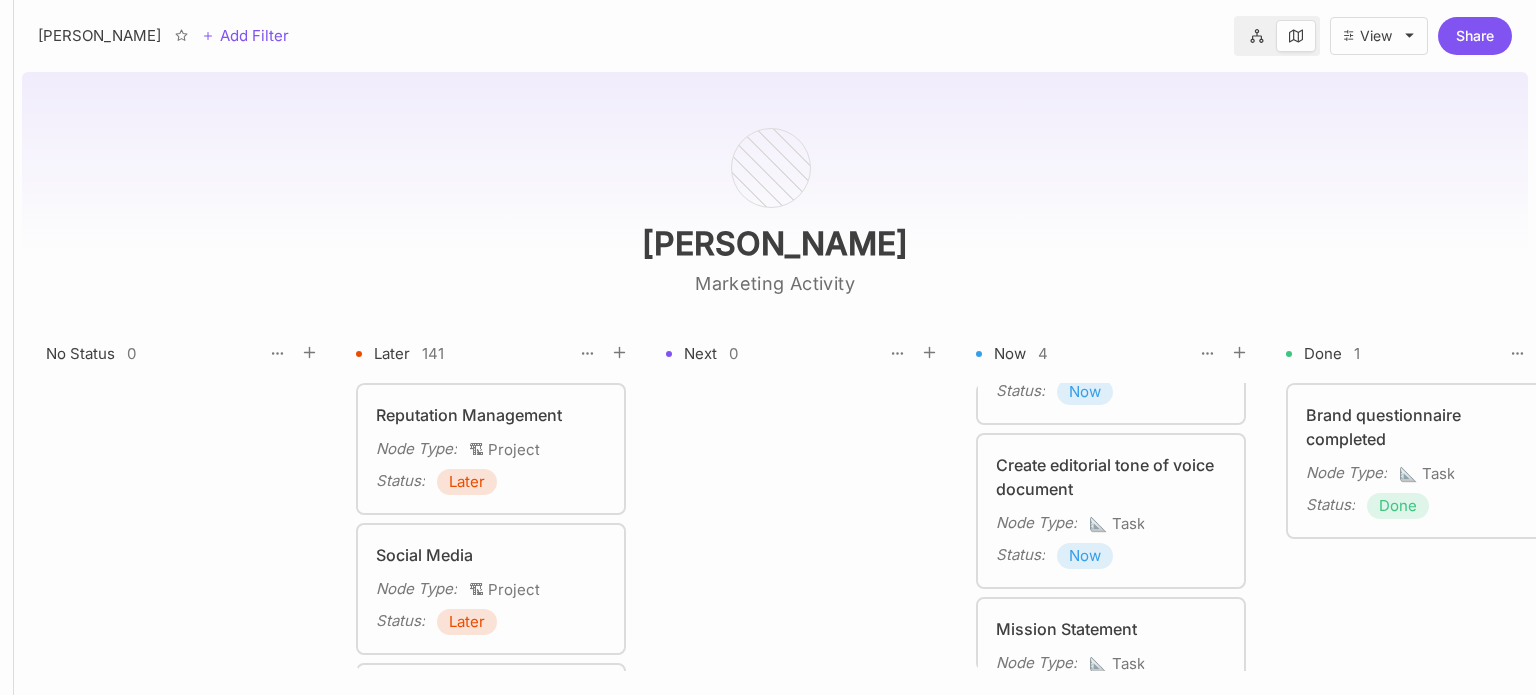 click on "Now" at bounding box center (1085, 556) 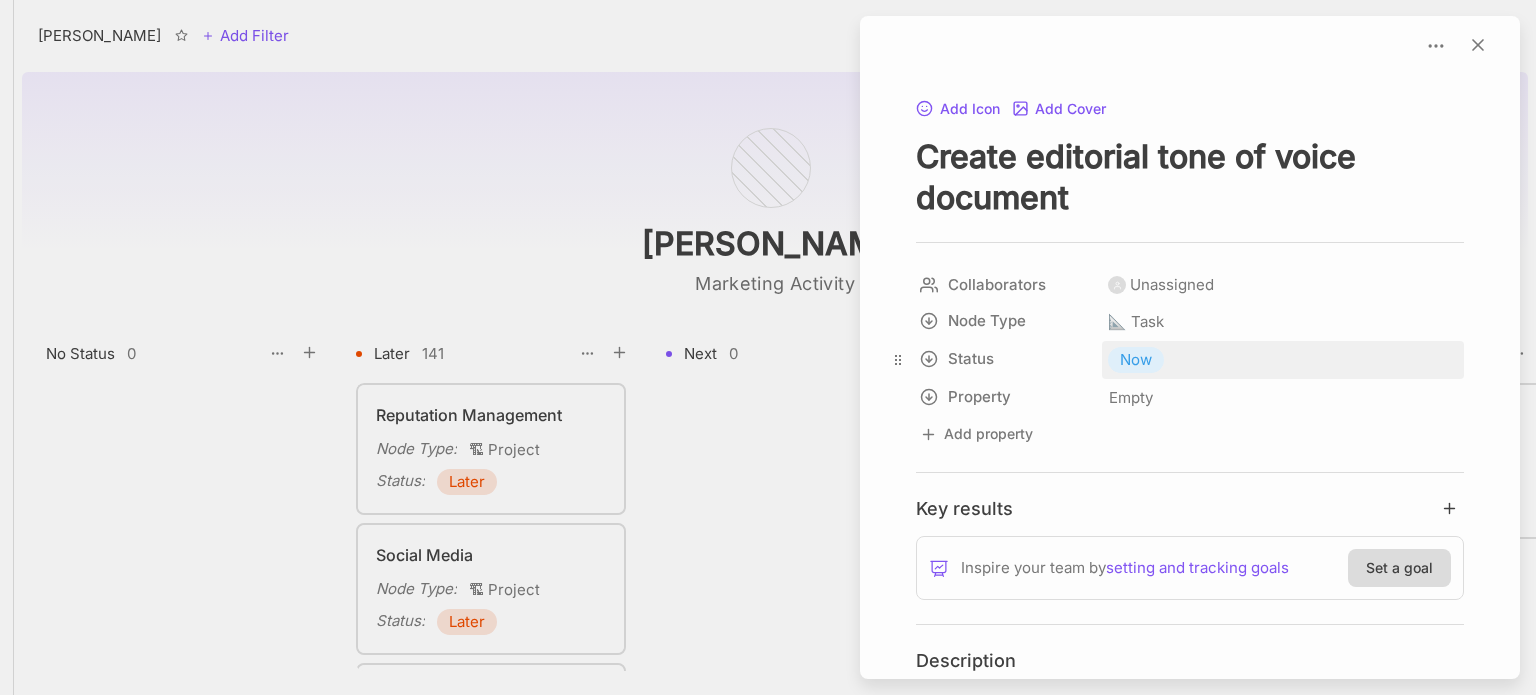 click on "Now" at bounding box center [1136, 360] 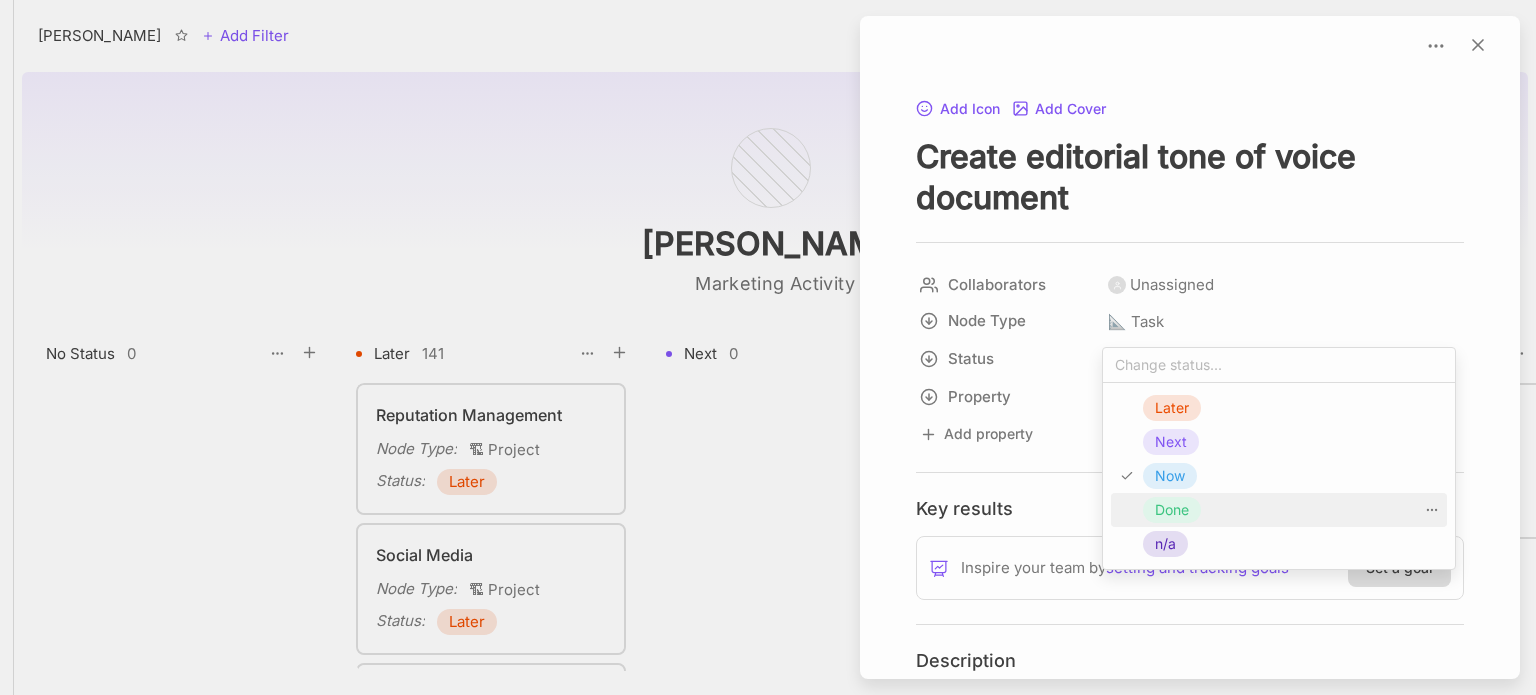 click on "Done" at bounding box center [1172, 510] 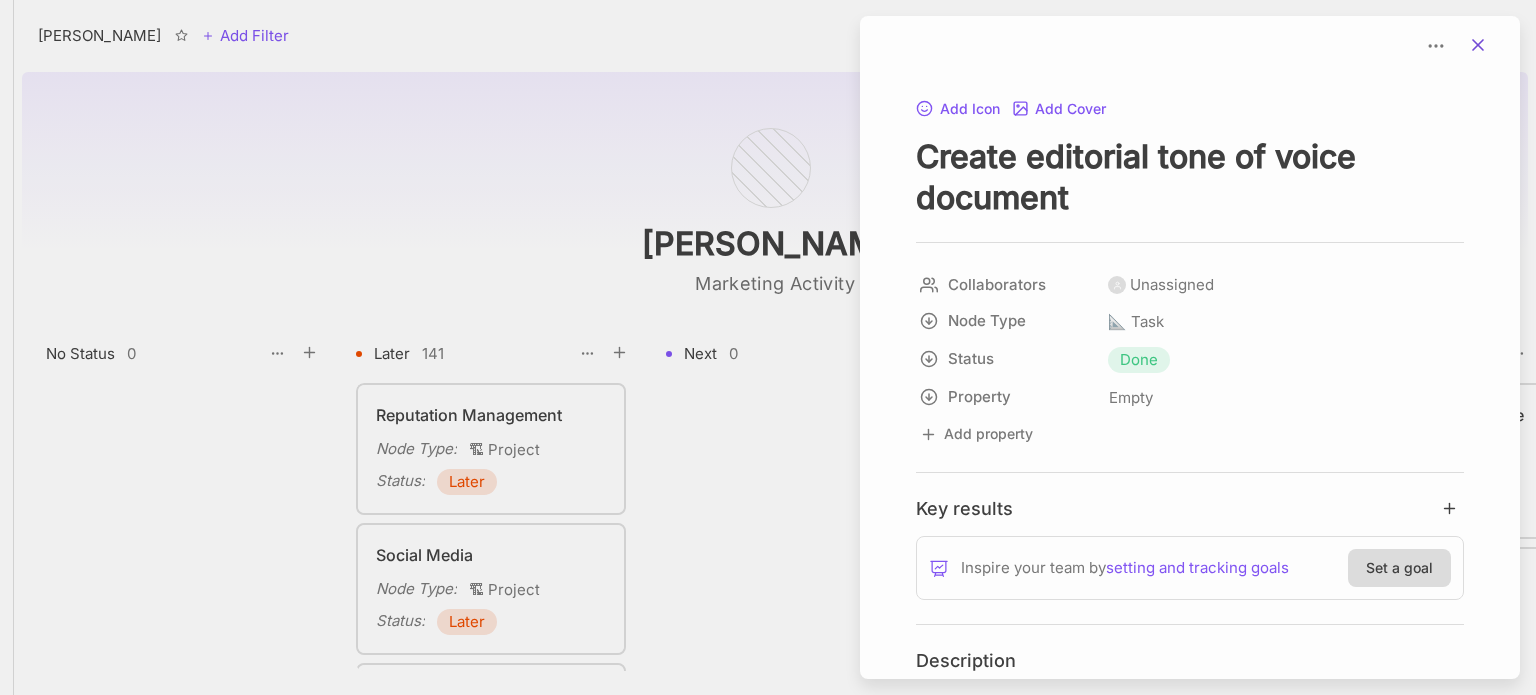 click 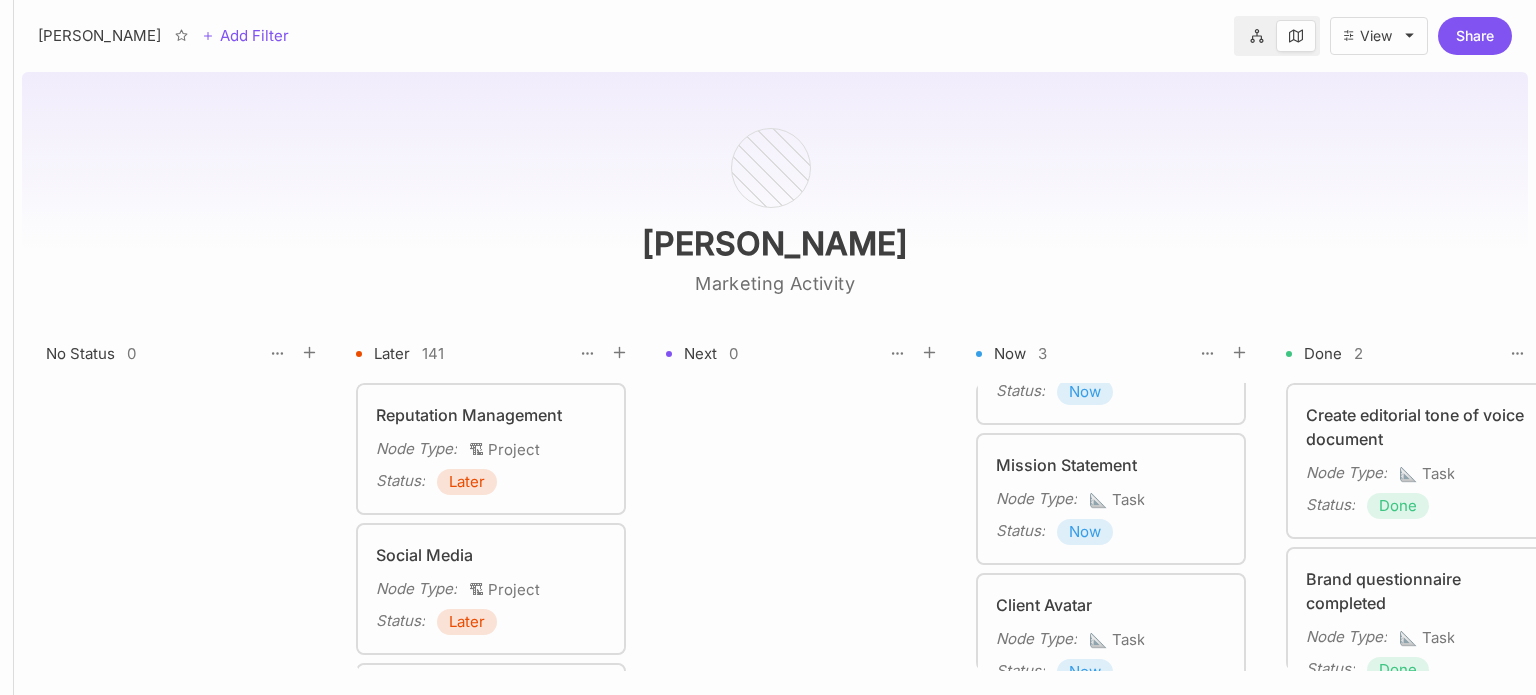 scroll, scrollTop: 129, scrollLeft: 0, axis: vertical 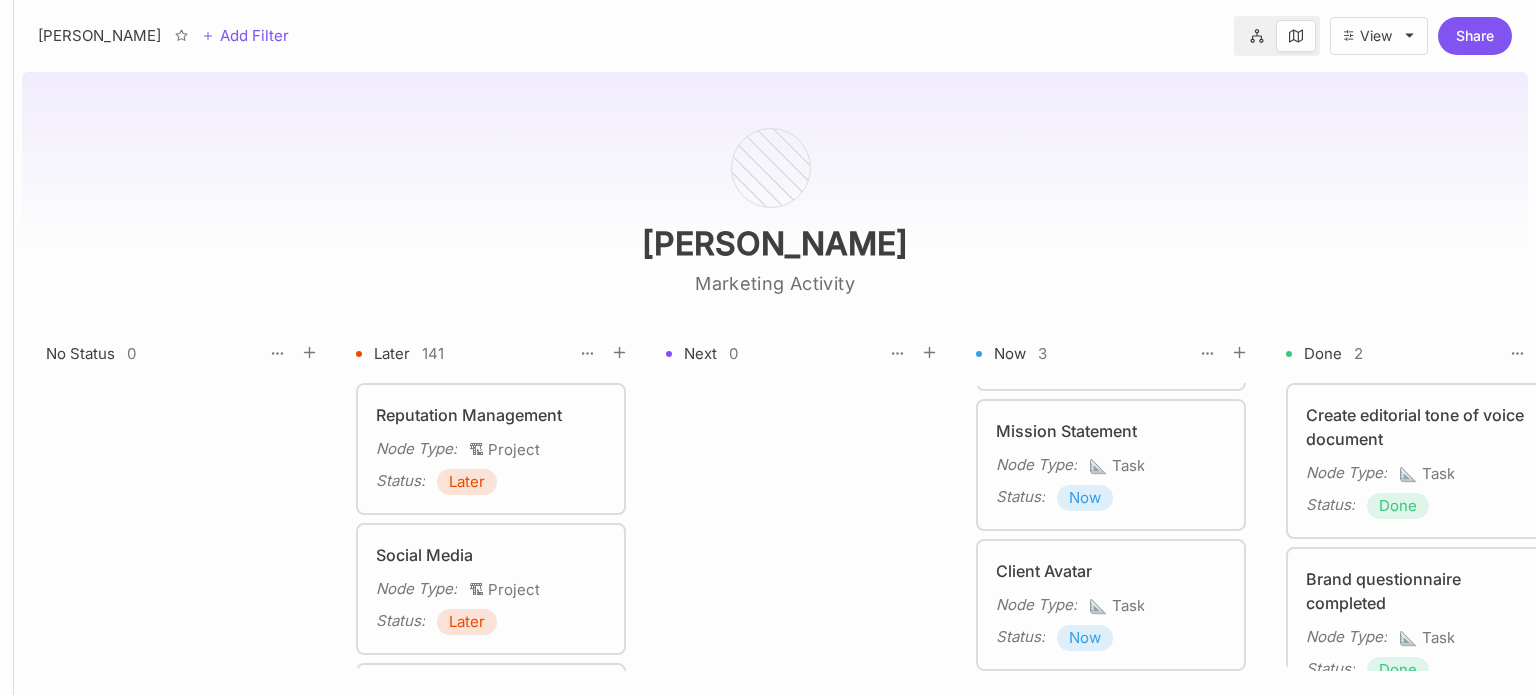 click on "[PERSON_NAME] Marketing Activity  No Status 0 Later 141 Next 0 Now 3 Done 2 n/a 0
To pick up a draggable item, press the space bar.
While dragging, use the arrow keys to move the item.
Press space again to drop the item in its new position, or press escape to cancel.
Reputation Management Node Type : 🏗   Project Status : Later Social Media Node Type : 🏗   Project Status : Later Website Node Type : 🏗   Project Status : Later Sales & Lead Generation Node Type : 🏗   Project Status : Later Operations Node Type : 🏗   Project Status : Later Onboarding Node Type : 🏗   Project Status : Later Build & review profiles on Listings Sites Node Type : 📐   Task Status : Later Build Review Automation Process Node Type : 📐   Task Status : Later Review Google My Business Node Type : 📐   Task Status : Later GMB Referral Link Node Type : 📐   Task Status : Later TrustPilot Node Type : 📐   Task Status : Later Google My Business Profile Optimisation Node Type : 📐   Task Status : : :" at bounding box center (775, 379) 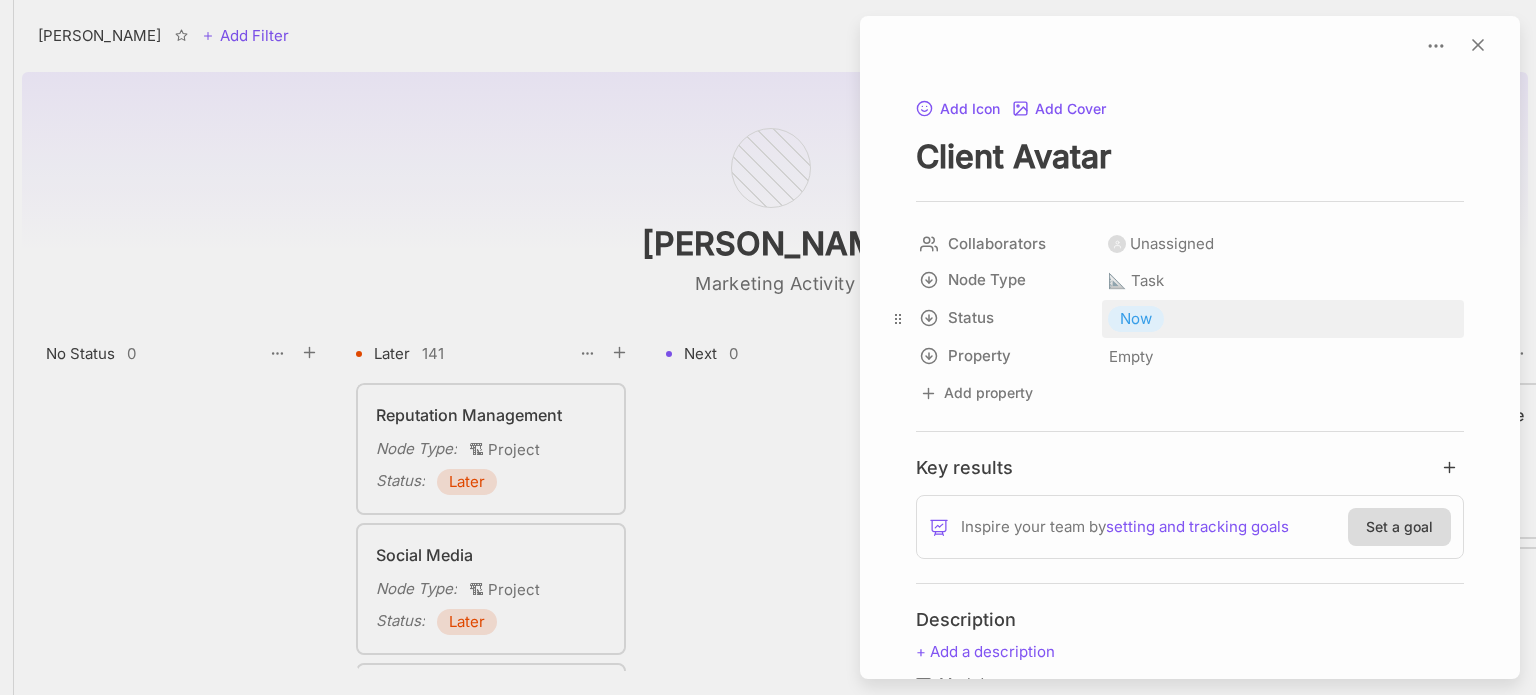 click on "Now" at bounding box center (1136, 319) 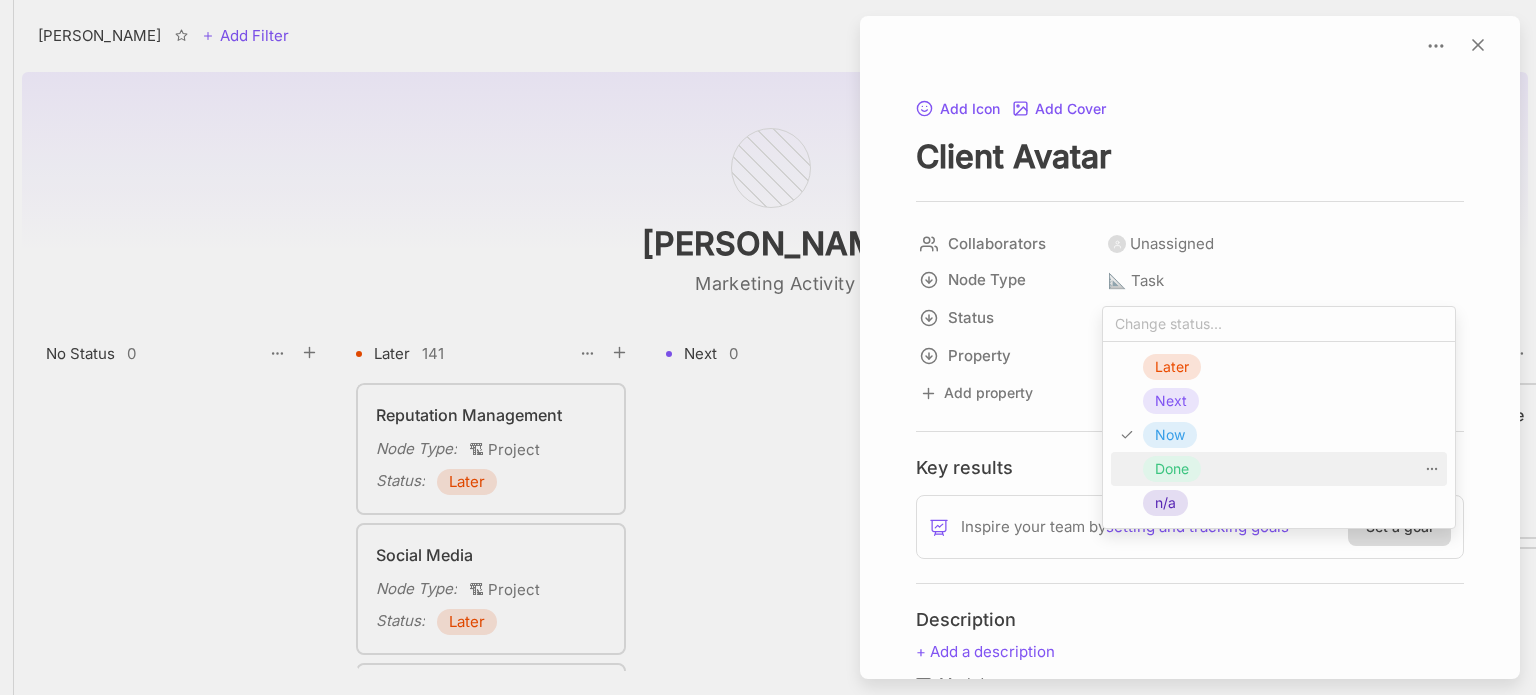 click on "Done" at bounding box center [1172, 469] 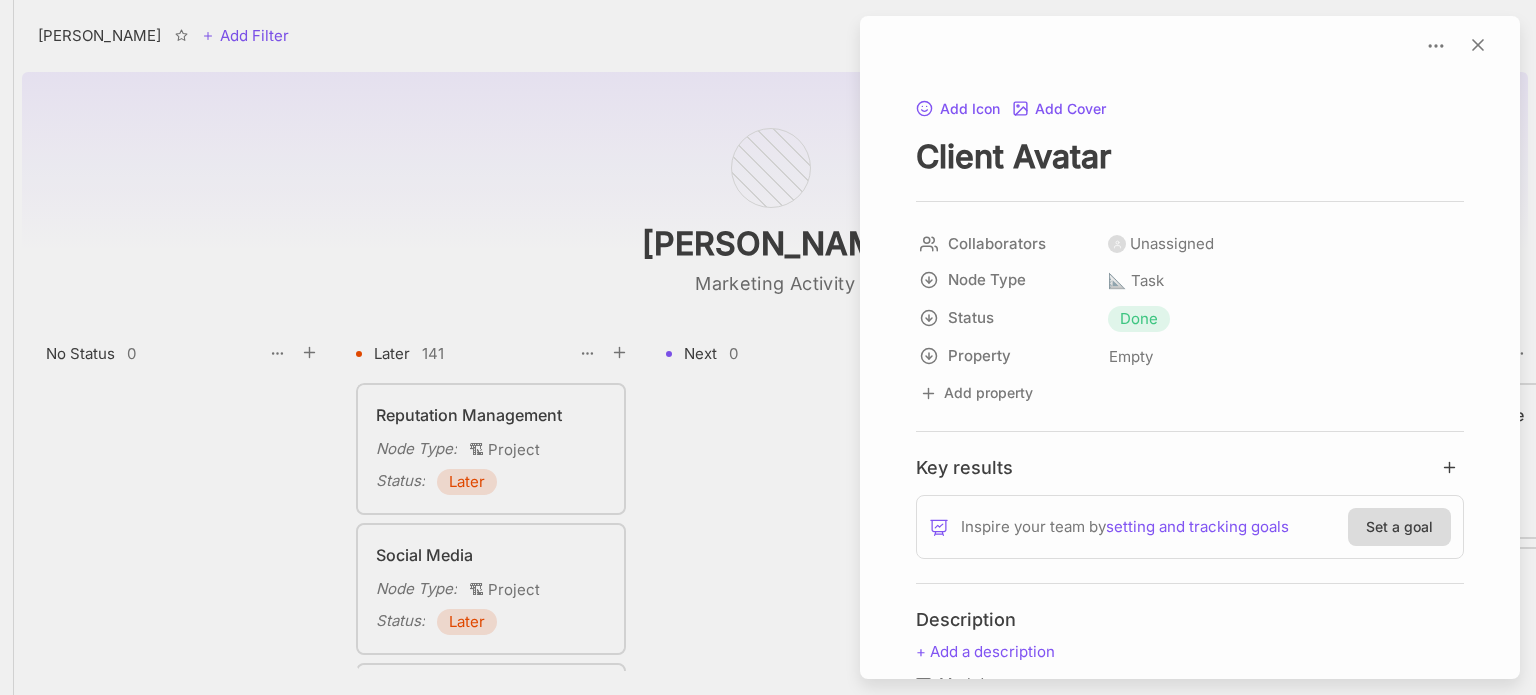 scroll, scrollTop: 0, scrollLeft: 0, axis: both 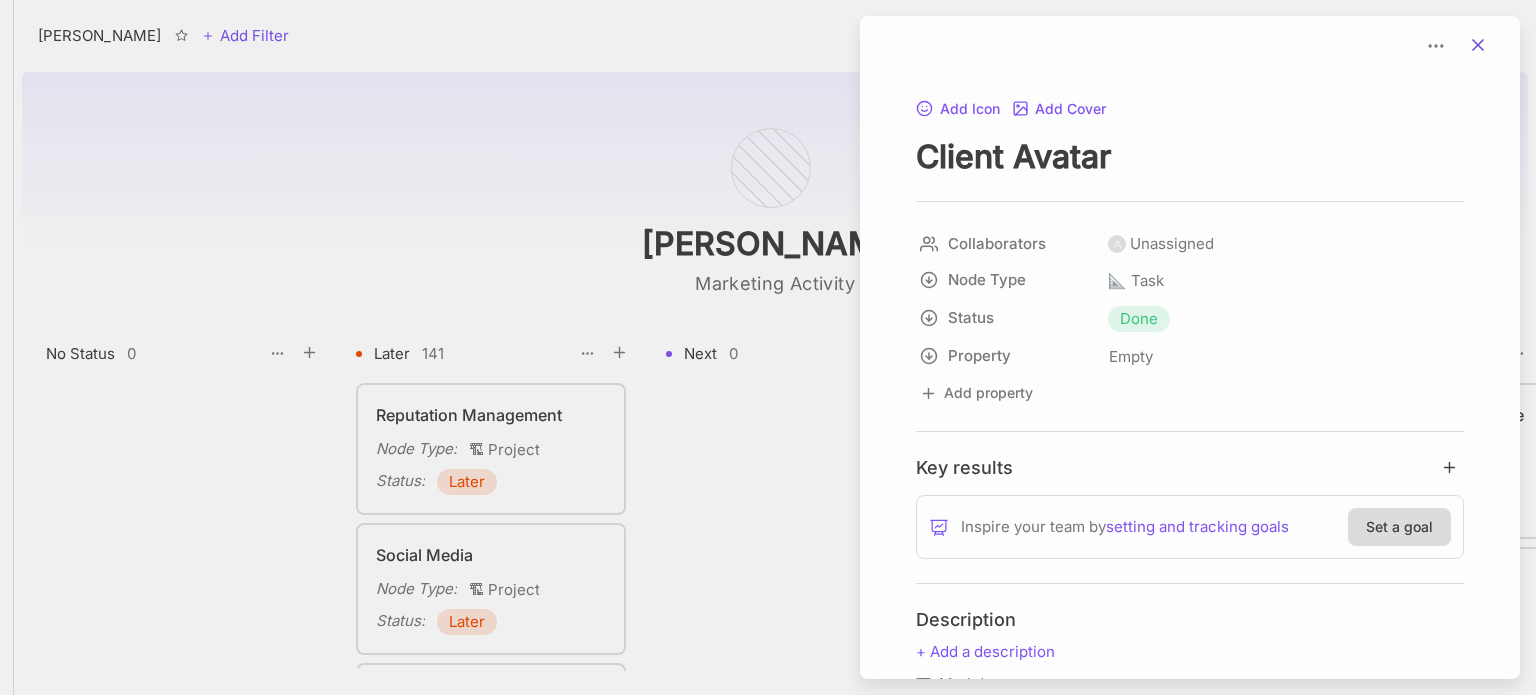 click 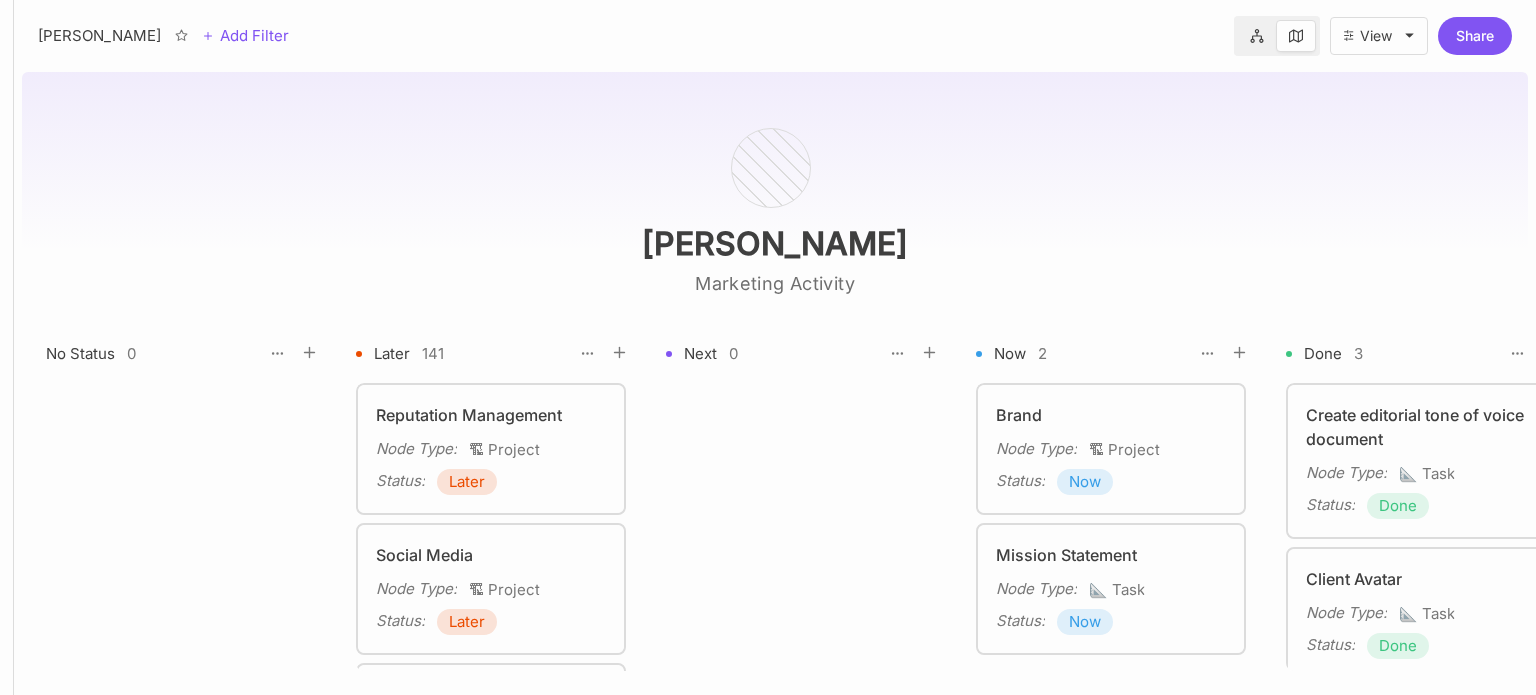 click on "Now" at bounding box center [1085, 622] 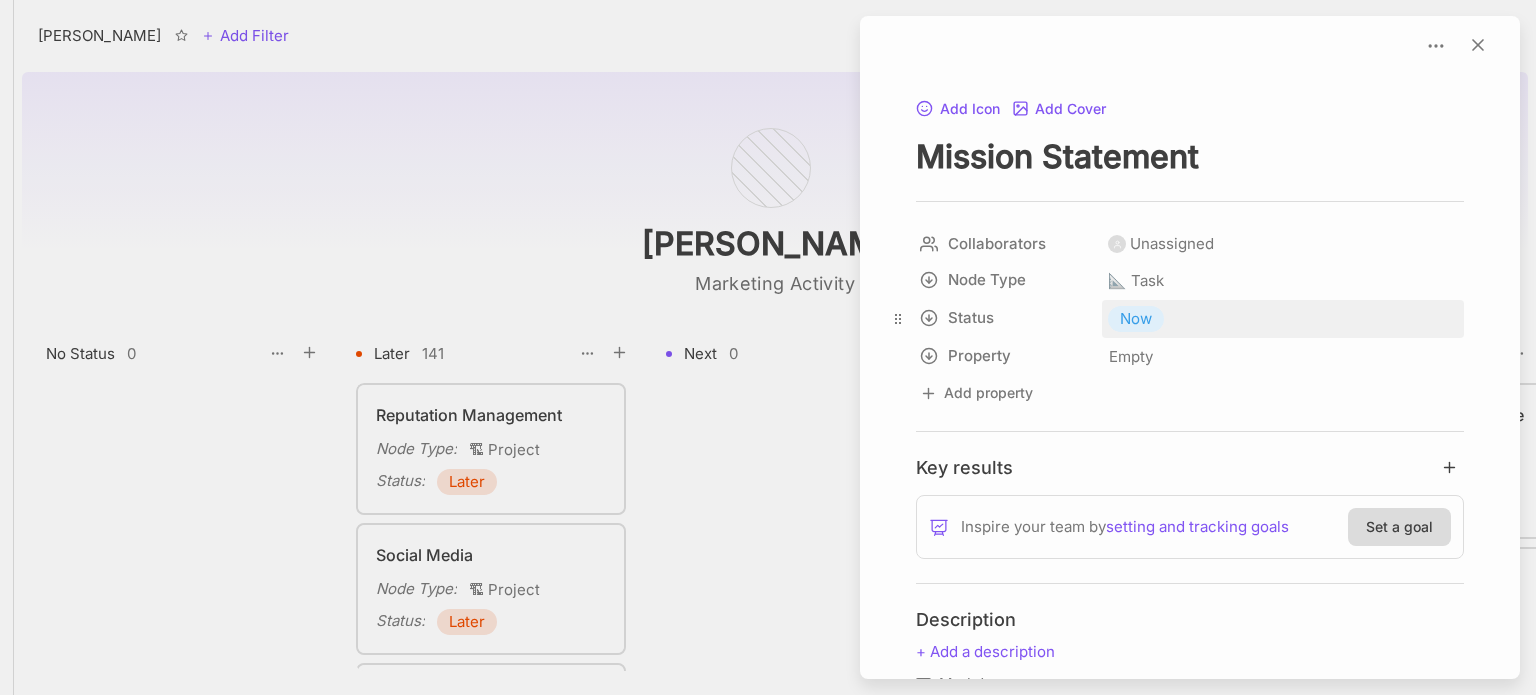 click on "Now" at bounding box center (1136, 319) 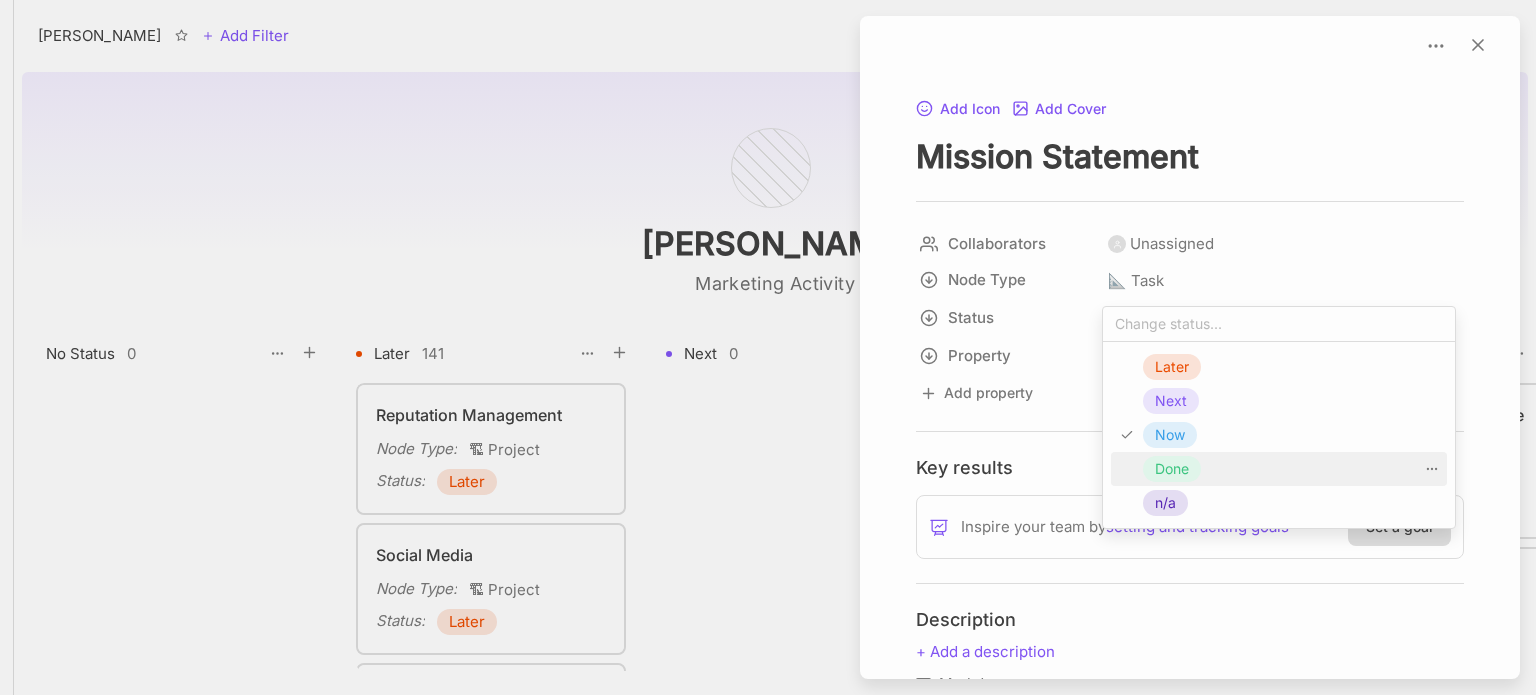 click on "Done" at bounding box center [1172, 469] 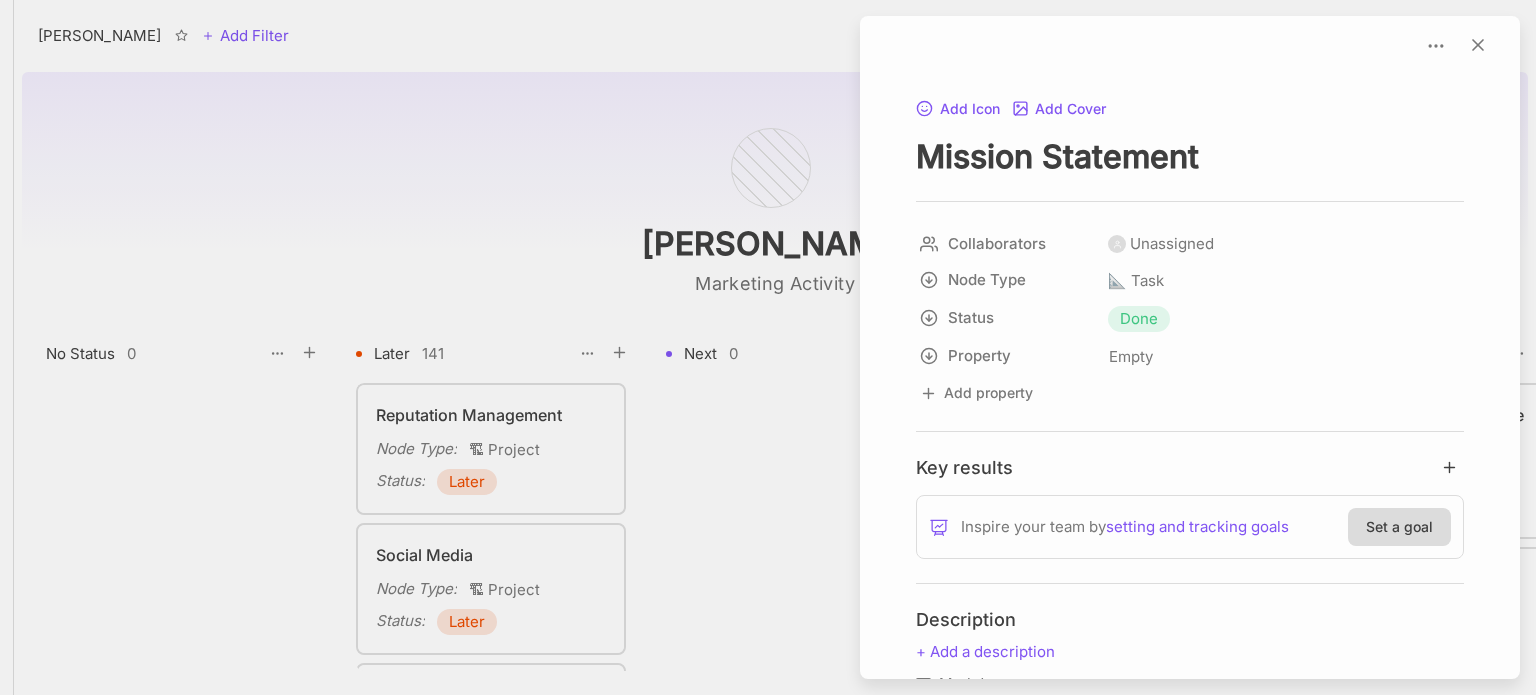 click at bounding box center [768, 347] 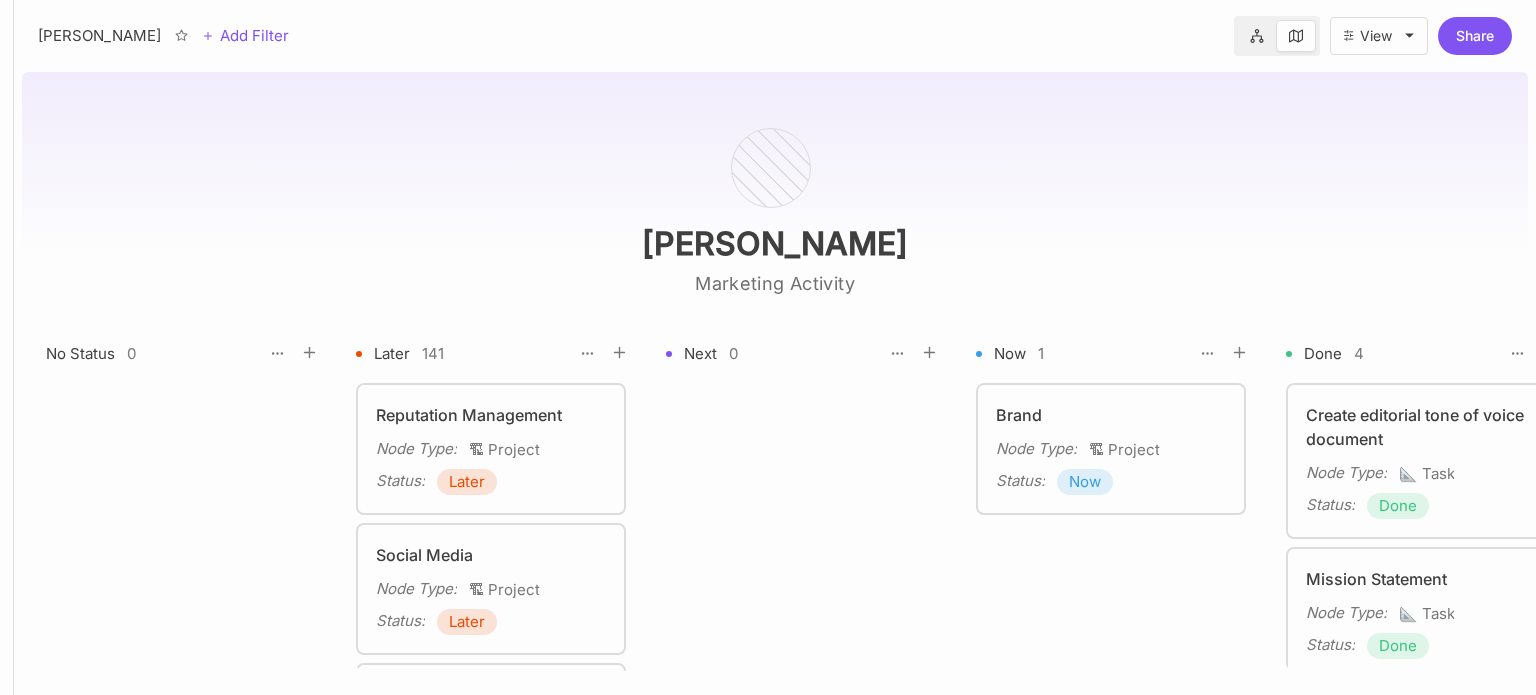 click 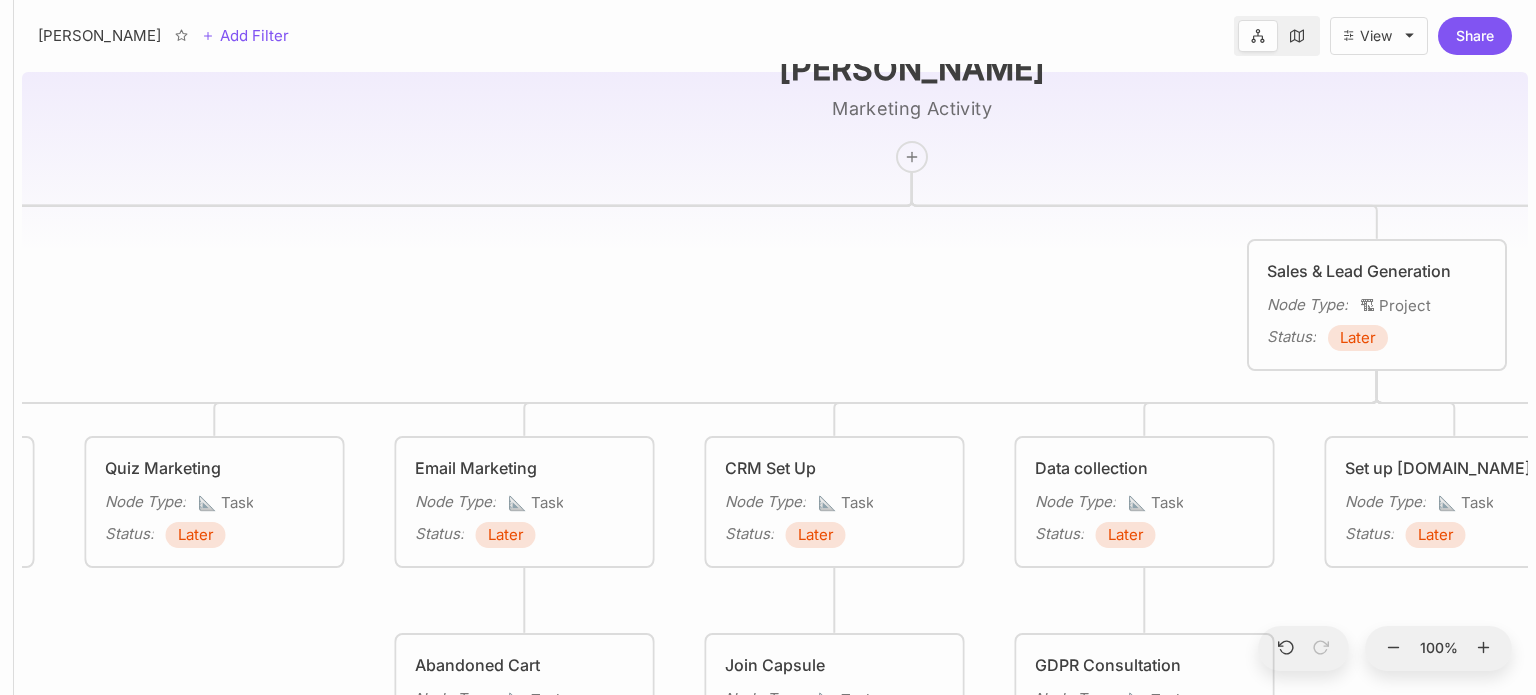 drag, startPoint x: 1073, startPoint y: 311, endPoint x: 806, endPoint y: 256, distance: 272.60596 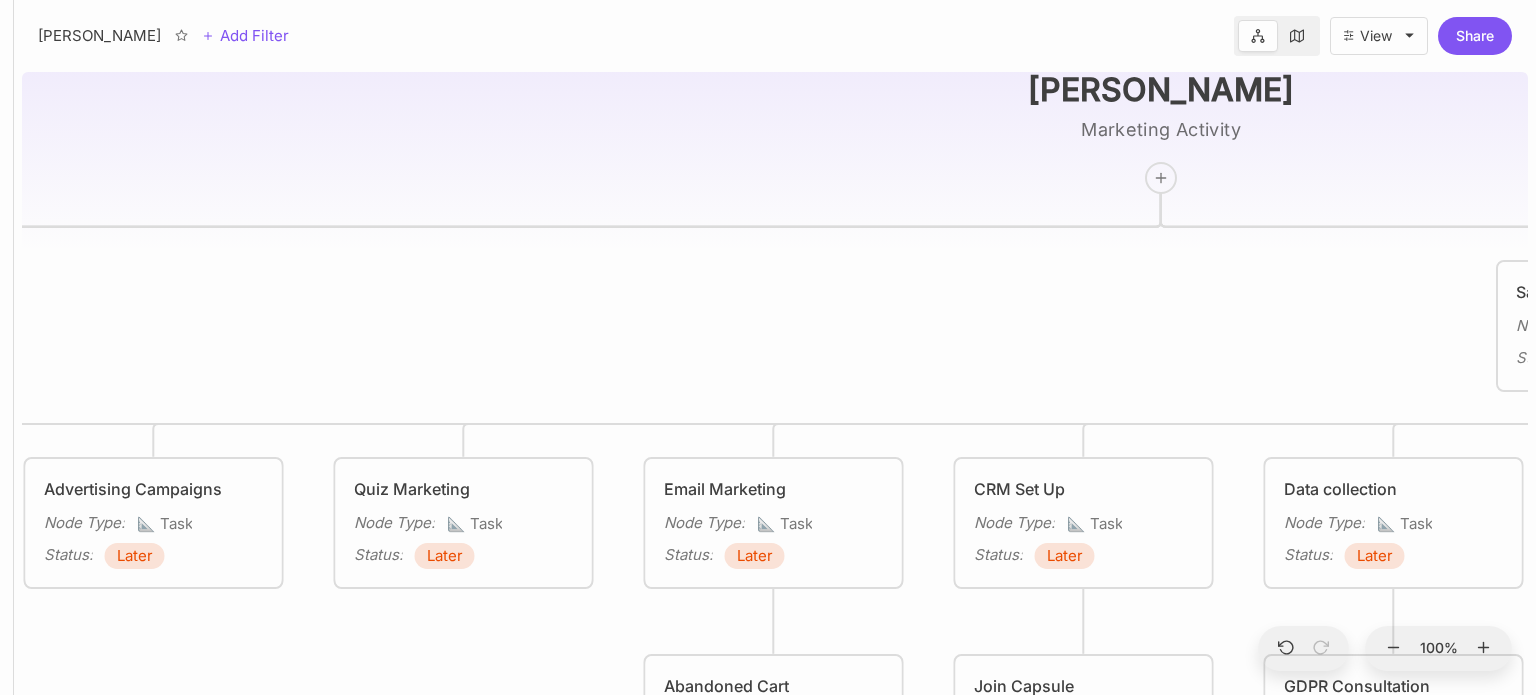 drag, startPoint x: 778, startPoint y: 305, endPoint x: 1264, endPoint y: 313, distance: 486.06583 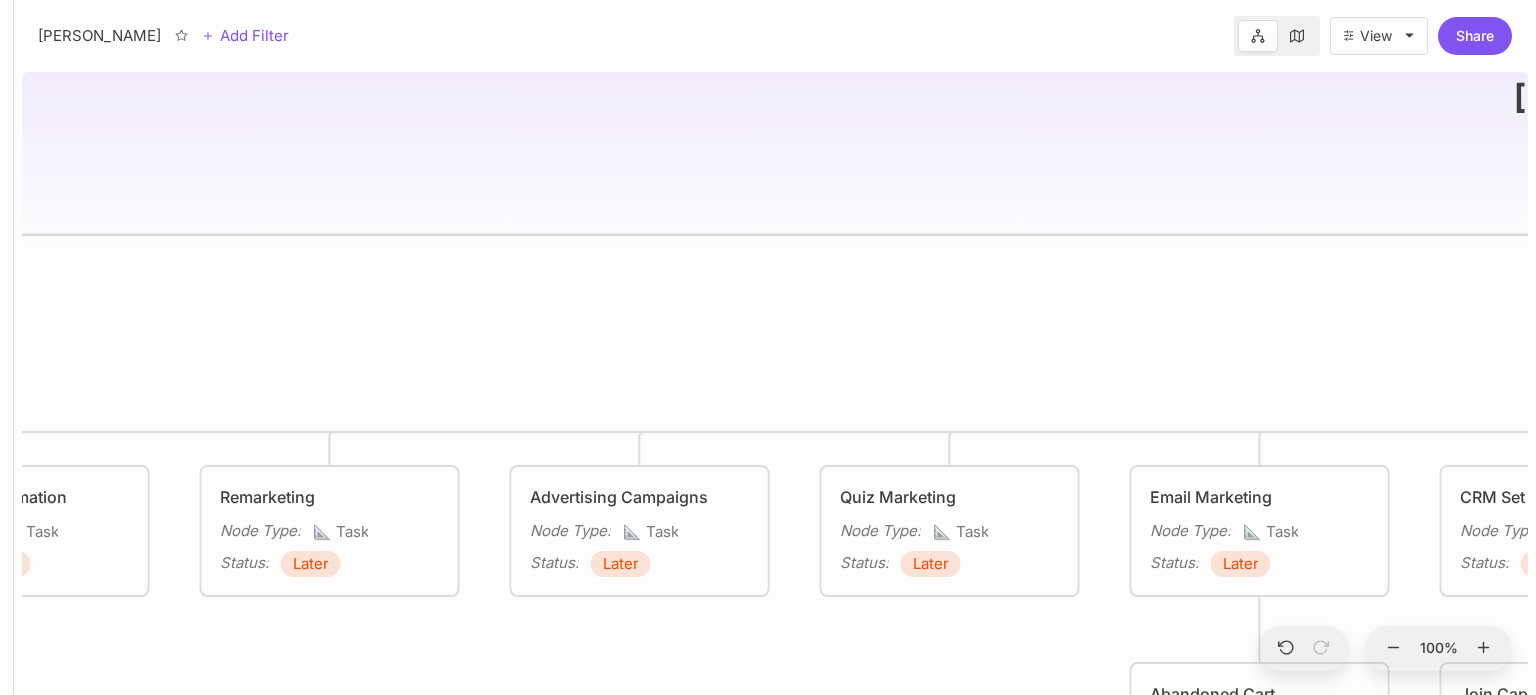 drag, startPoint x: 752, startPoint y: 237, endPoint x: 1357, endPoint y: 222, distance: 605.1859 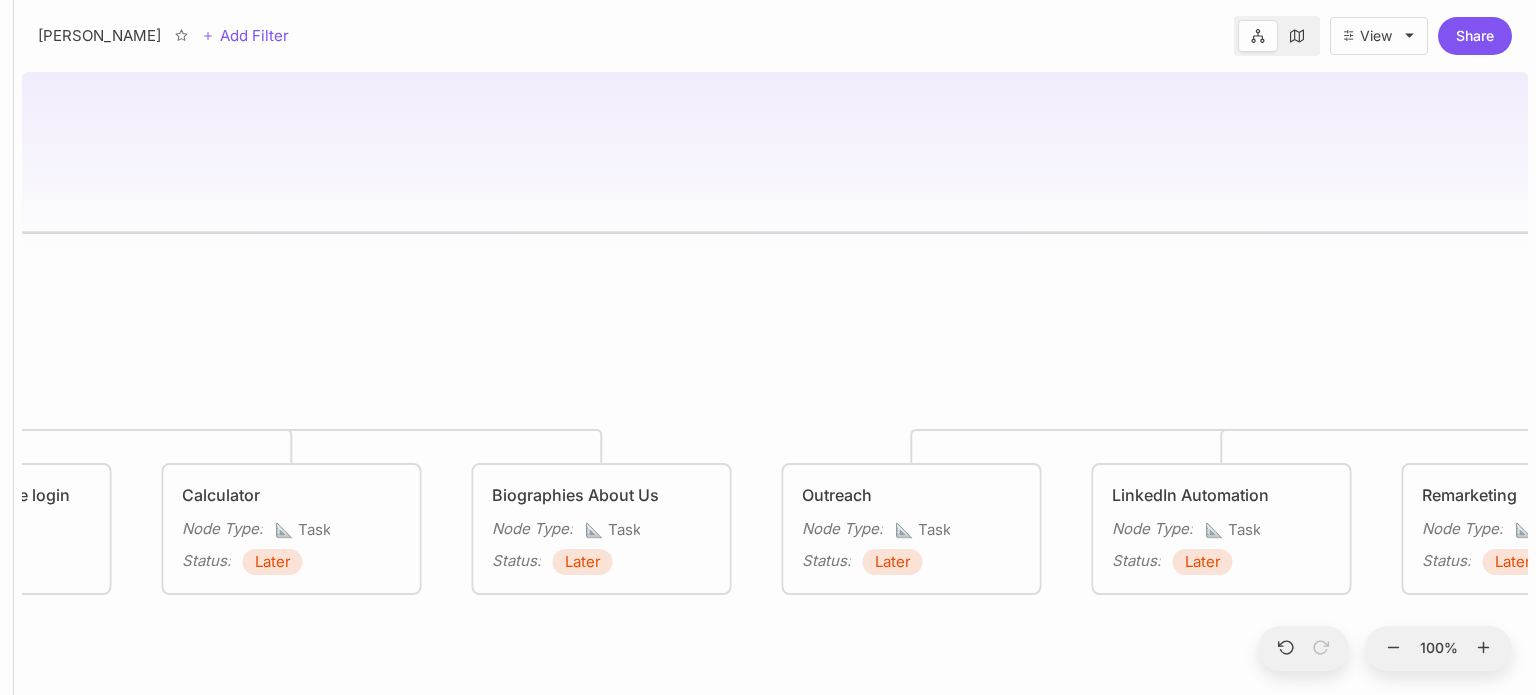 drag, startPoint x: 747, startPoint y: 282, endPoint x: 1317, endPoint y: 296, distance: 570.1719 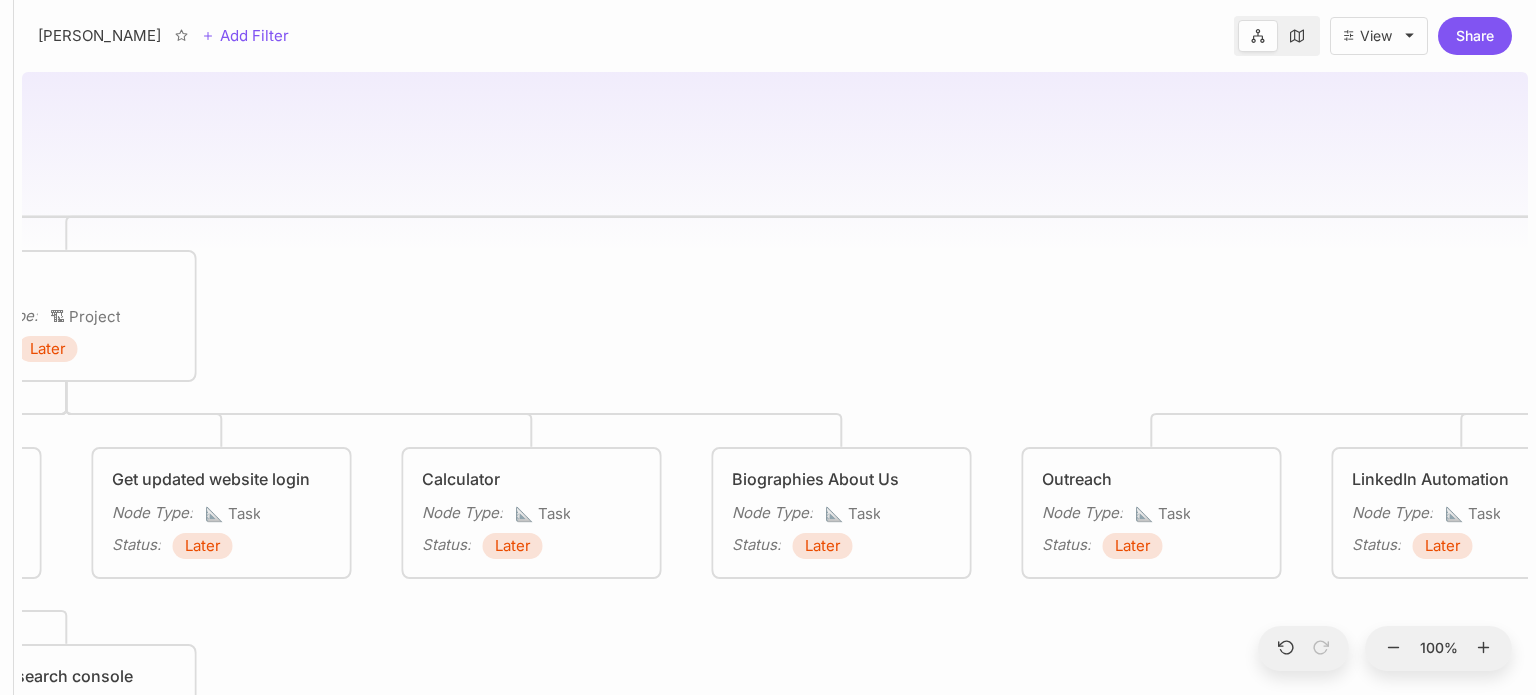 drag, startPoint x: 709, startPoint y: 274, endPoint x: 1388, endPoint y: 289, distance: 679.16565 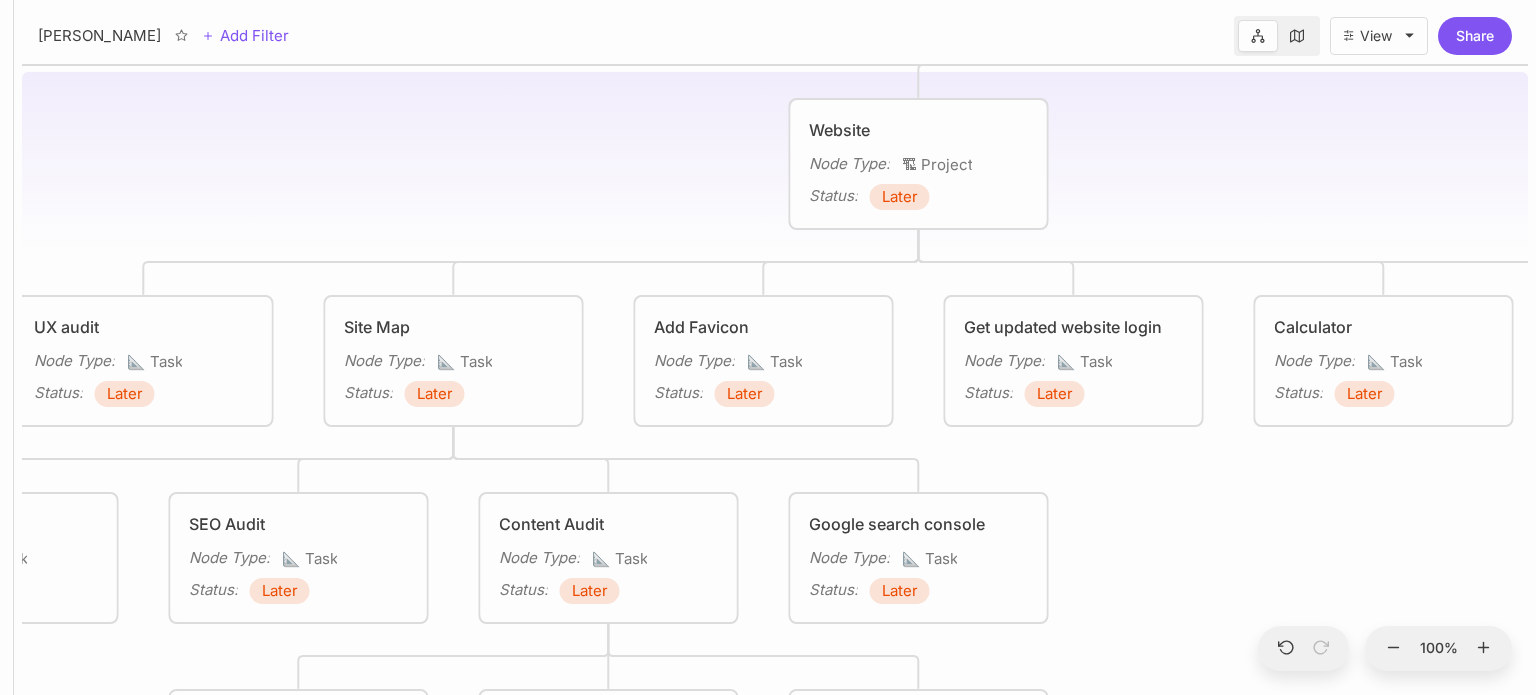 drag, startPoint x: 909, startPoint y: 195, endPoint x: 1281, endPoint y: 11, distance: 415.01807 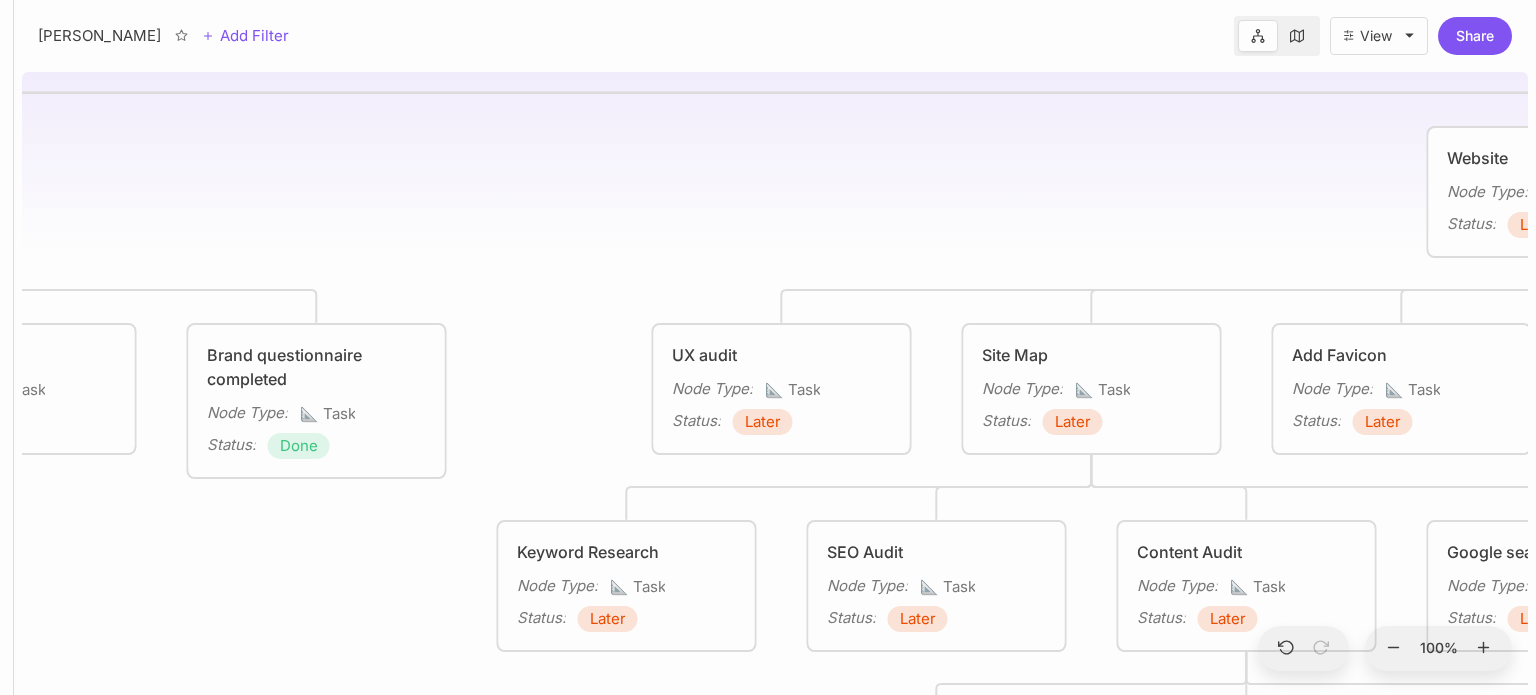 drag, startPoint x: 548, startPoint y: 143, endPoint x: 1190, endPoint y: 171, distance: 642.6103 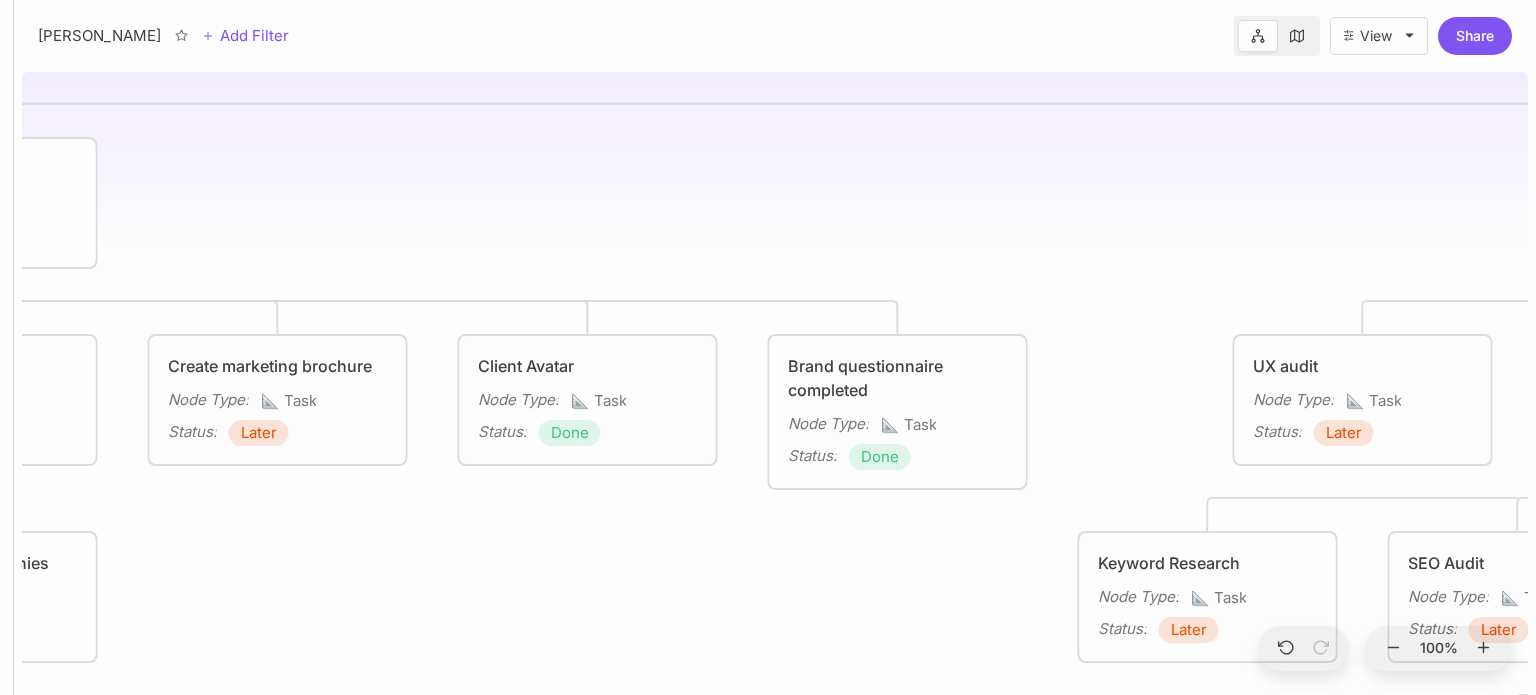 drag, startPoint x: 1013, startPoint y: 148, endPoint x: 1397, endPoint y: 147, distance: 384.0013 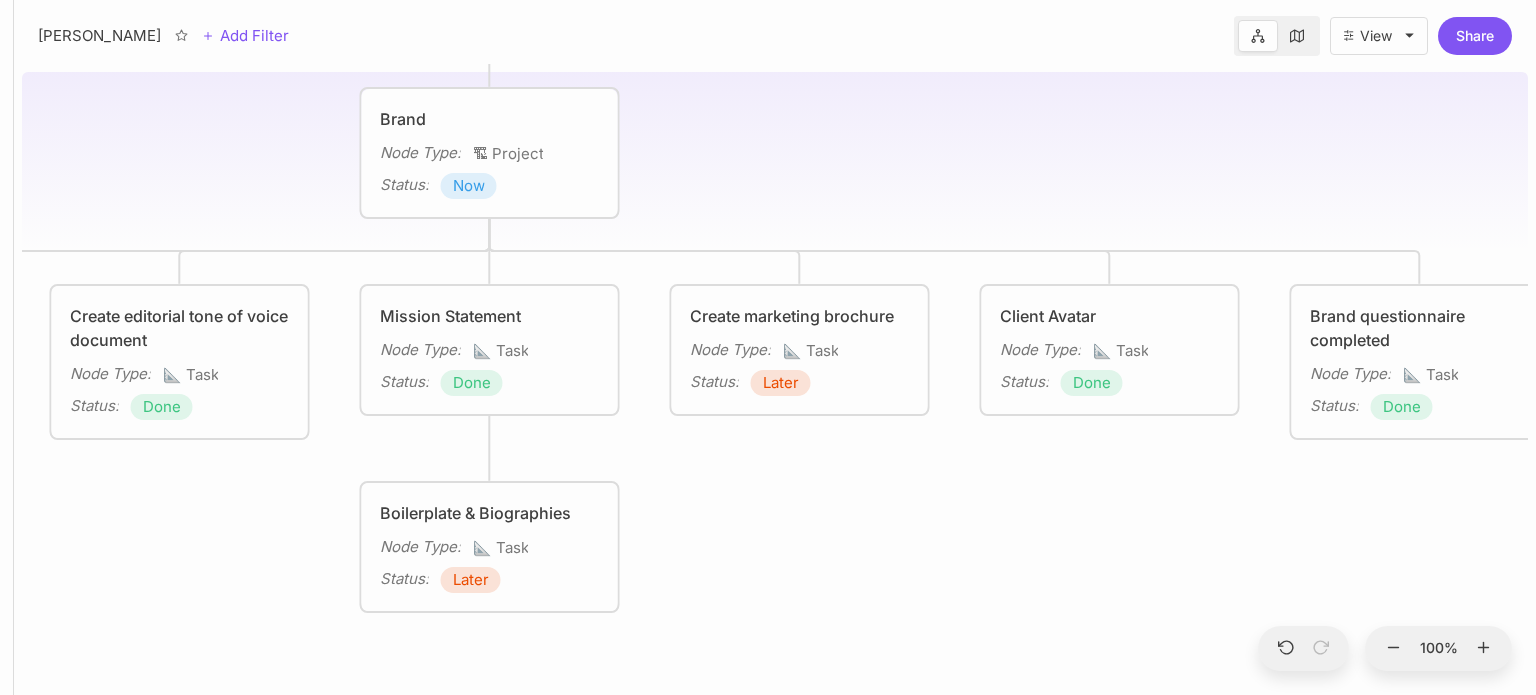 drag, startPoint x: 985, startPoint y: 129, endPoint x: 1451, endPoint y: 83, distance: 468.2649 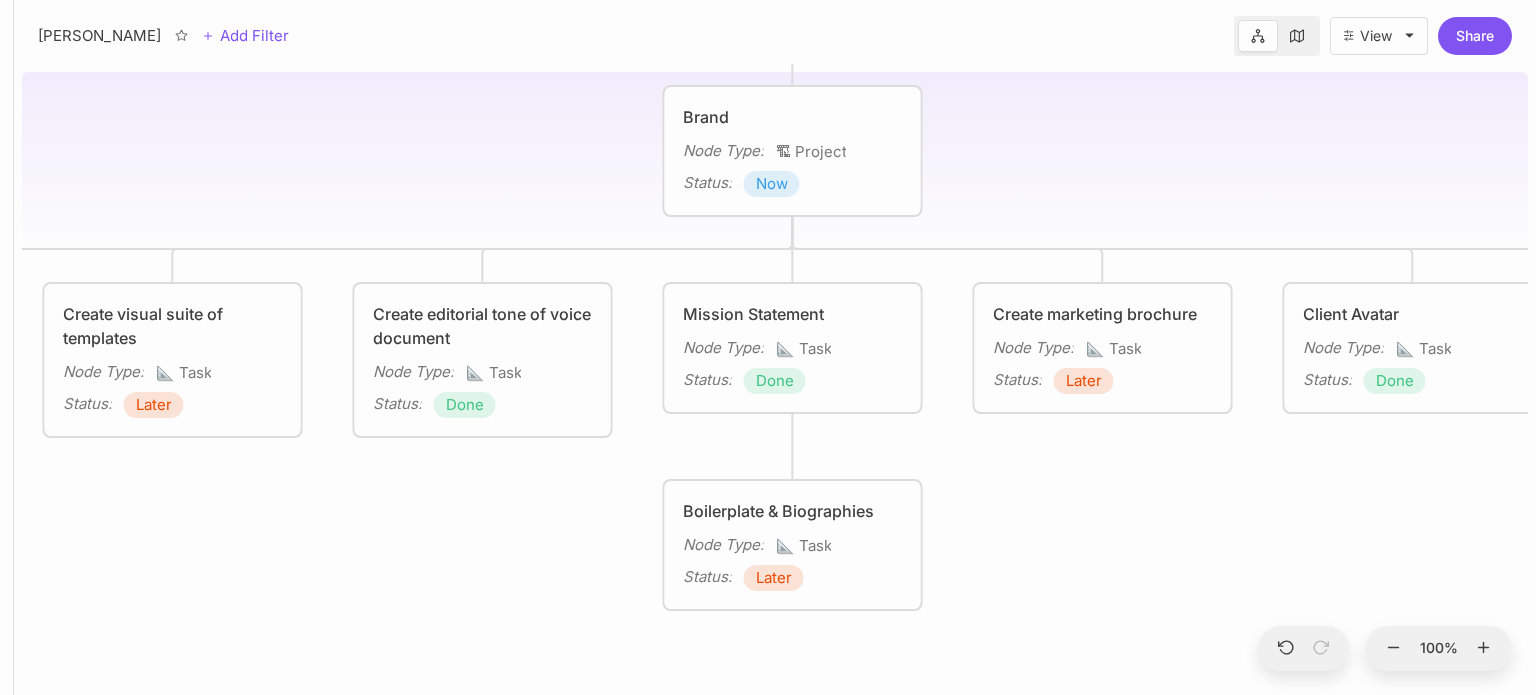 drag, startPoint x: 1115, startPoint y: 128, endPoint x: 1418, endPoint y: 126, distance: 303.0066 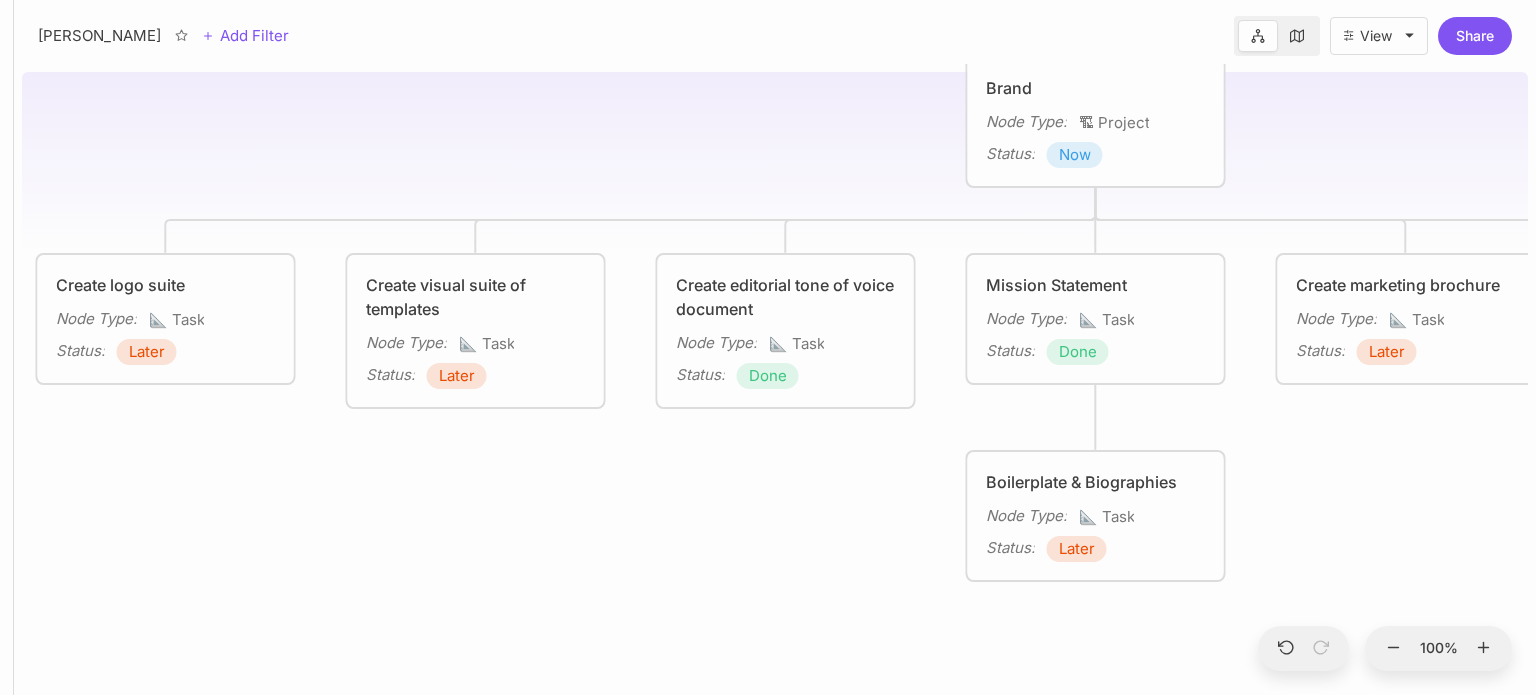 drag, startPoint x: 1232, startPoint y: 138, endPoint x: 1535, endPoint y: 107, distance: 304.5817 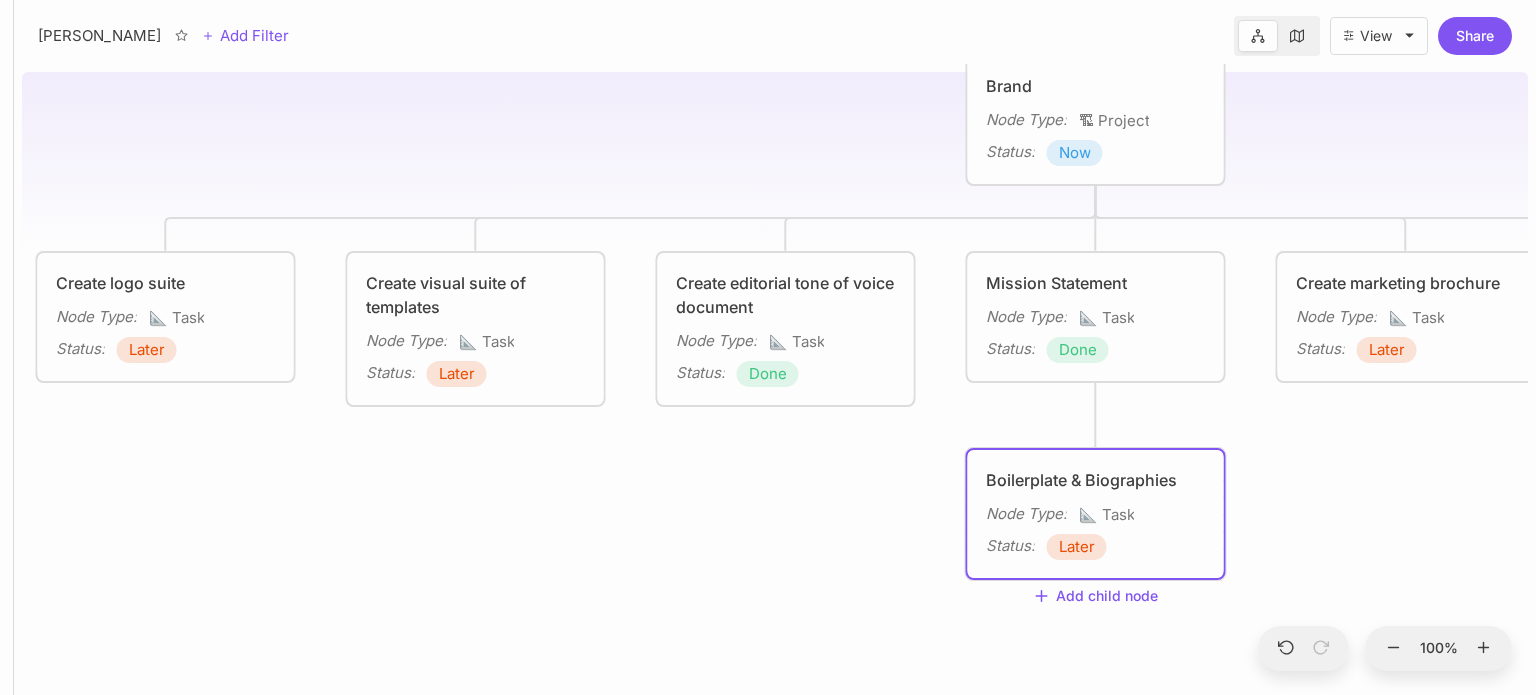 click on "Later" at bounding box center [1077, 547] 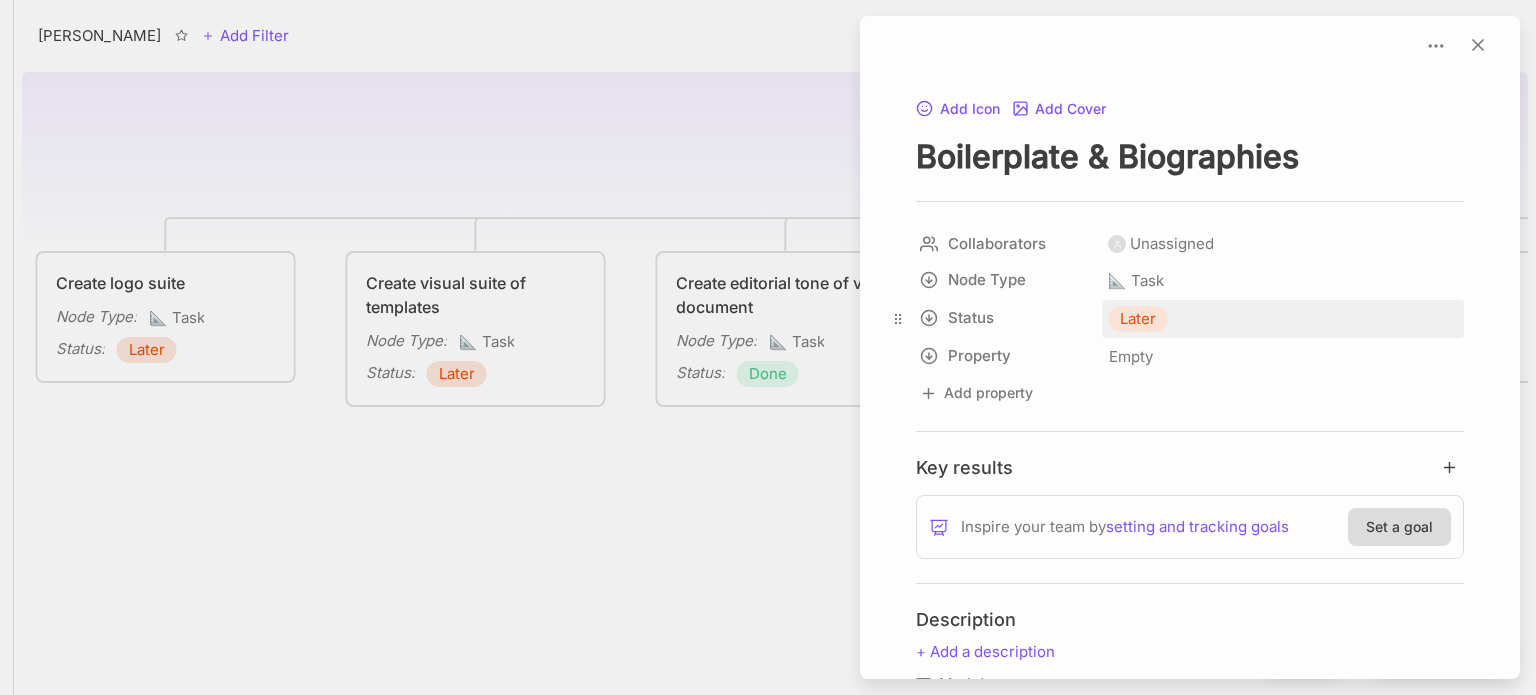 click on "Later" at bounding box center [1138, 319] 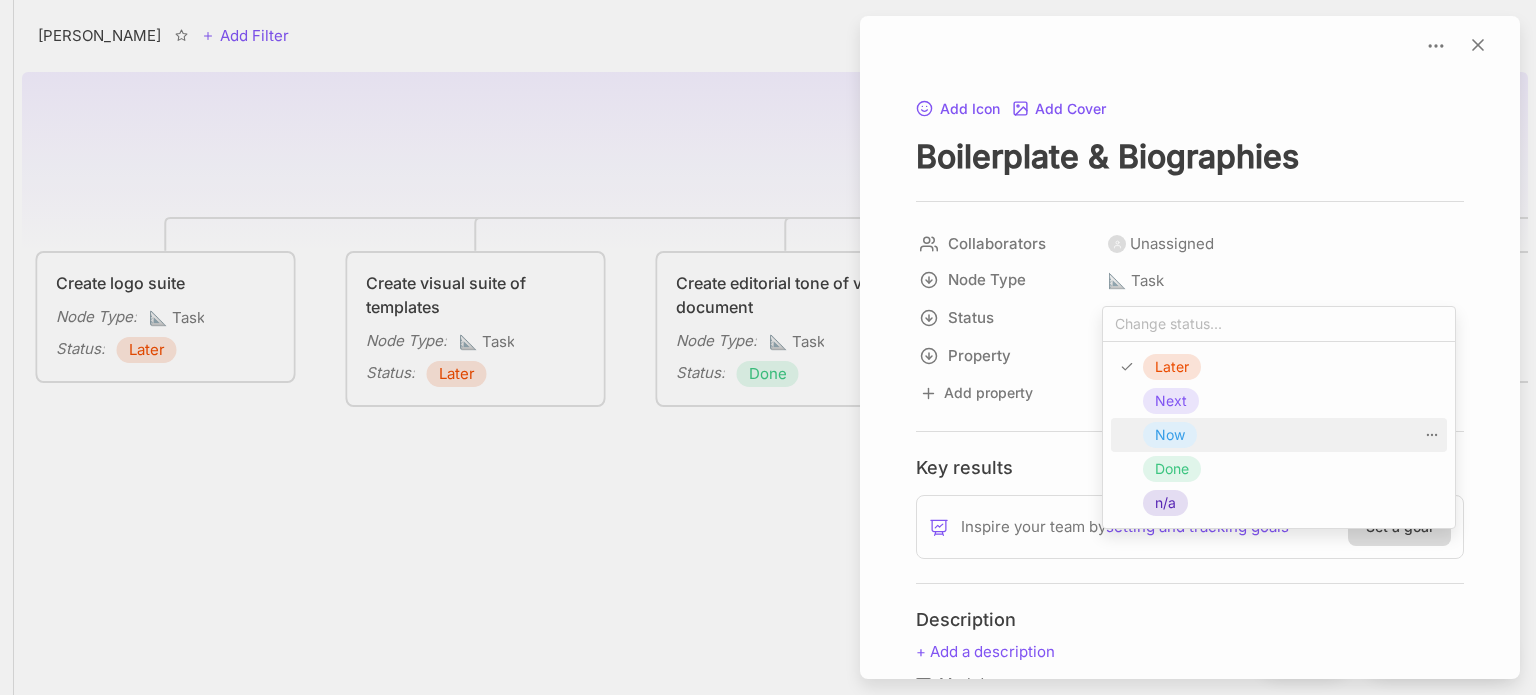 click on "Now" at bounding box center (1170, 435) 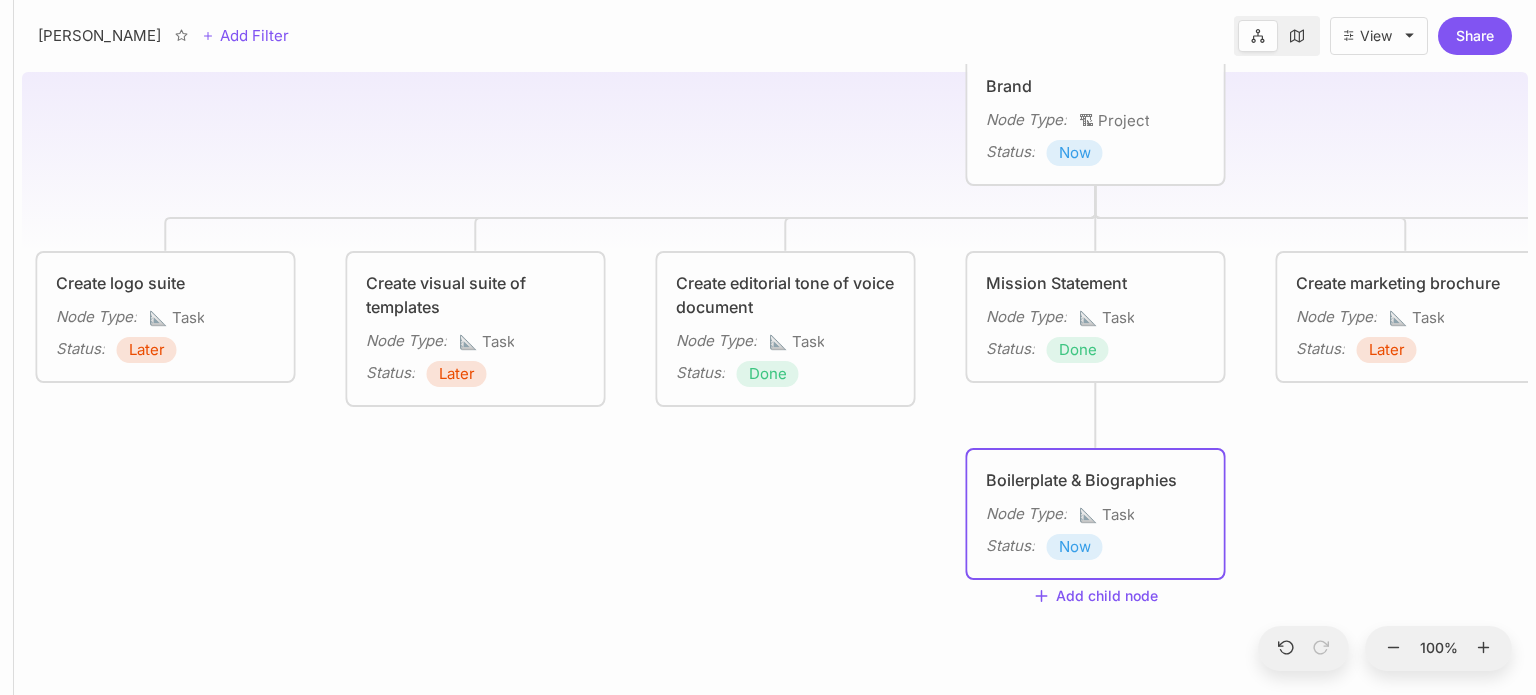 click on "Boilerplate & Biographies Node Type : 📐   Task Status : Now" at bounding box center (1096, 514) 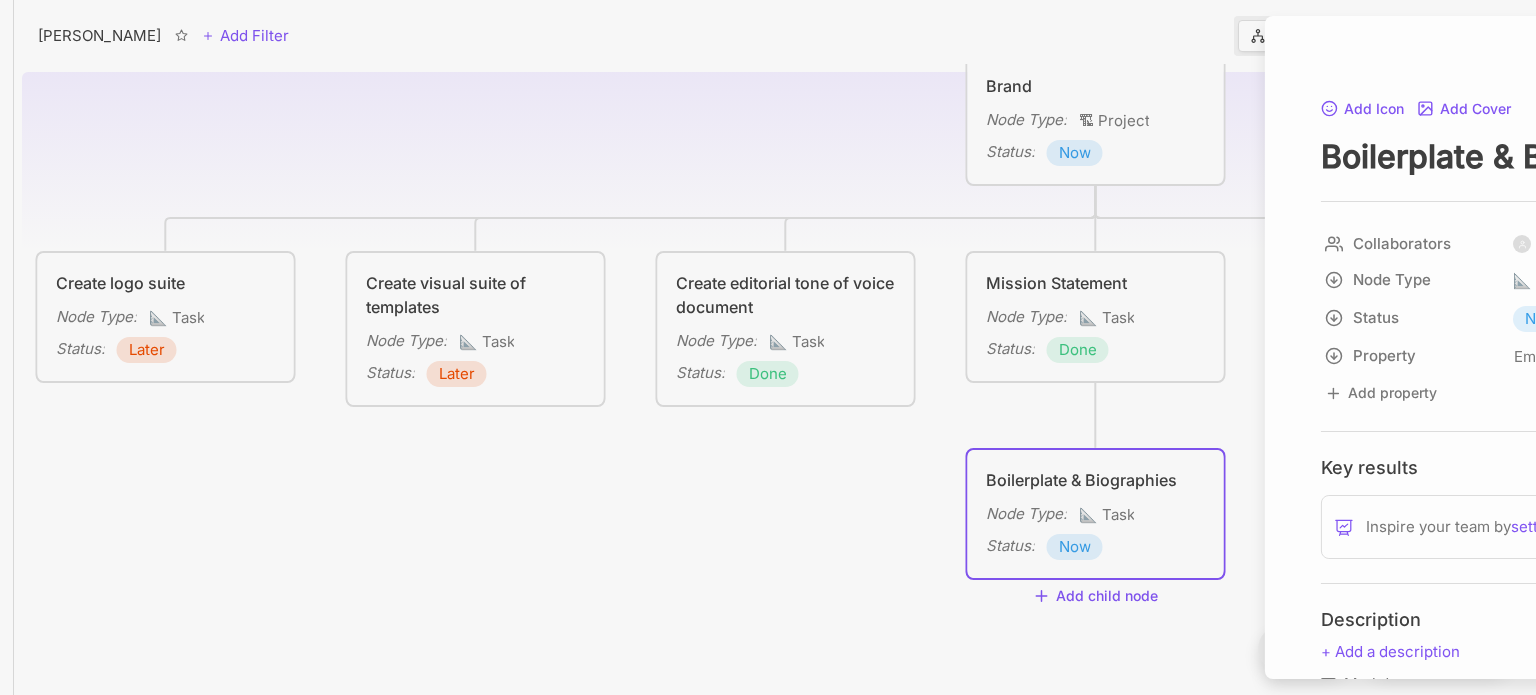click on "Inspire your team by  setting and tracking goals Set a goal" at bounding box center [1595, 527] 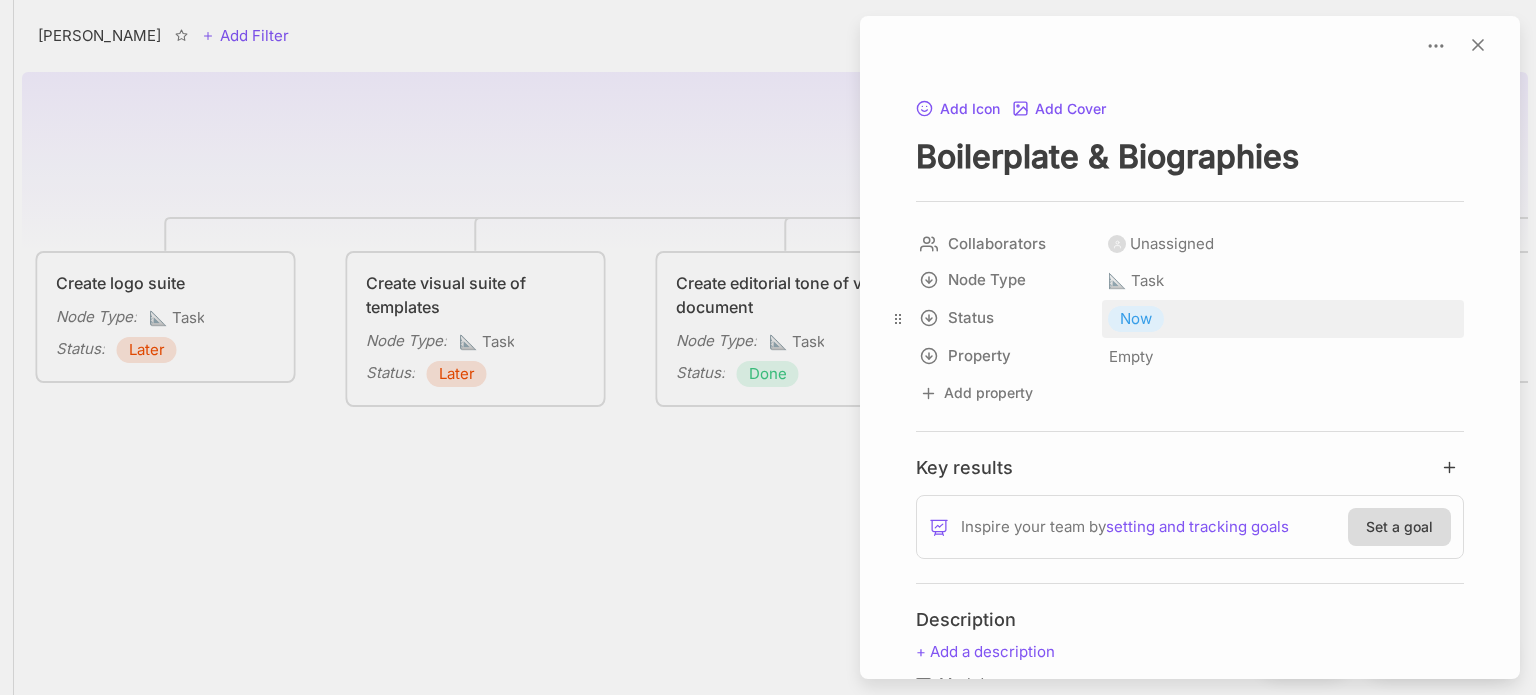 click on "Now" at bounding box center (1136, 319) 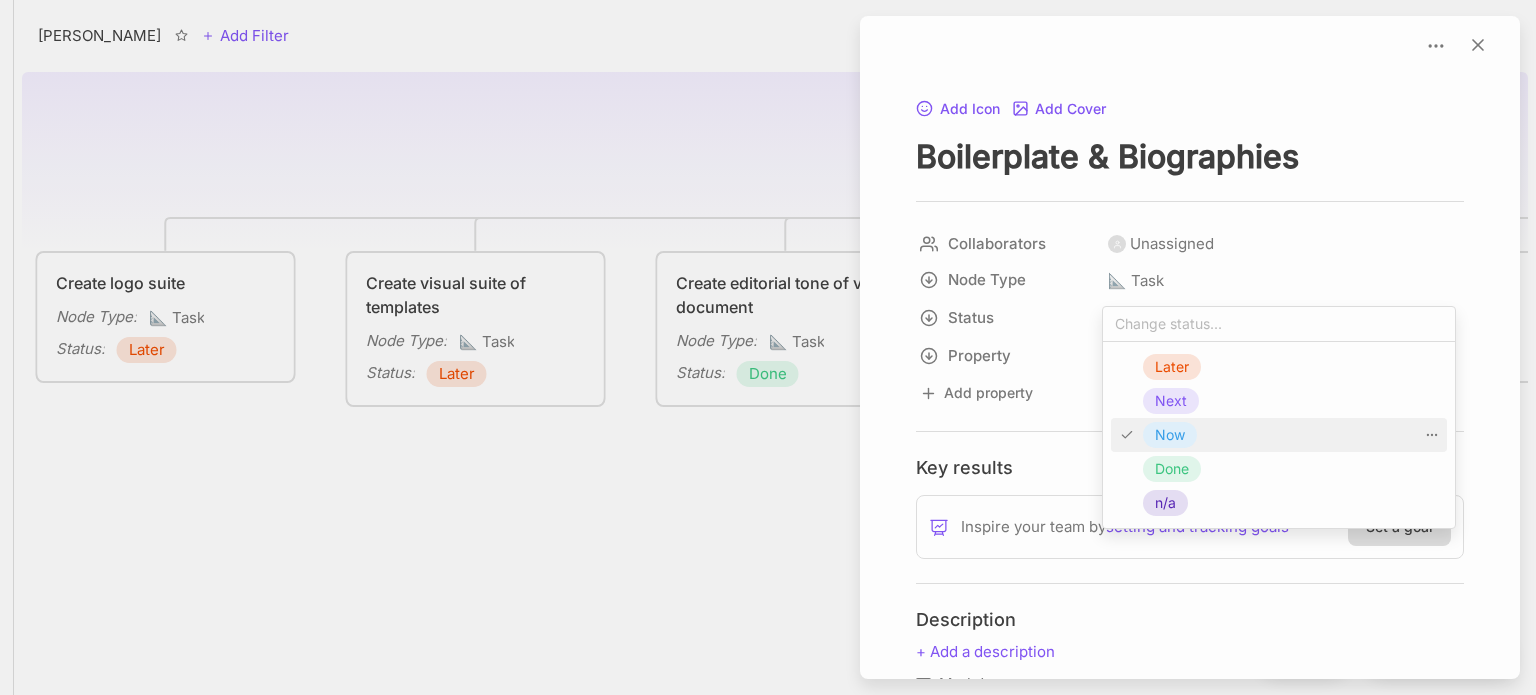 click on "Now" at bounding box center [1170, 435] 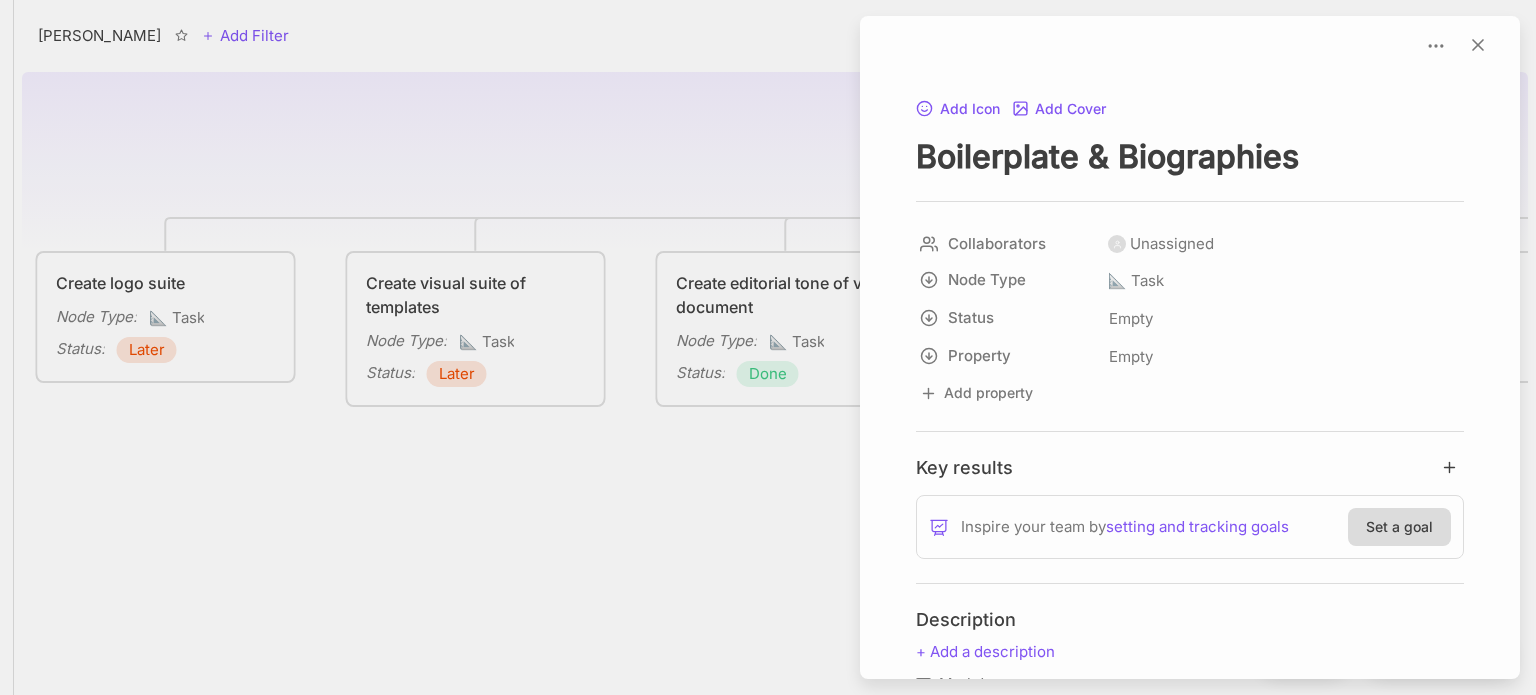 click at bounding box center (768, 347) 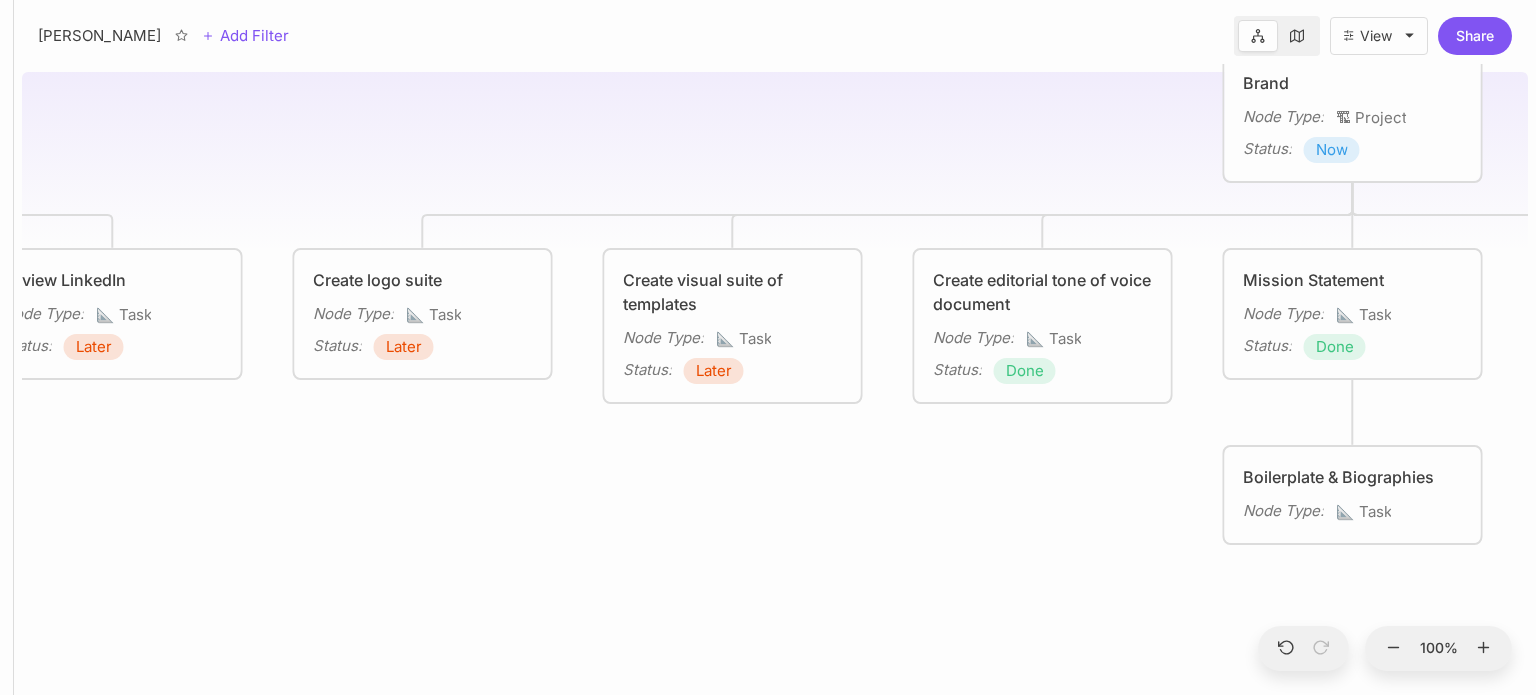 drag, startPoint x: 771, startPoint y: 483, endPoint x: 1028, endPoint y: 480, distance: 257.01752 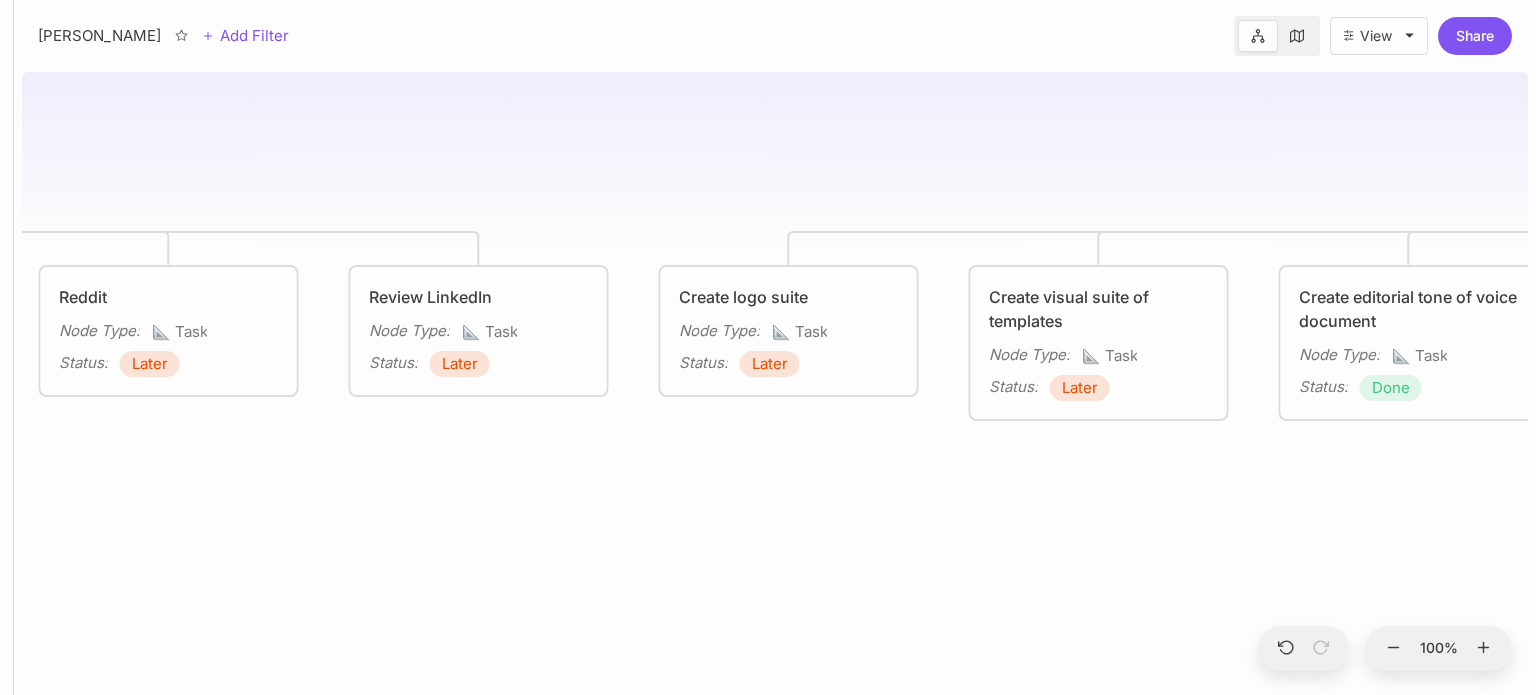 drag, startPoint x: 752, startPoint y: 508, endPoint x: 1120, endPoint y: 523, distance: 368.30557 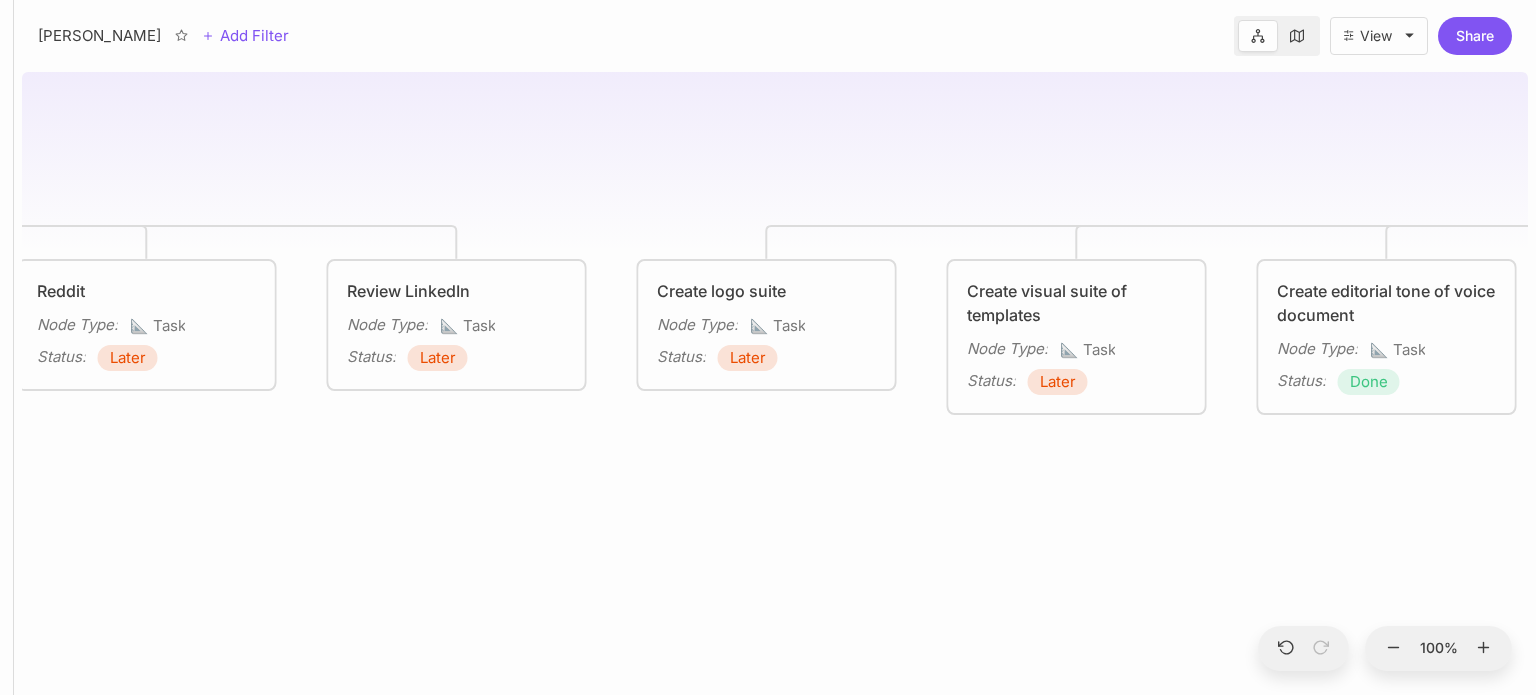 drag, startPoint x: 1091, startPoint y: 551, endPoint x: 651, endPoint y: 393, distance: 467.5083 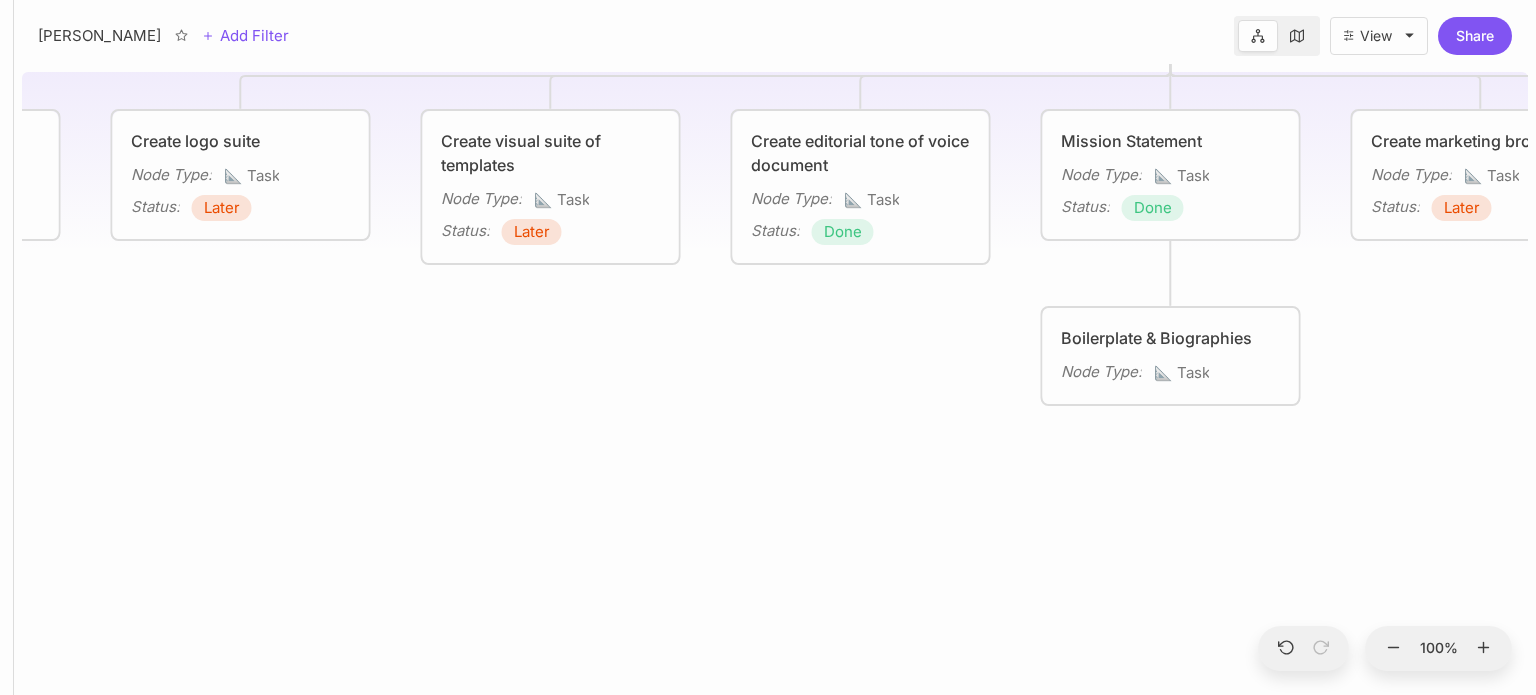 click on "[PERSON_NAME] Marketing Activity  Reputation Management Node Type : 🏗   Project Status : Later Social Media Node Type : 🏗   Project Status : Later Brand  Node Type : 🏗   Project Status : Now Website Node Type : 🏗   Project Status : Later Sales & Lead Generation Node Type : 🏗   Project Status : Later Operations Node Type : 🏗   Project Status : Later Onboarding Node Type : 🏗   Project Status : Later Build & review profiles on Listings Sites Node Type : 📐   Task Status : Later Build Review Automation Process Node Type : 📐   Task Status : Later Review Google My Business Node Type : 📐   Task Status : Later GMB Referral Link Node Type : 📐   Task Status : Later TrustPilot Node Type : 📐   Task Status : Later Google My Business Profile Optimisation Node Type : 📐   Task Status : Later Local SEO Node Type : 📐   Task Status : Later Feefo Node Type : 📐   Task Status : Later Local Citations Node Type : 📐   Task Status : Later Set up social media channels Node Type : 📐   Task" at bounding box center [775, 379] 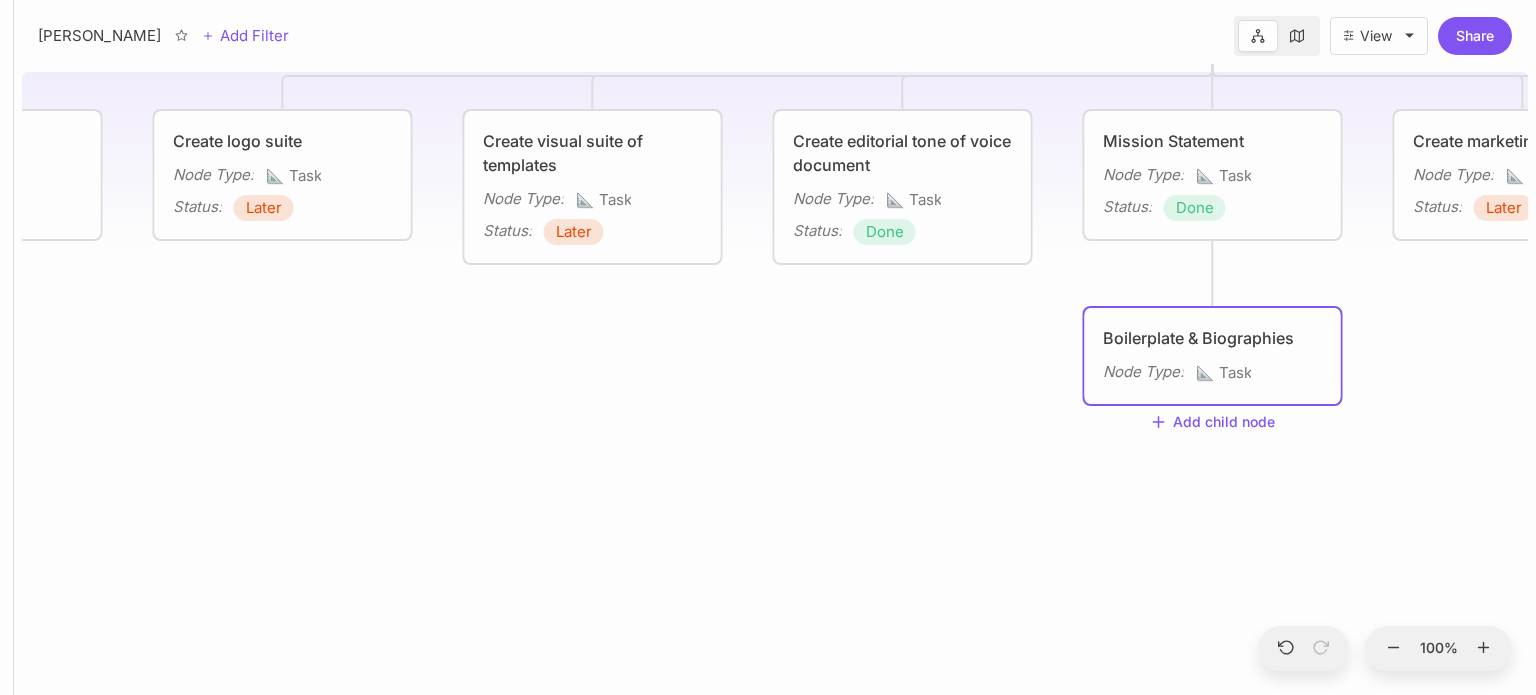 click on "📐   Task" at bounding box center (1224, 373) 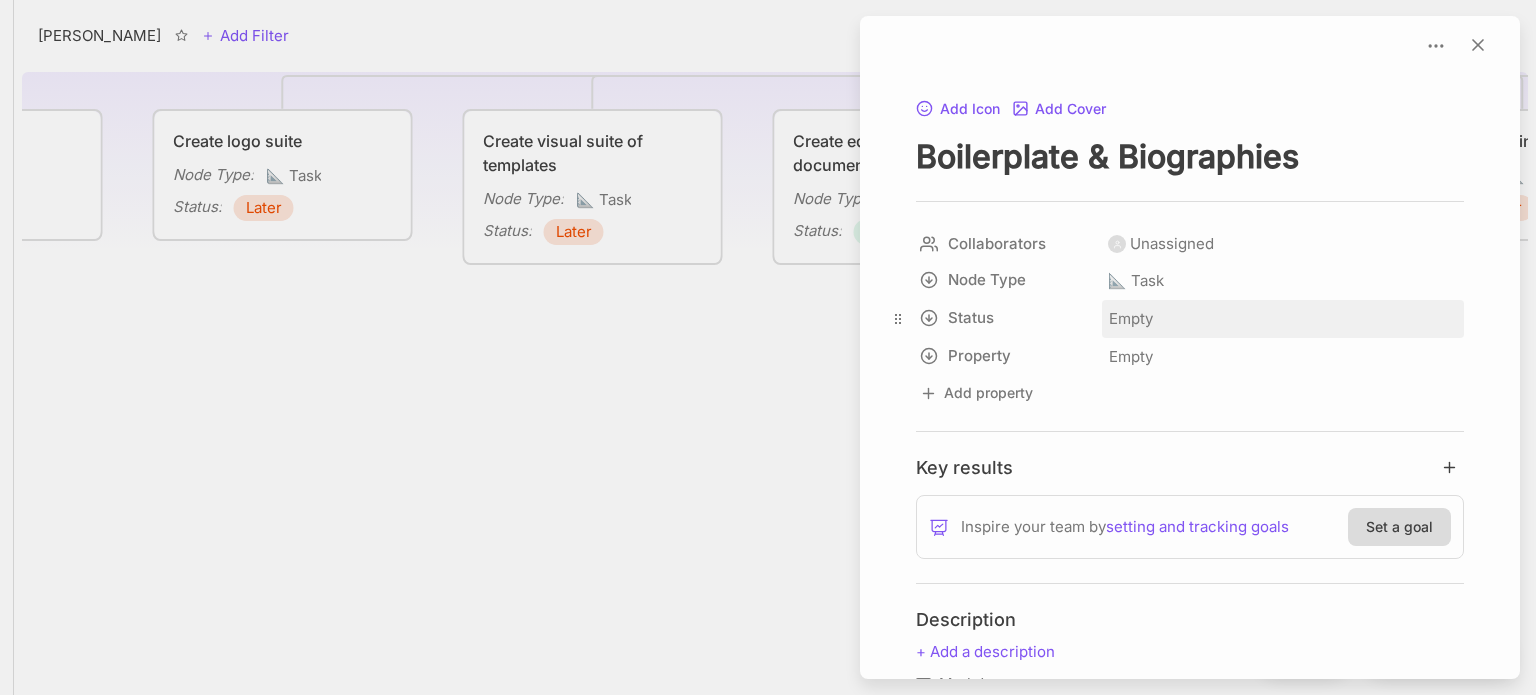 click on "Empty" at bounding box center [1283, 319] 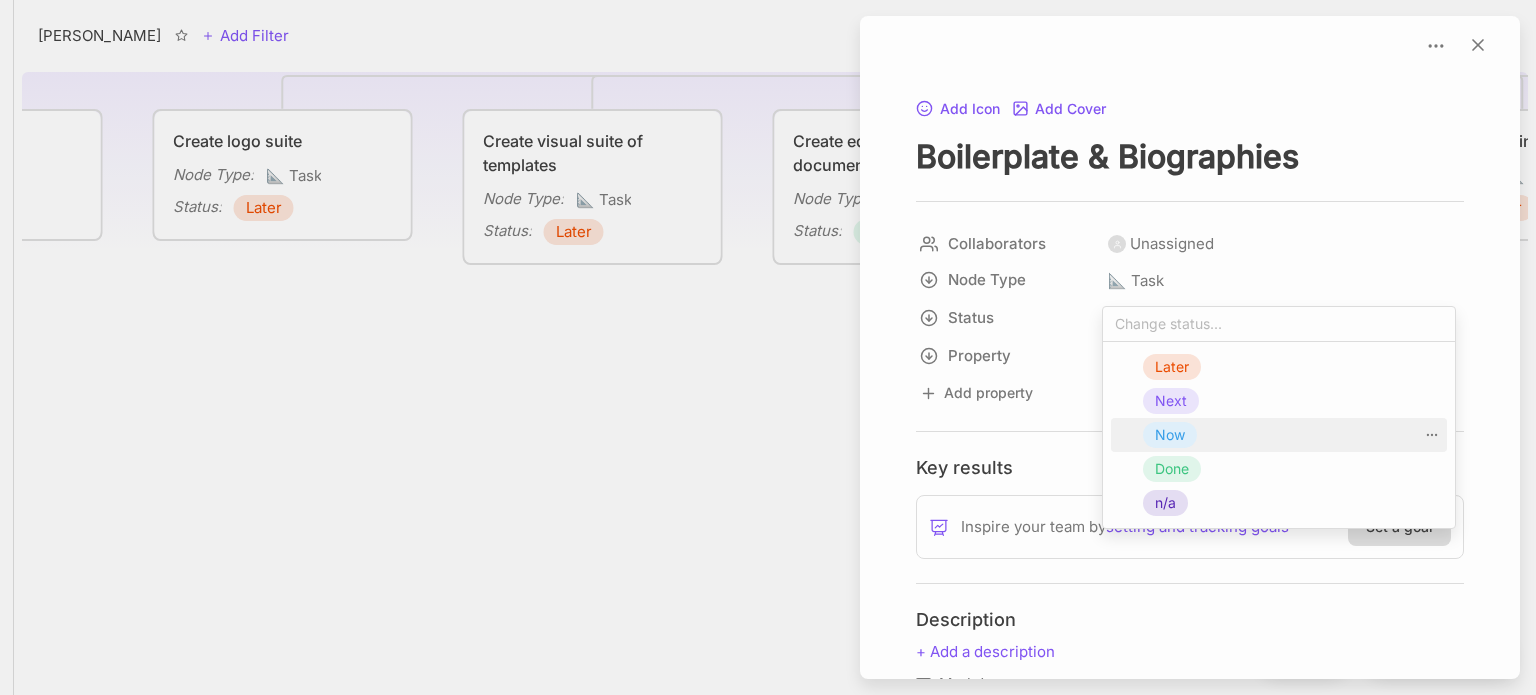 click on "Now" at bounding box center (1170, 435) 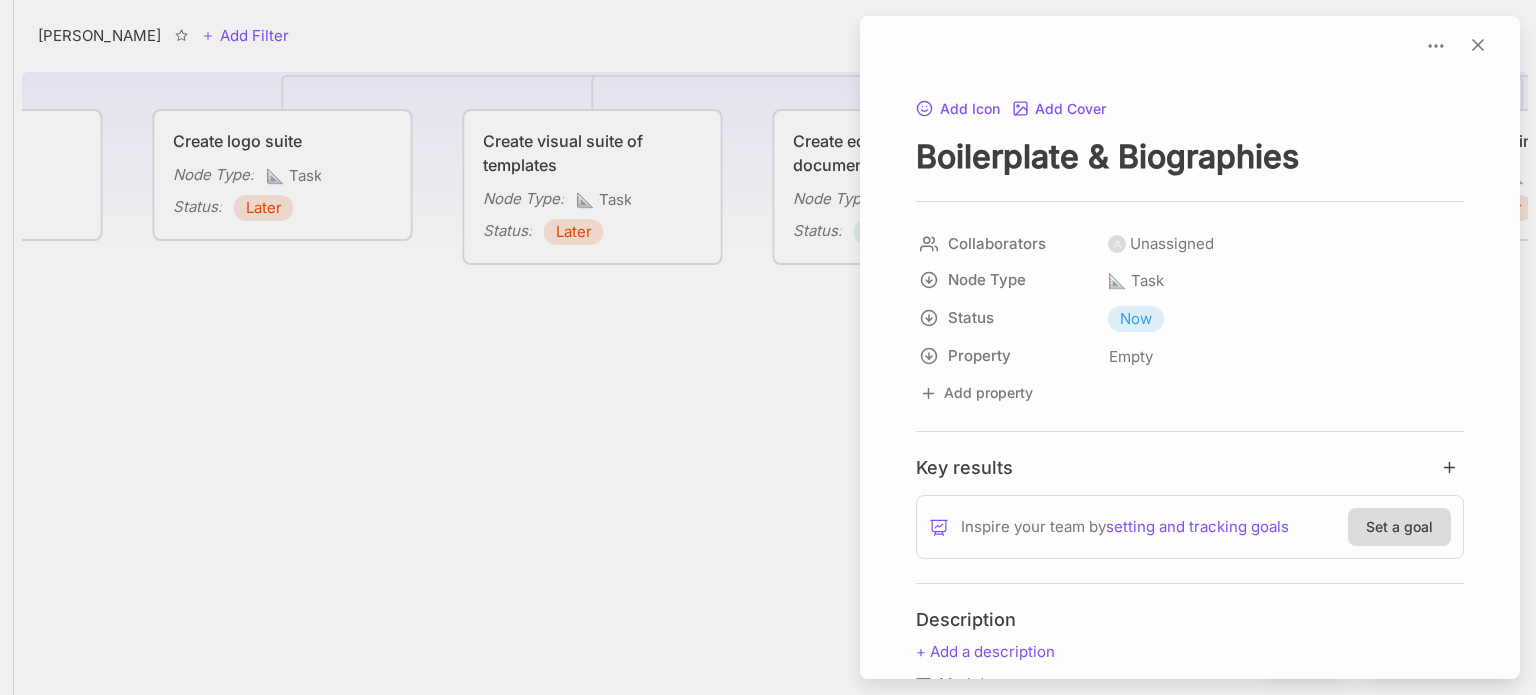 click at bounding box center (768, 347) 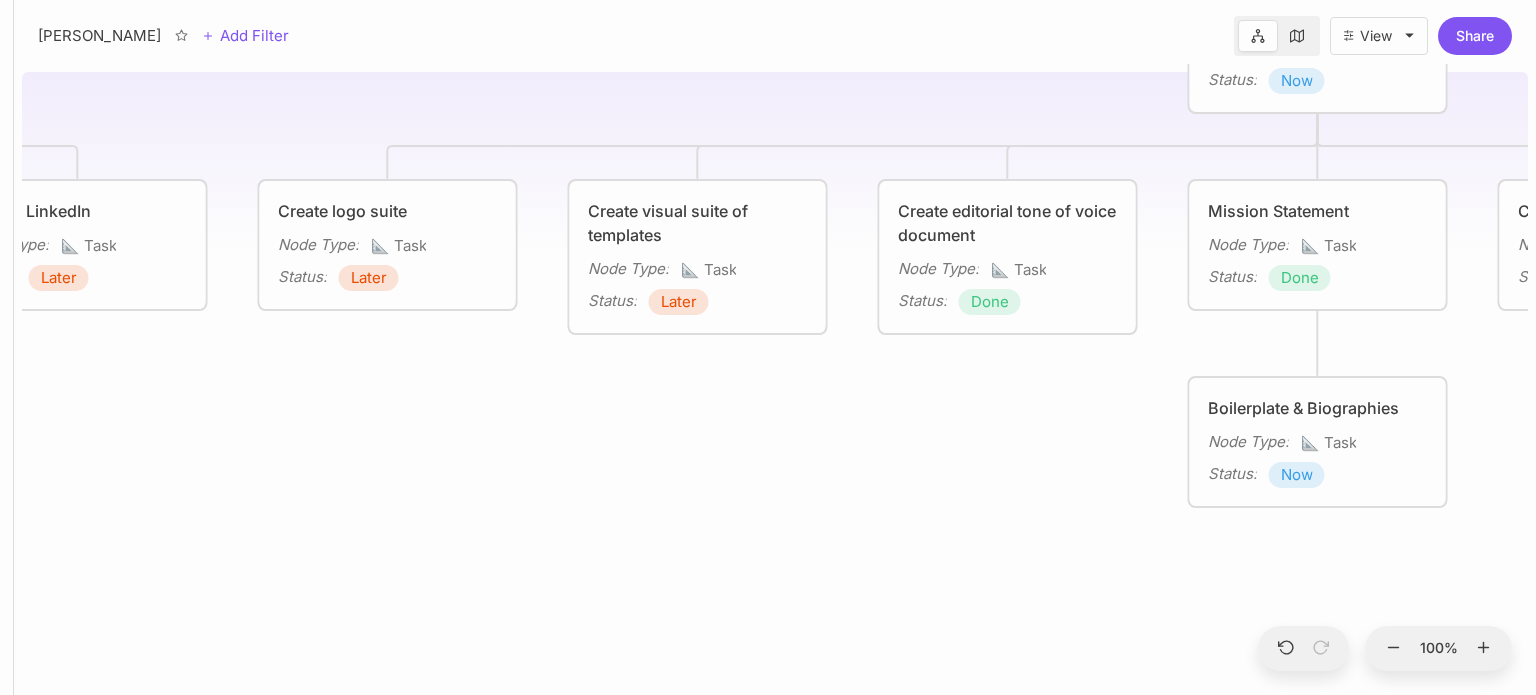 drag, startPoint x: 844, startPoint y: 435, endPoint x: 1019, endPoint y: 551, distance: 209.95476 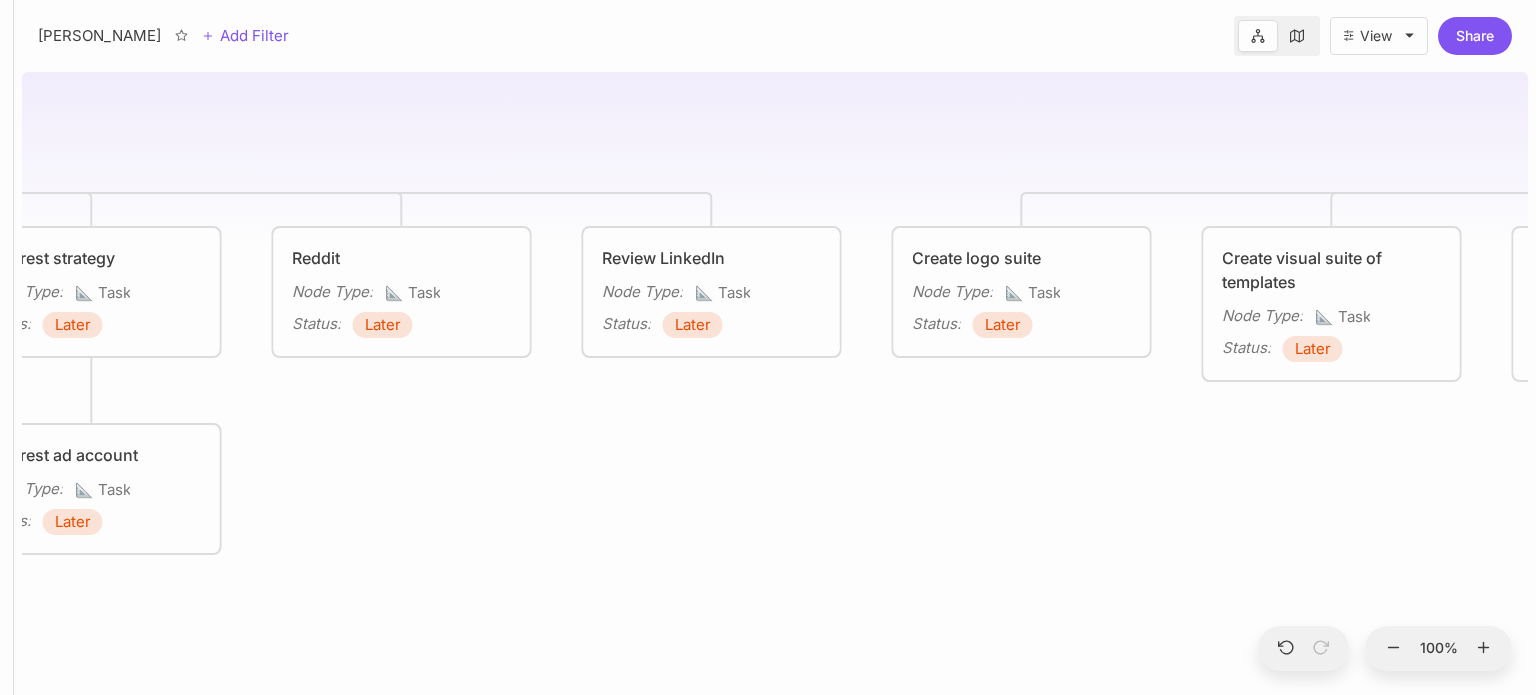drag, startPoint x: 900, startPoint y: 541, endPoint x: 1472, endPoint y: 545, distance: 572.014 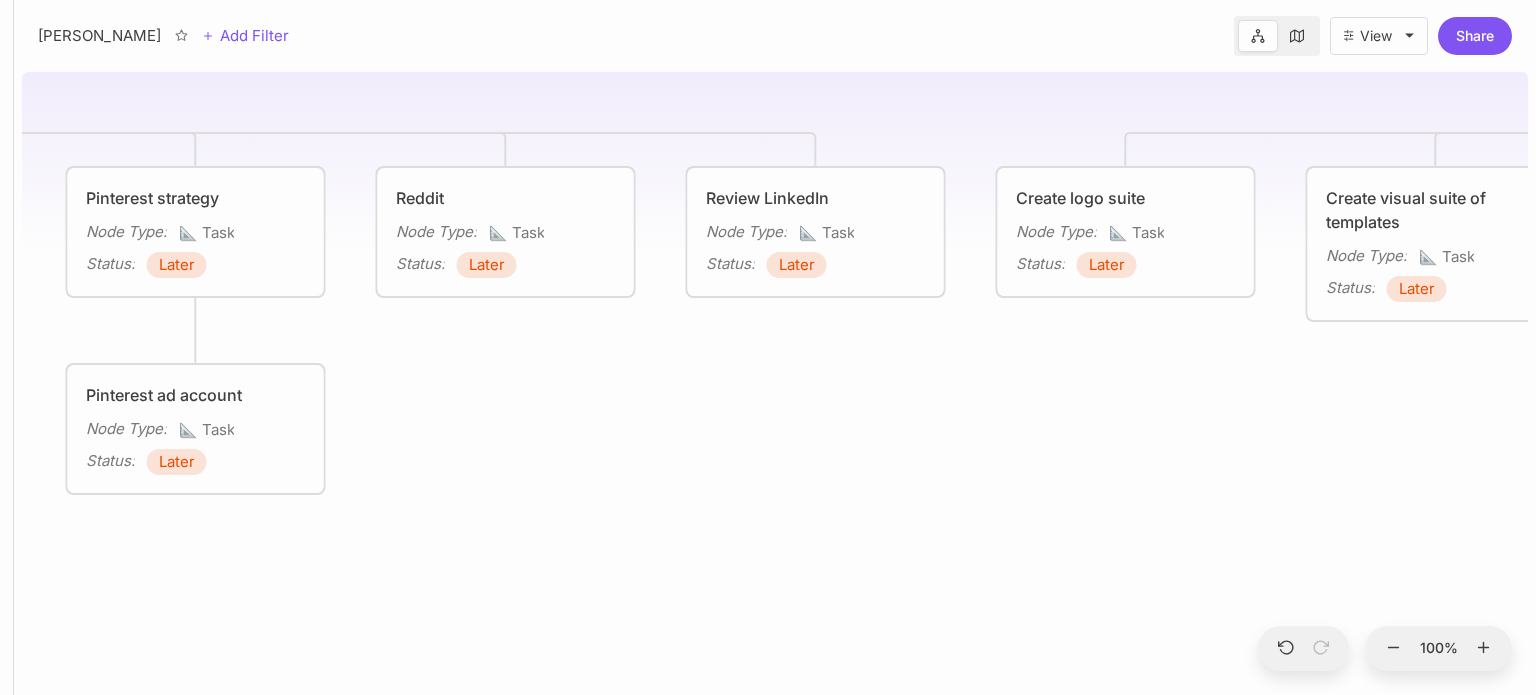 drag, startPoint x: 857, startPoint y: 501, endPoint x: 955, endPoint y: 427, distance: 122.80065 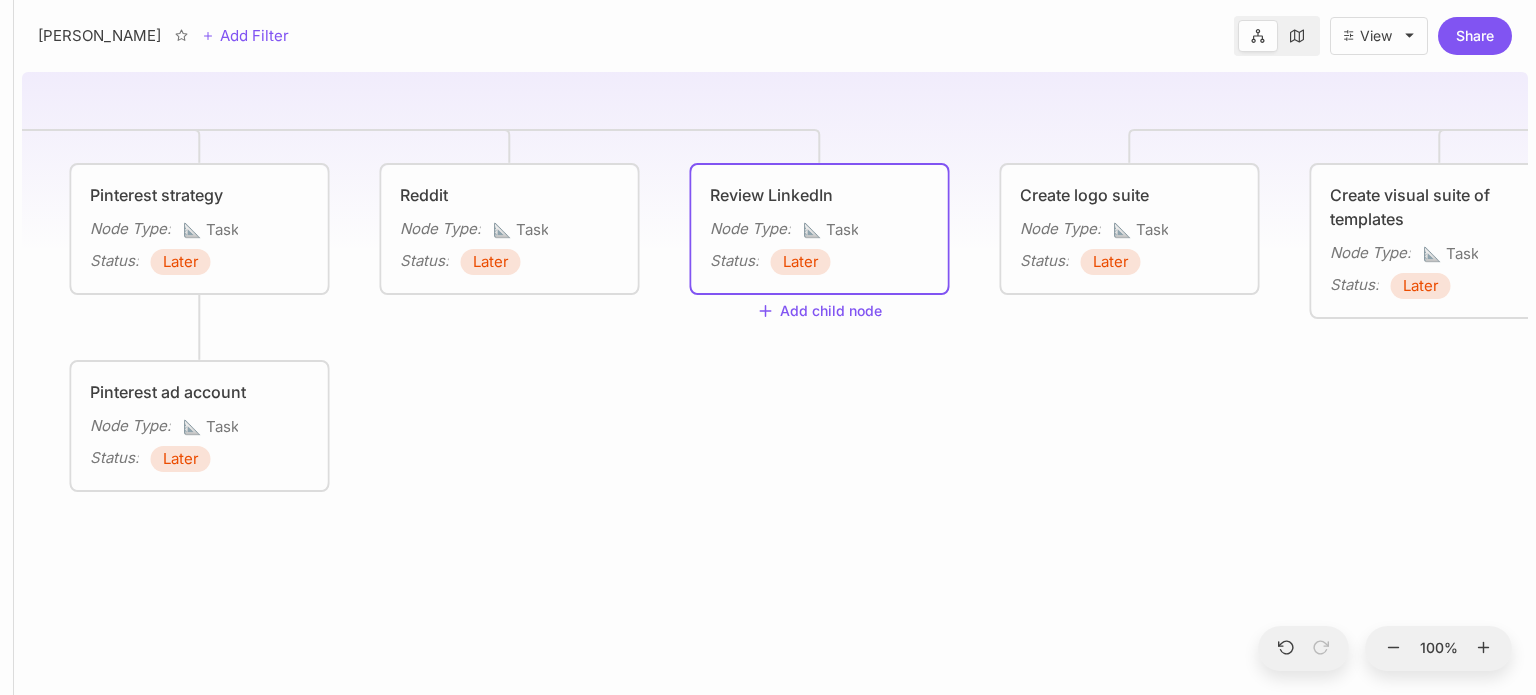 click on "Later" at bounding box center (801, 262) 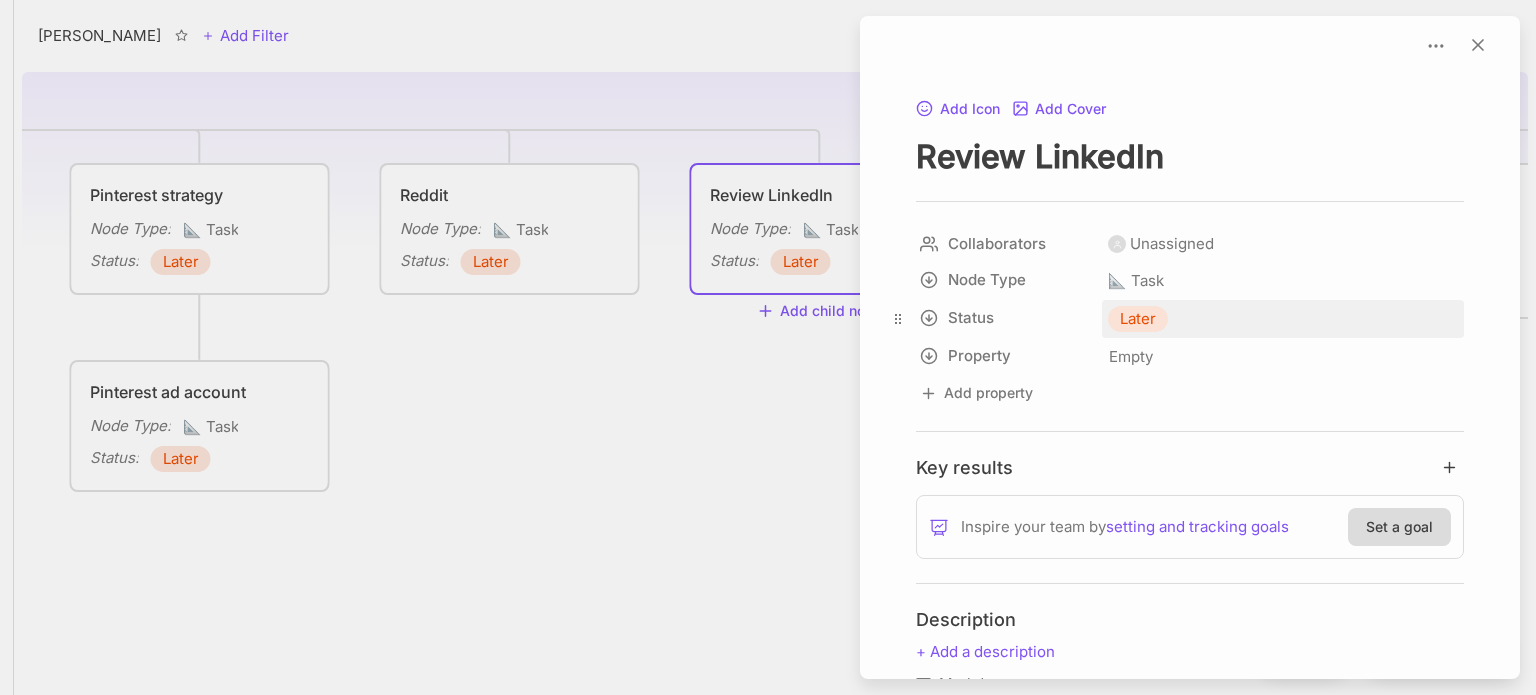 click on "Later" at bounding box center (1138, 319) 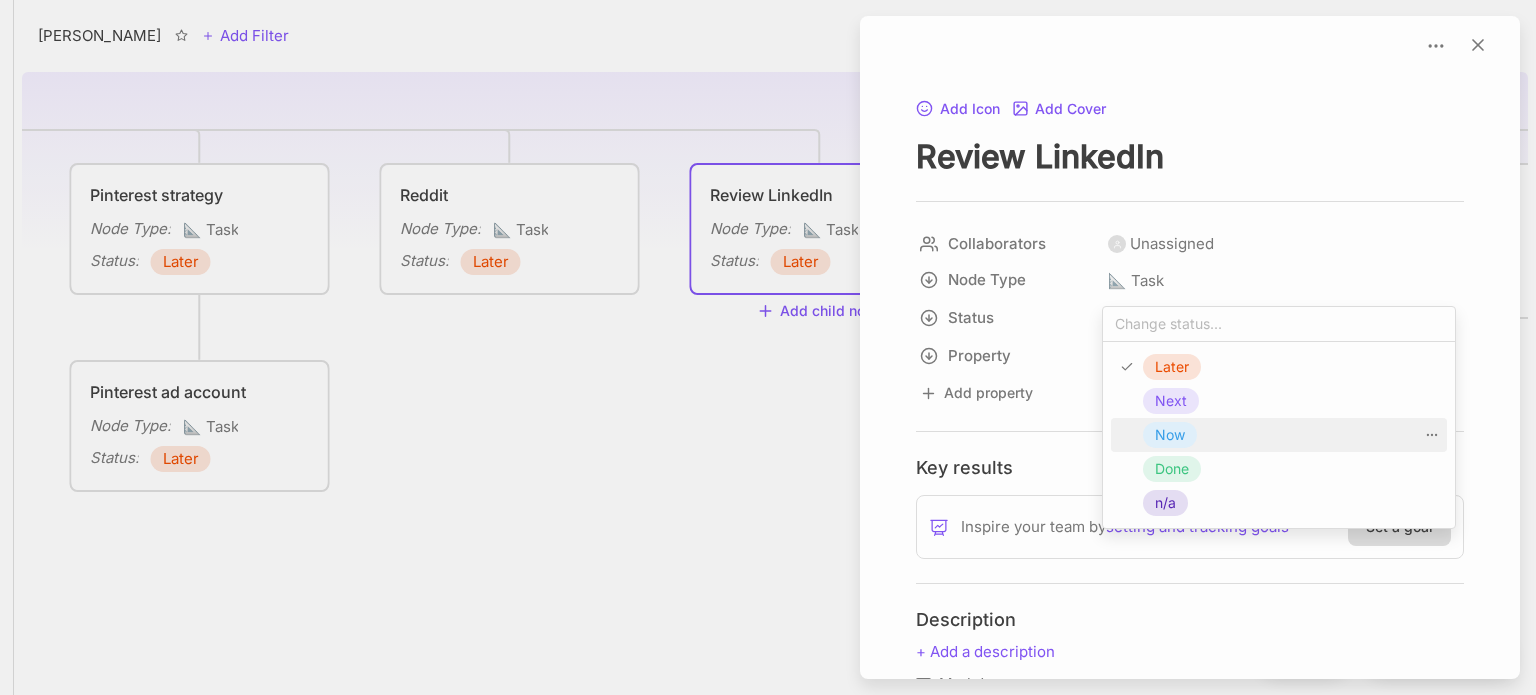 click on "Now" at bounding box center (1170, 435) 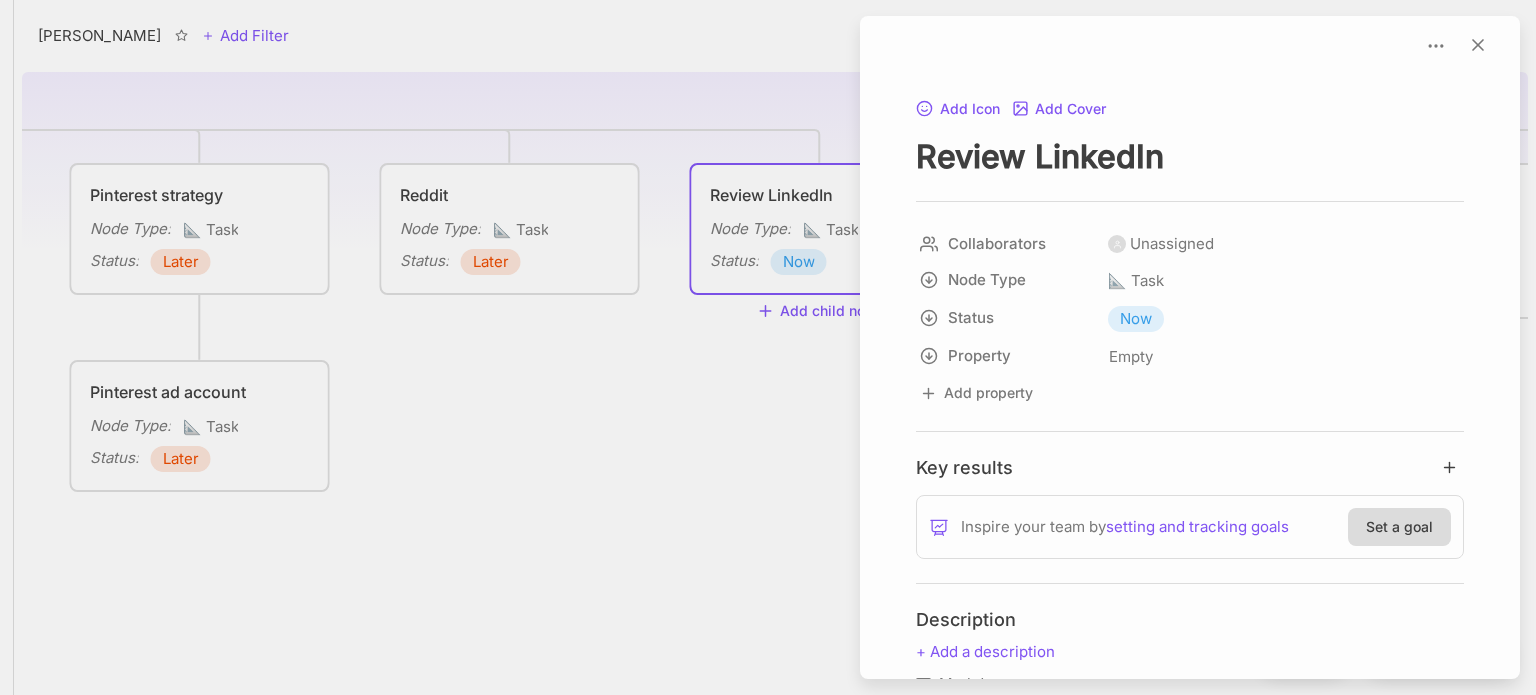 click at bounding box center [768, 347] 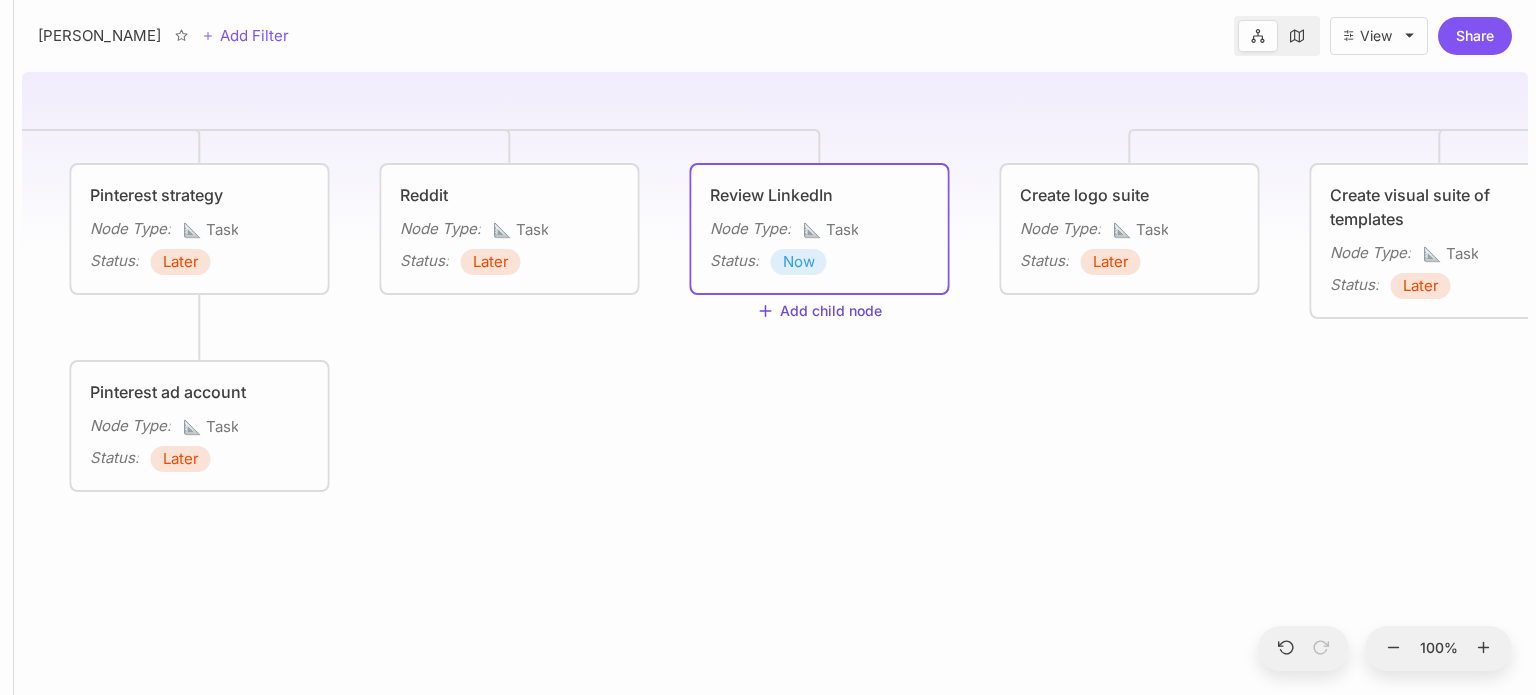 click on "Add child node" at bounding box center [820, 312] 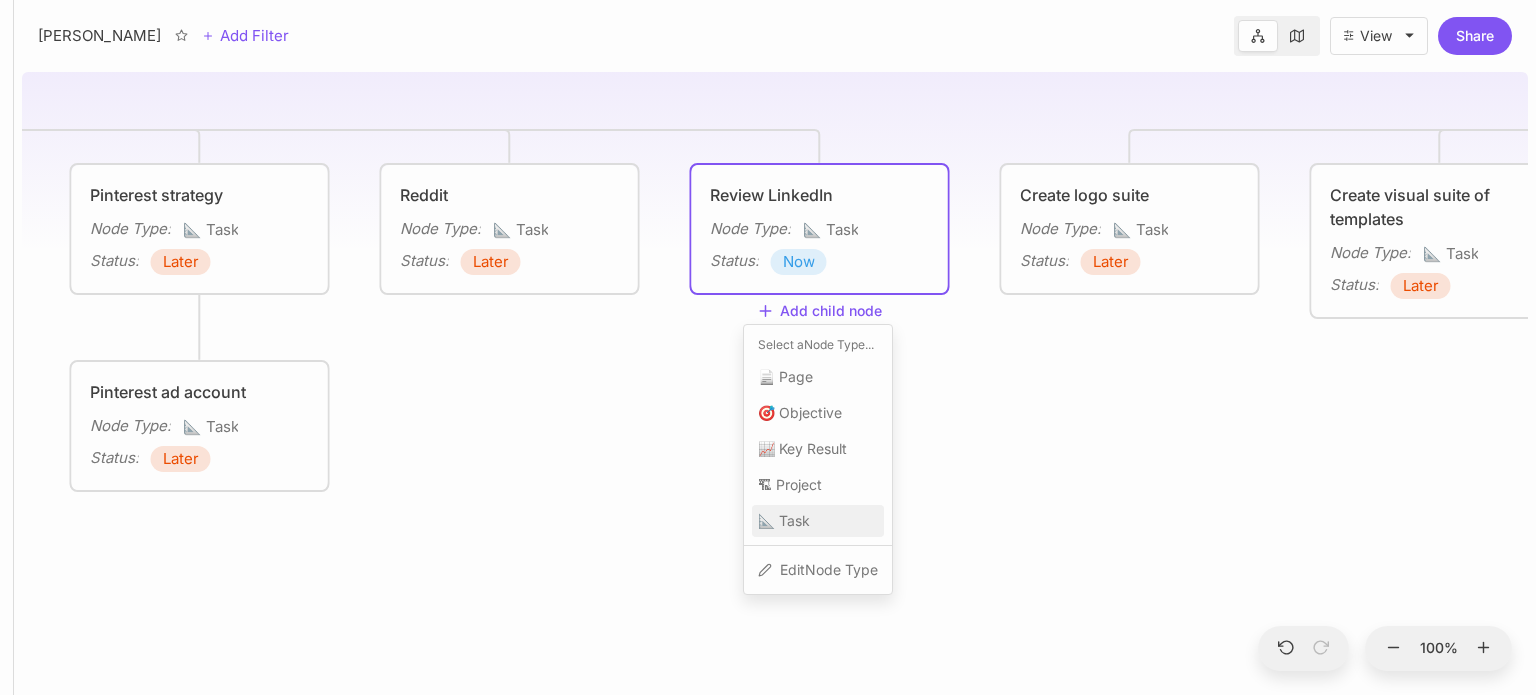 click on "📐   Task" at bounding box center [784, 521] 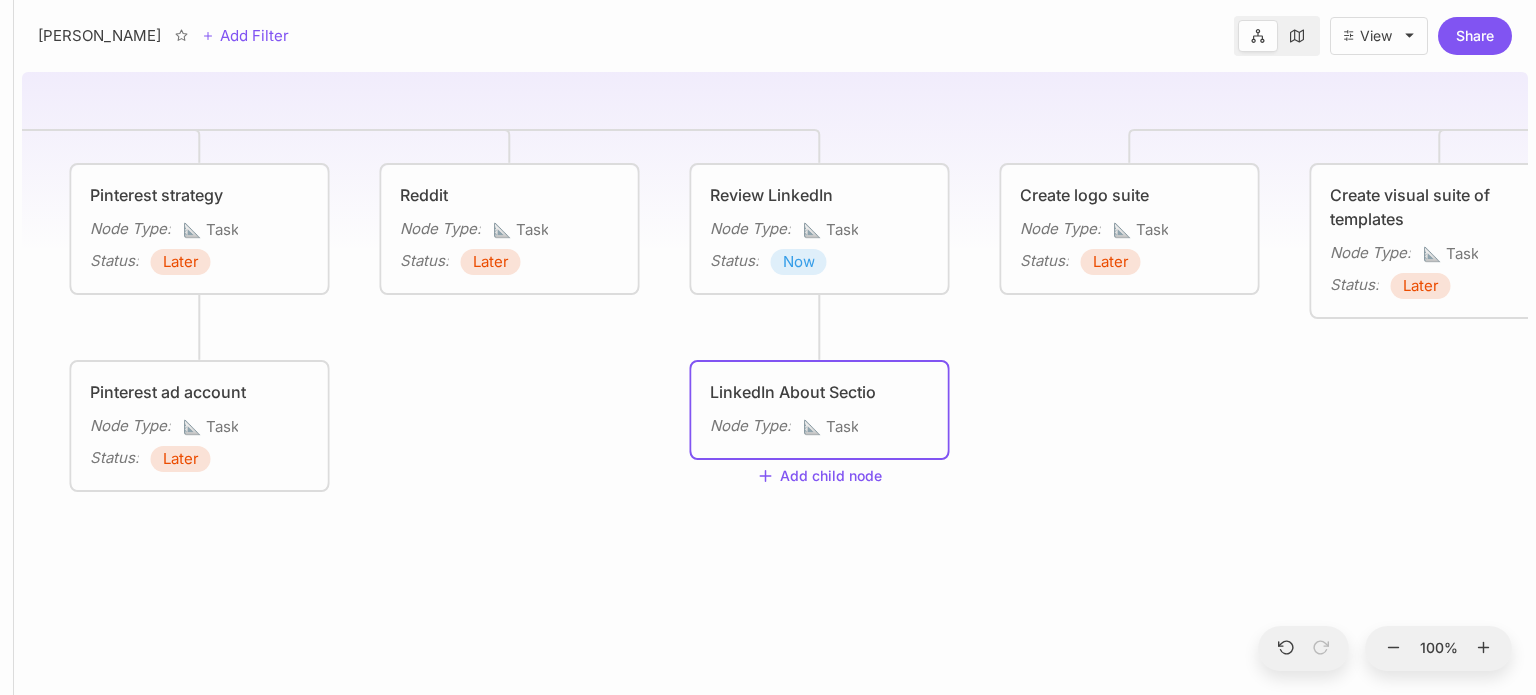 type on "LinkedIn About Section" 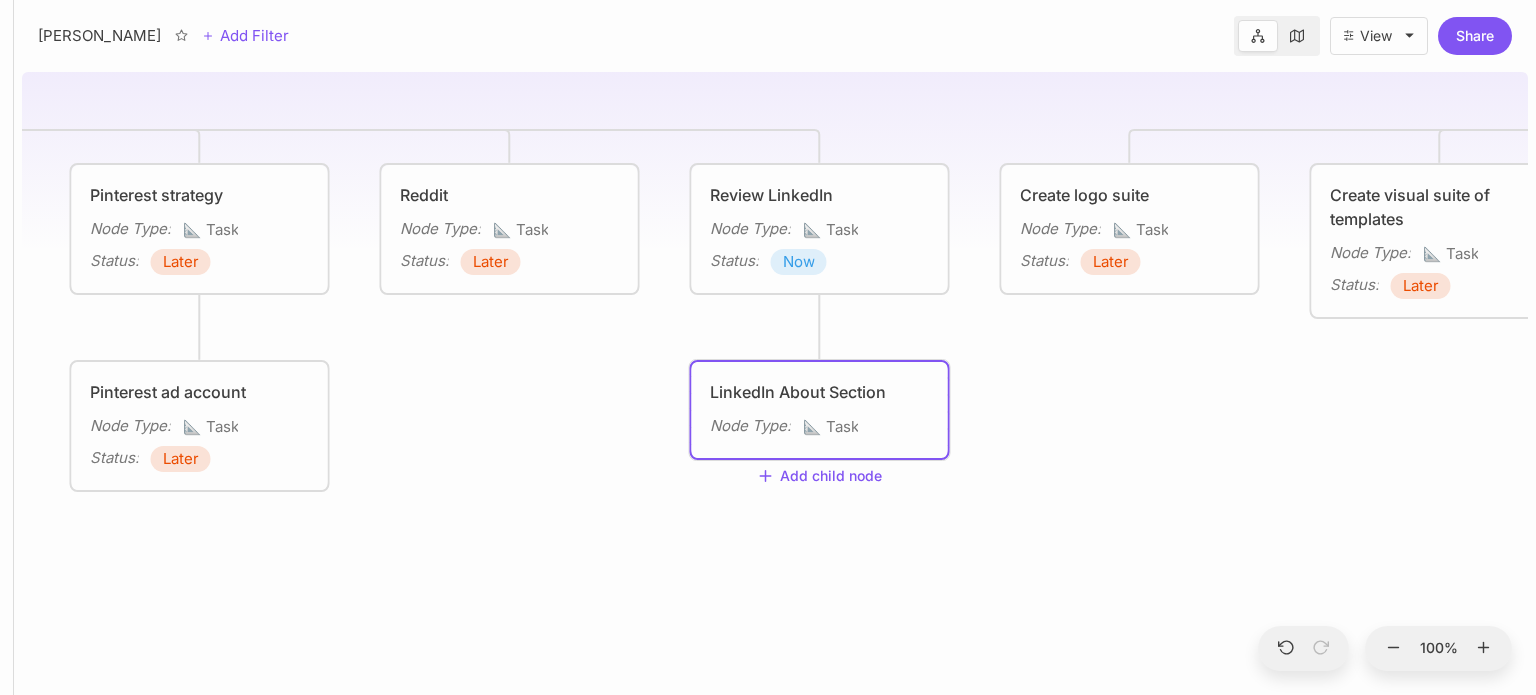 click on "📐   Task" at bounding box center (831, 427) 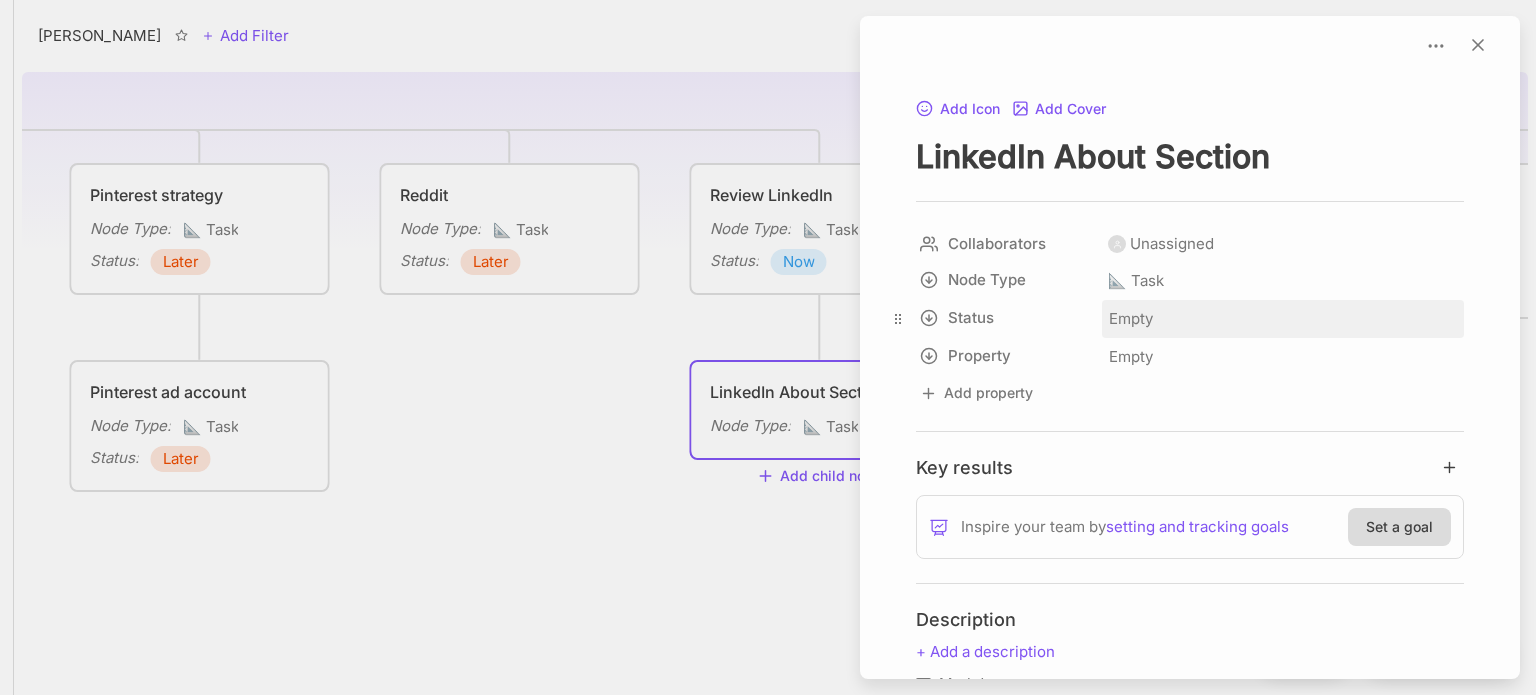click on "Empty" at bounding box center (1131, 319) 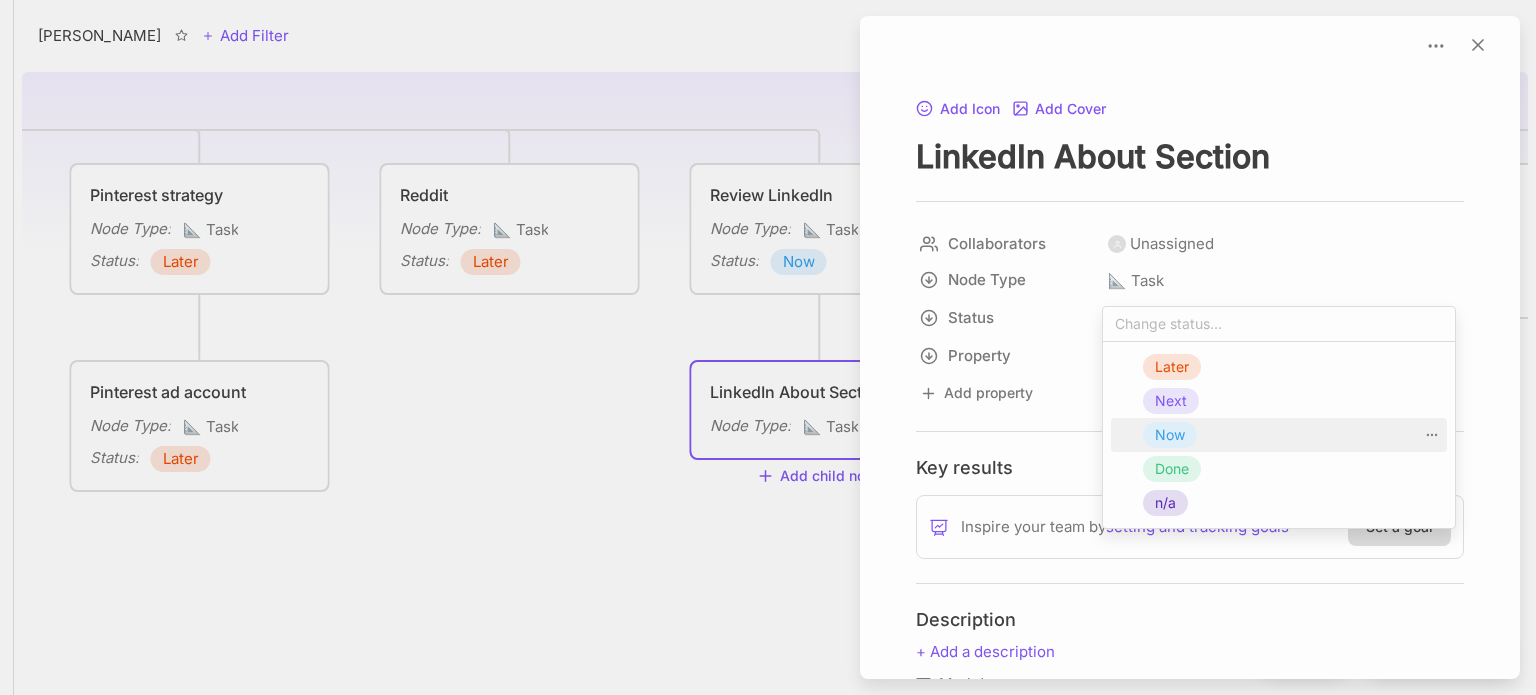 click on "Now" at bounding box center [1170, 435] 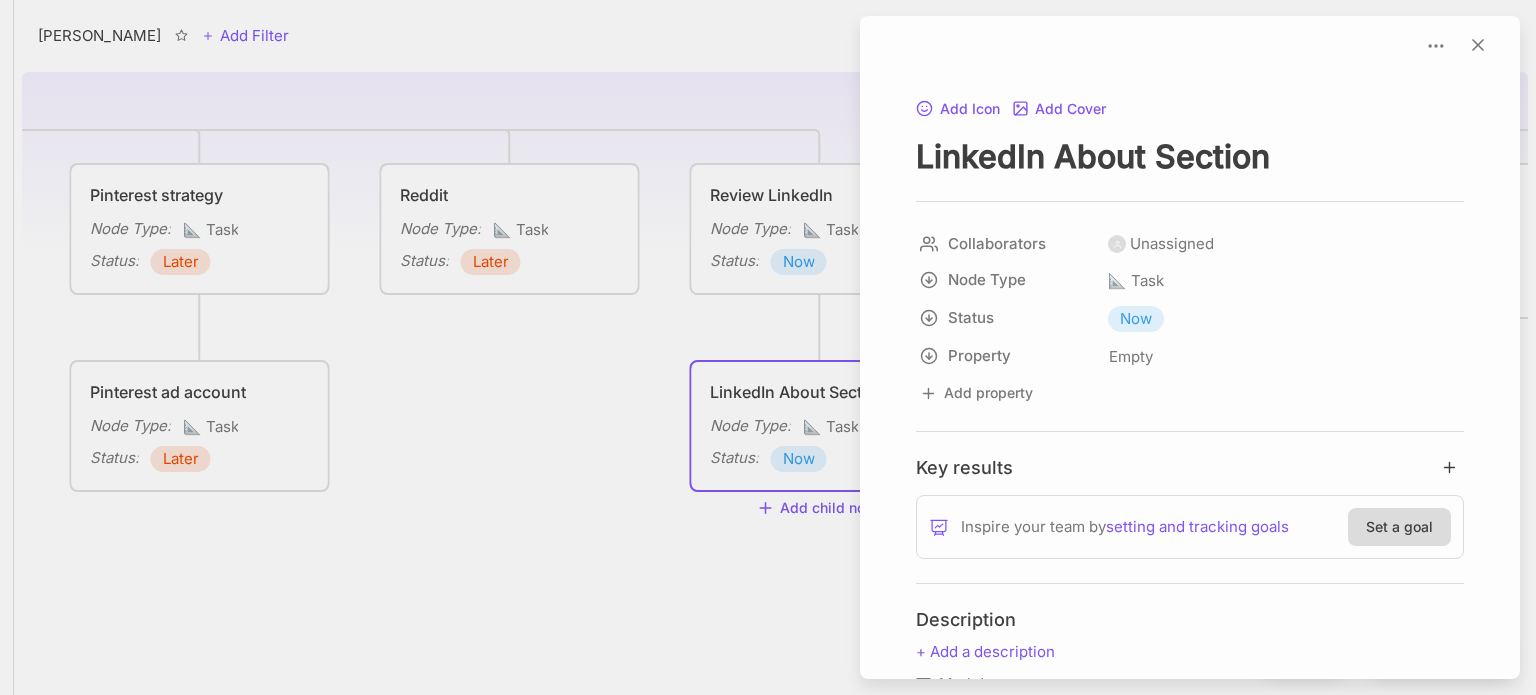 click at bounding box center (768, 347) 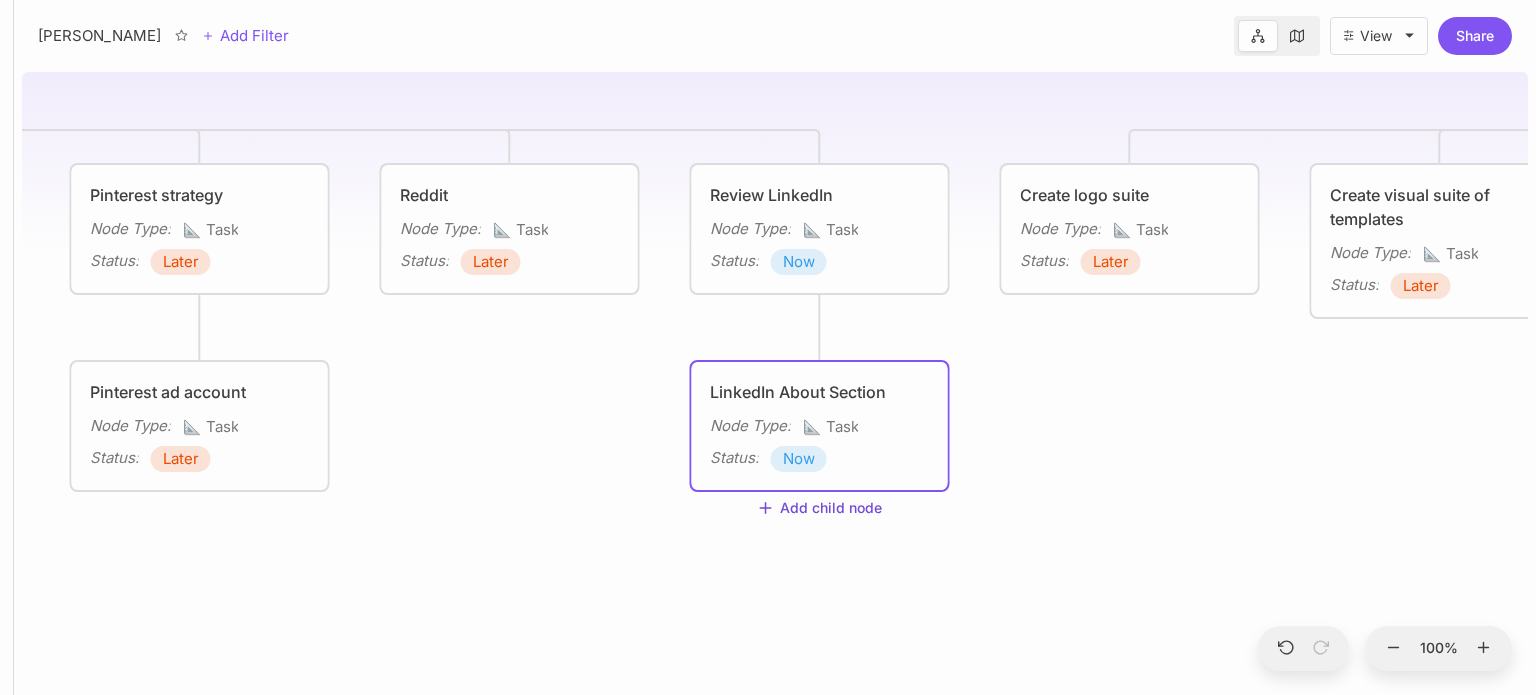 click on "Add child node" at bounding box center (820, 509) 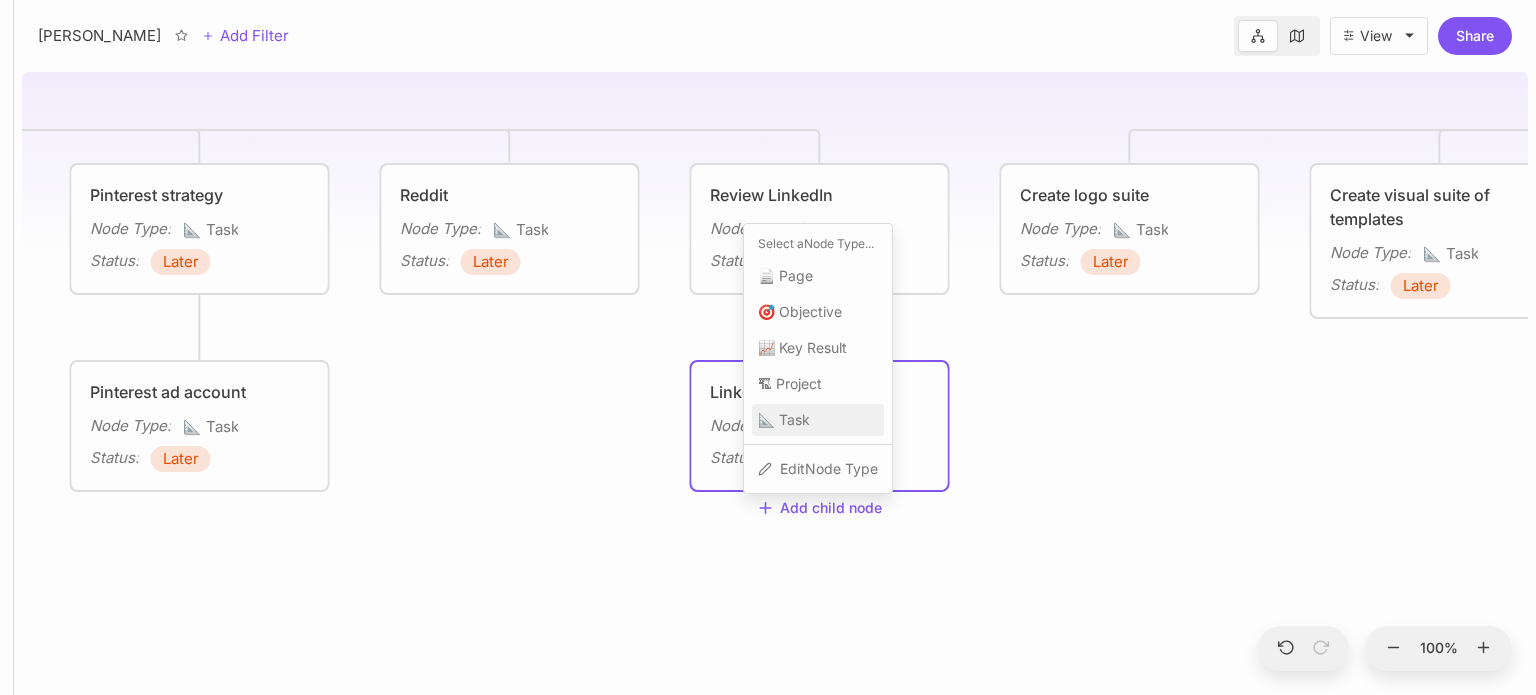 click on "📐   Task" at bounding box center [784, 420] 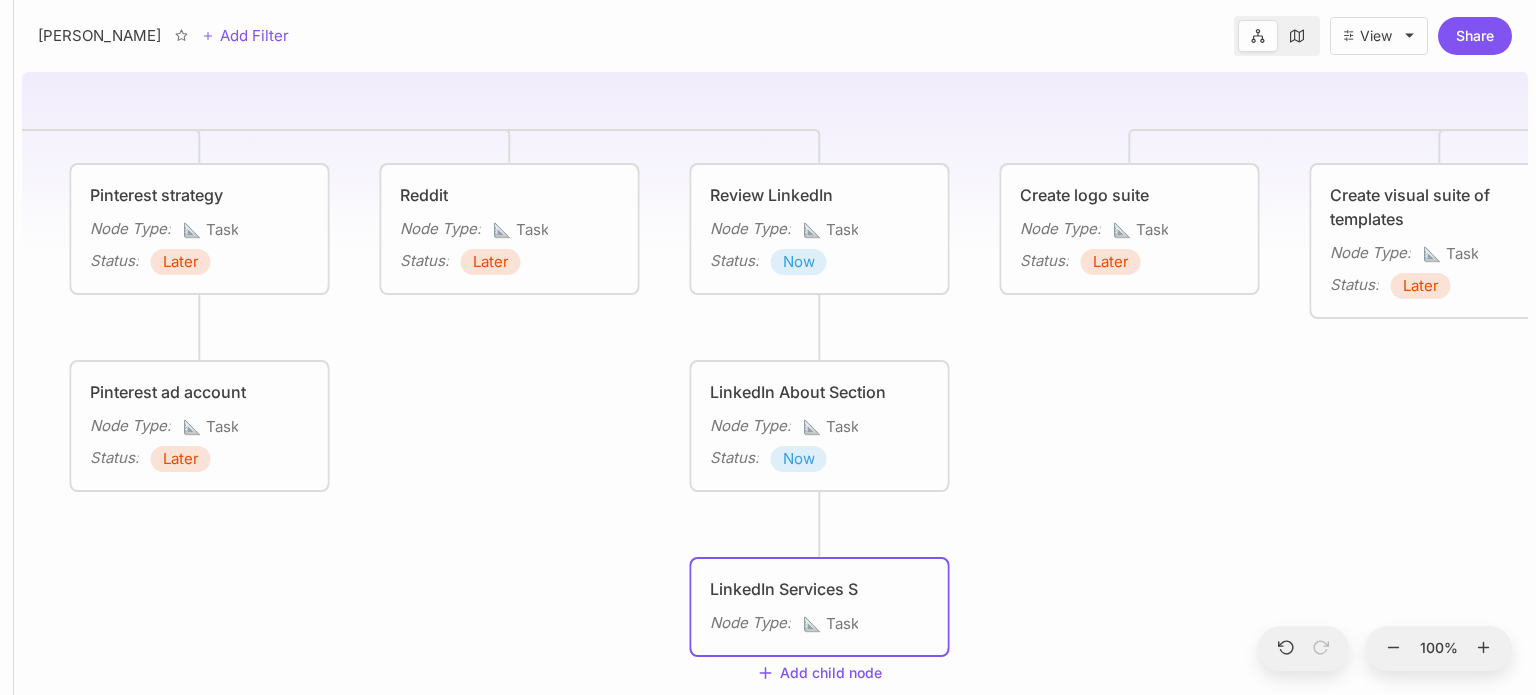 type on "LinkedIn Services" 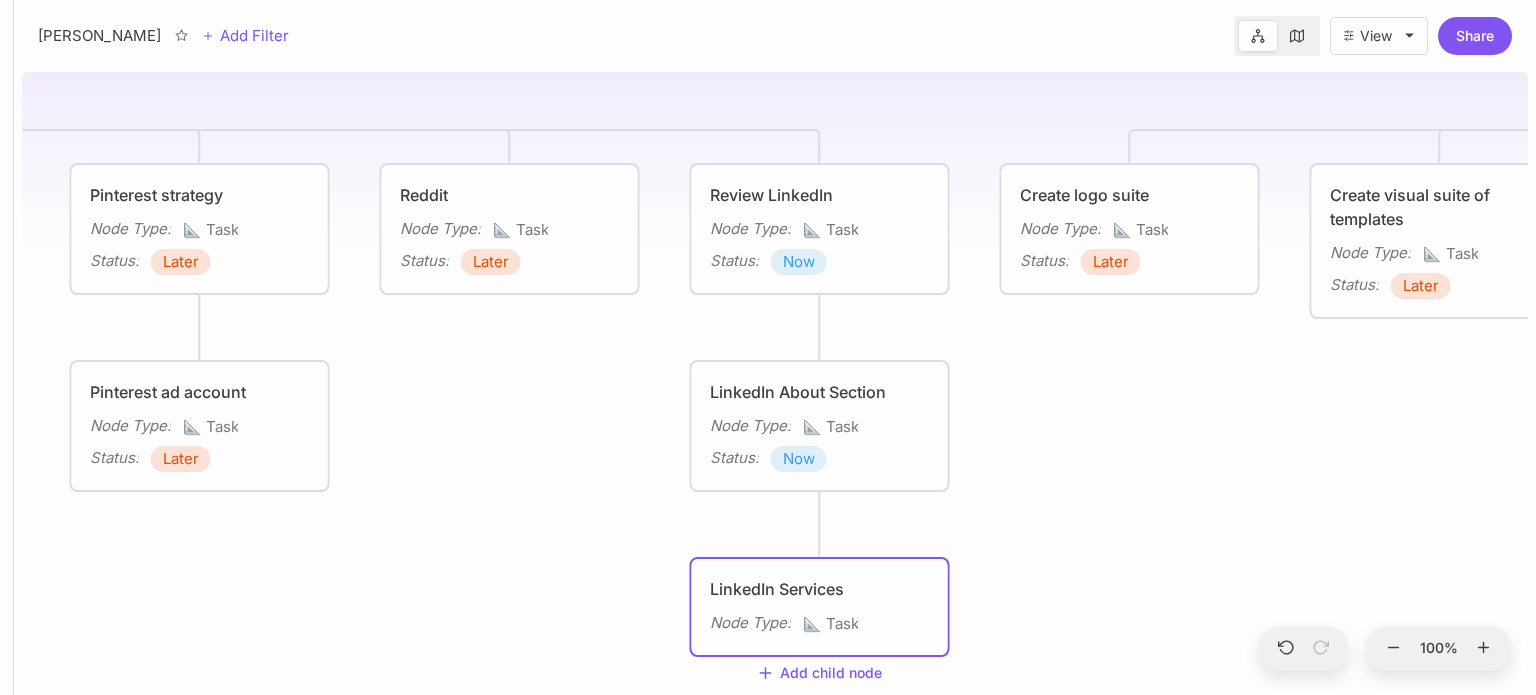 click on "📐   Task" at bounding box center [831, 624] 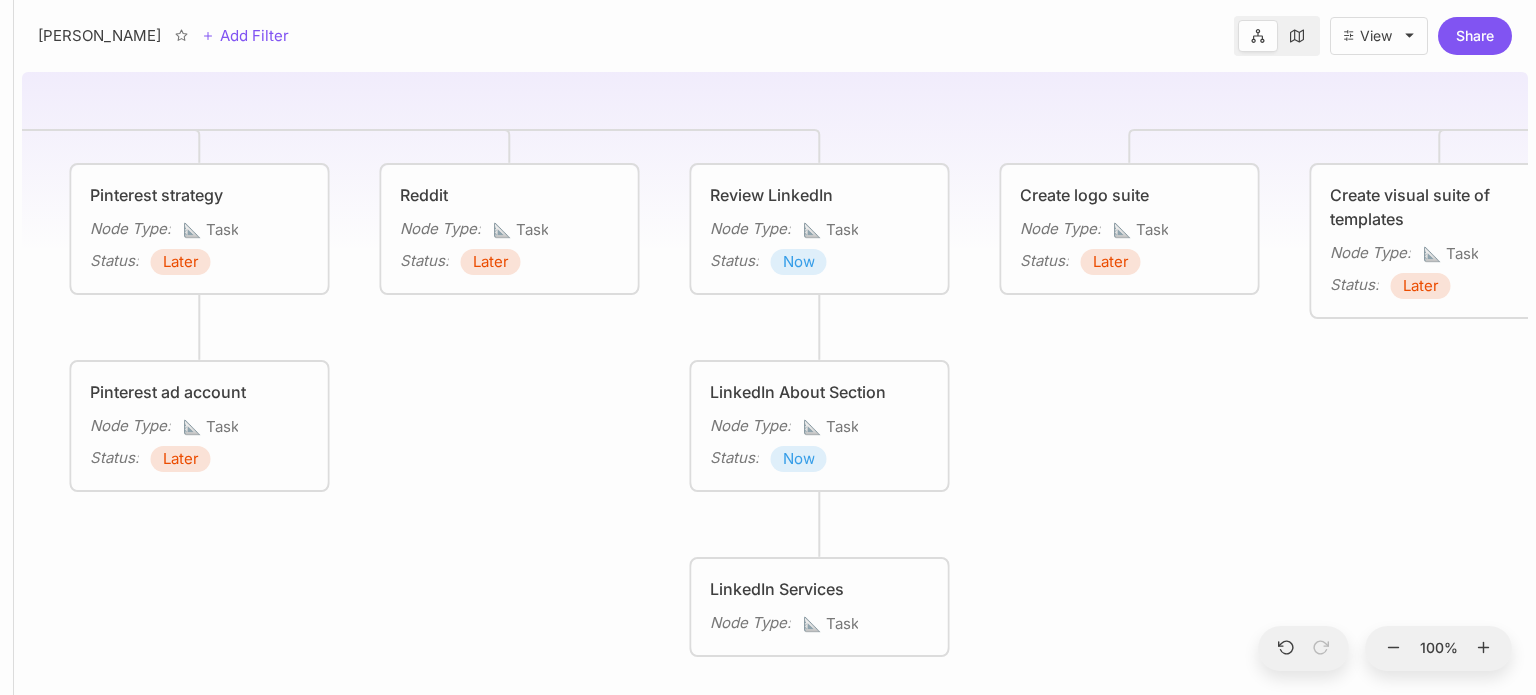 click on "📐   Task" at bounding box center [831, 624] 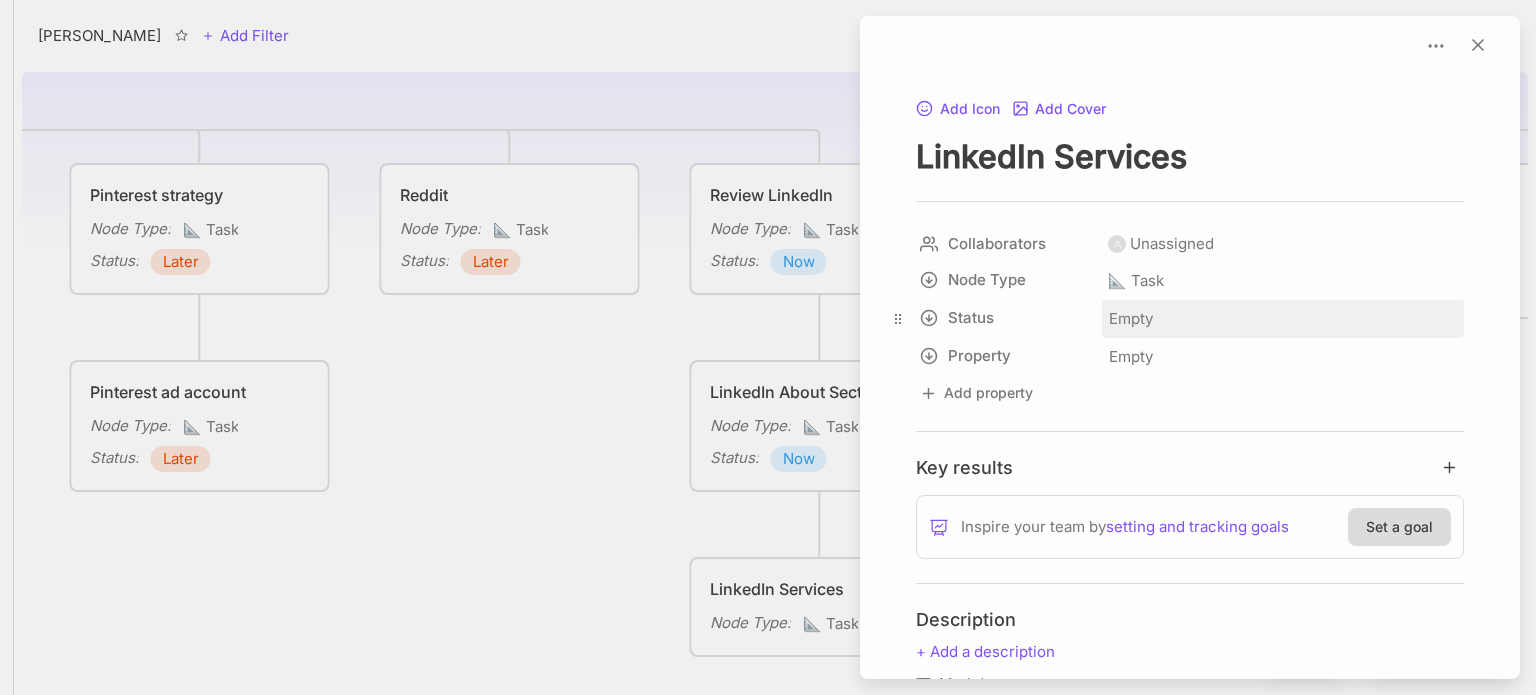 click on "Empty" at bounding box center [1131, 319] 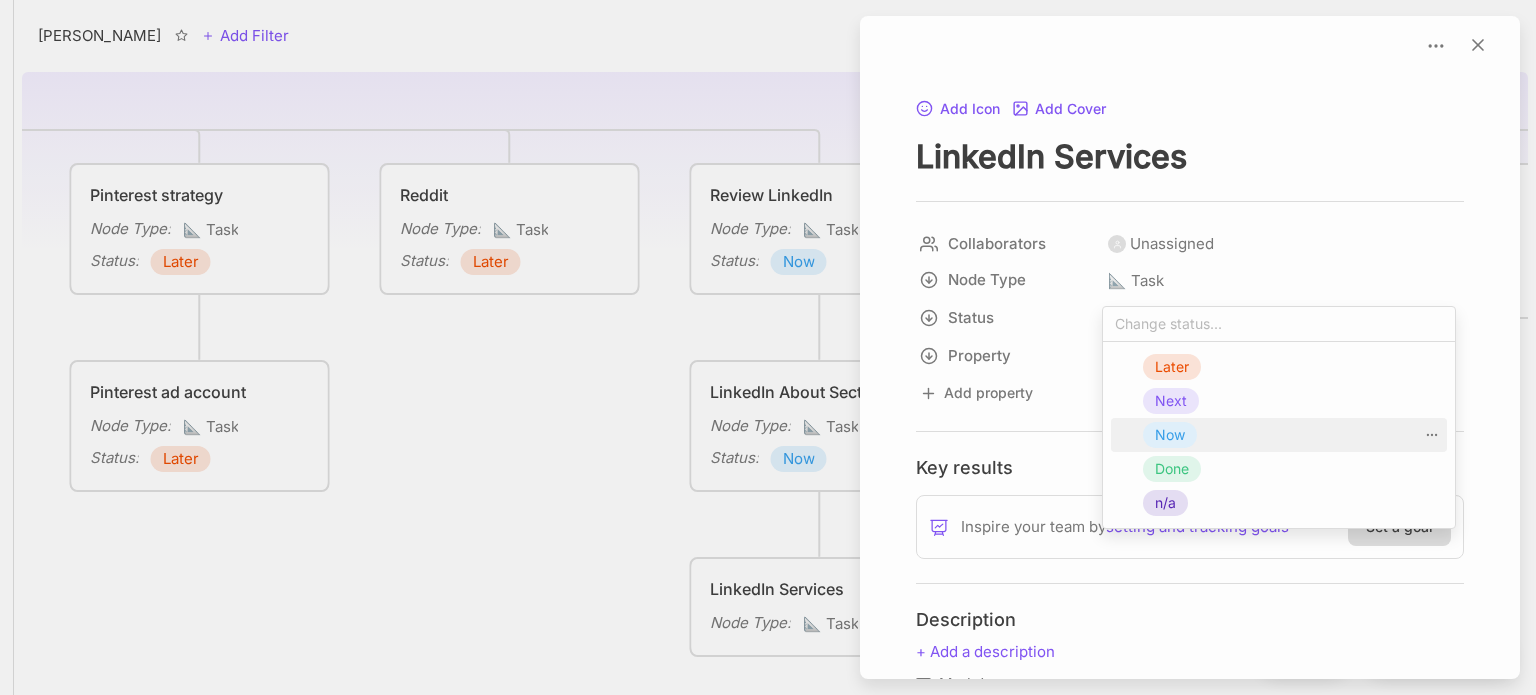click on "Now" at bounding box center [1170, 435] 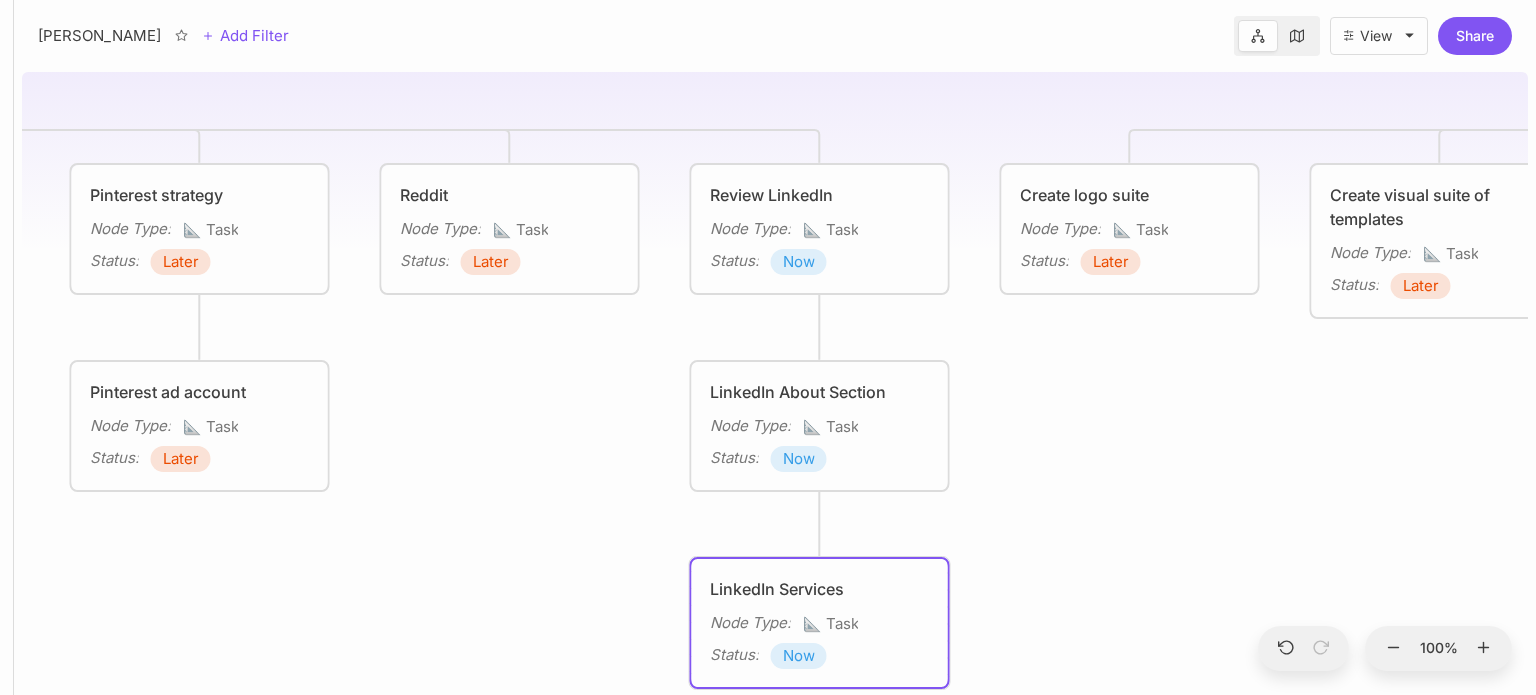 click on "Now" at bounding box center [799, 656] 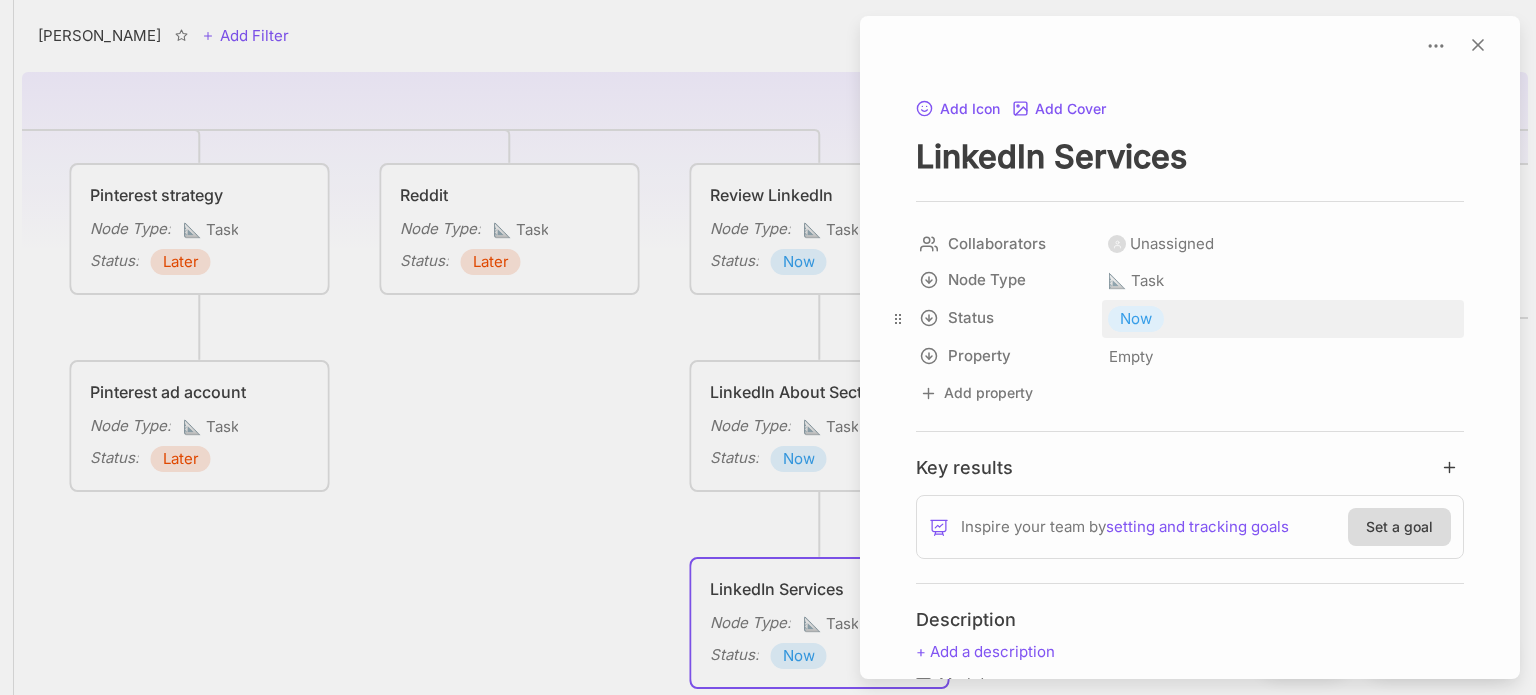 click on "Now" at bounding box center [1136, 319] 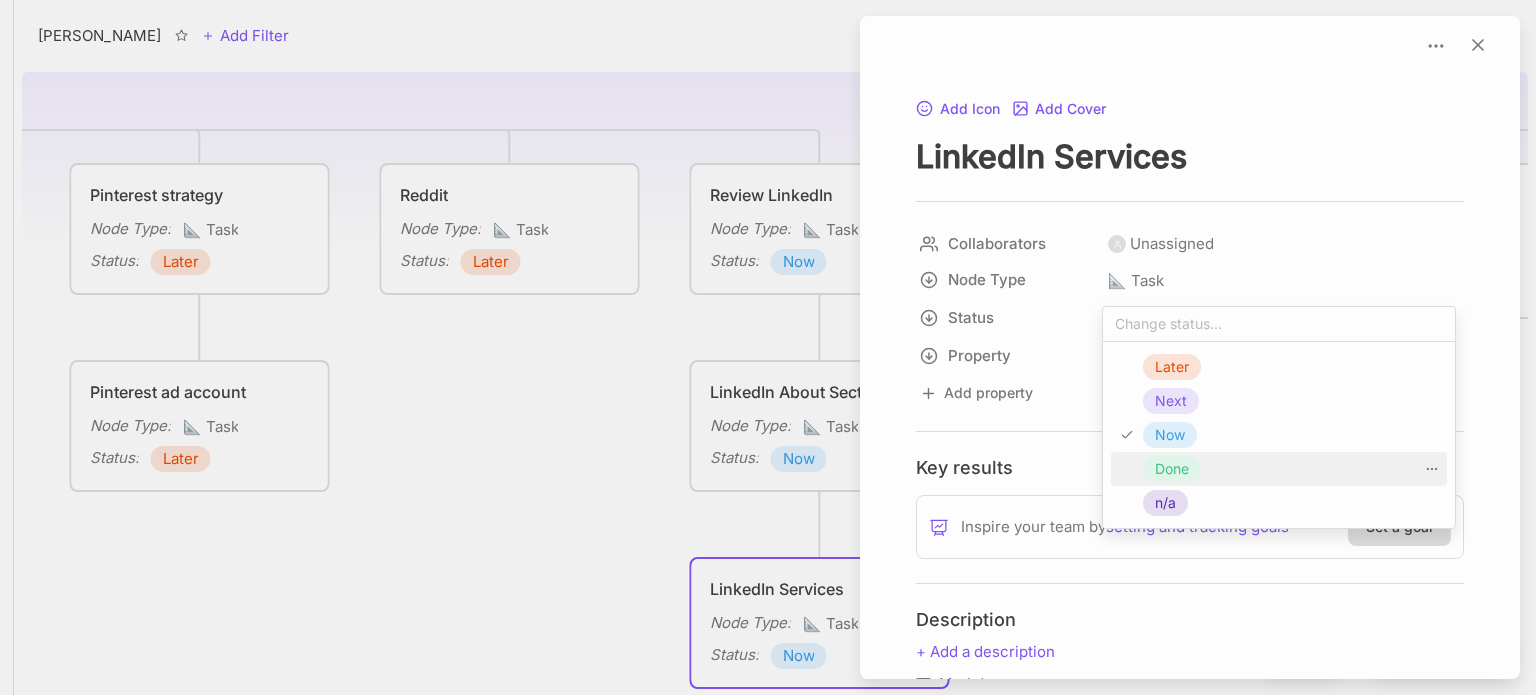 click on "Done" at bounding box center (1172, 469) 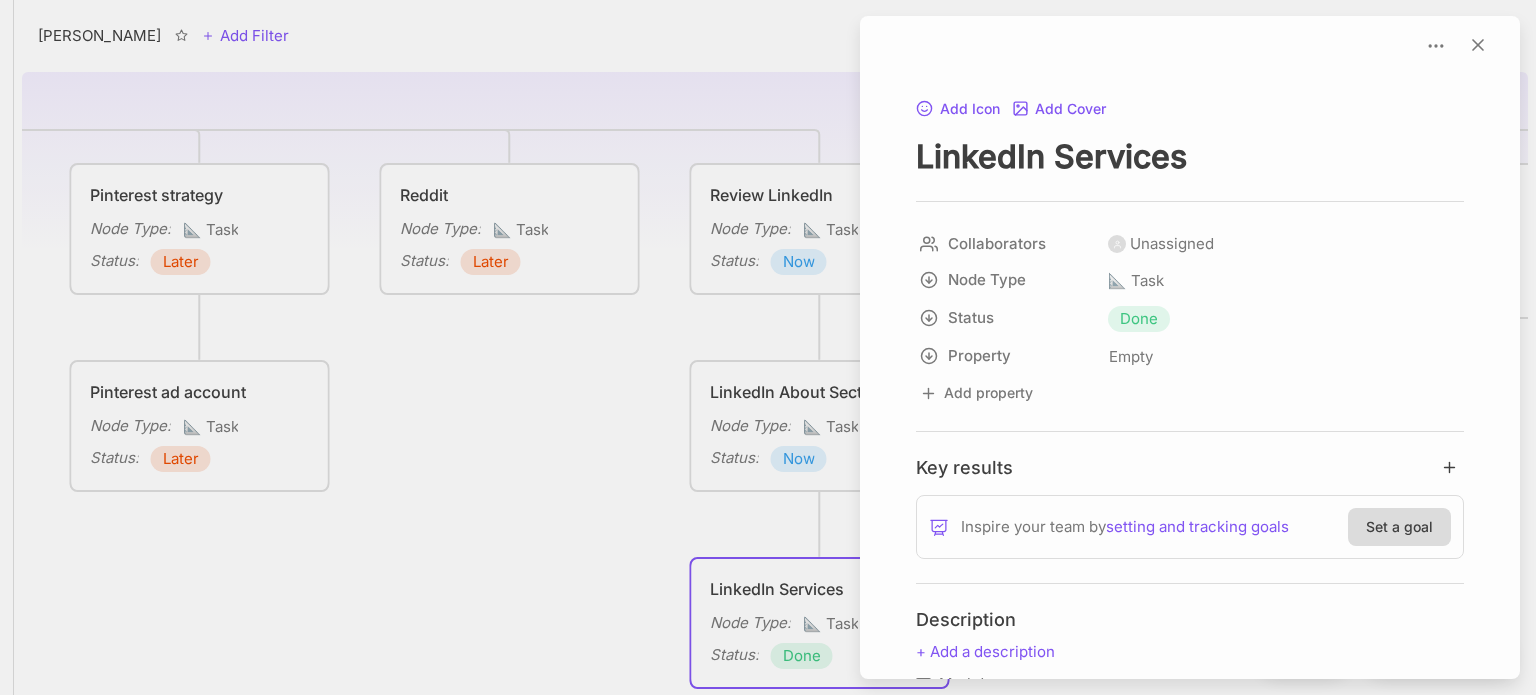 click at bounding box center (768, 347) 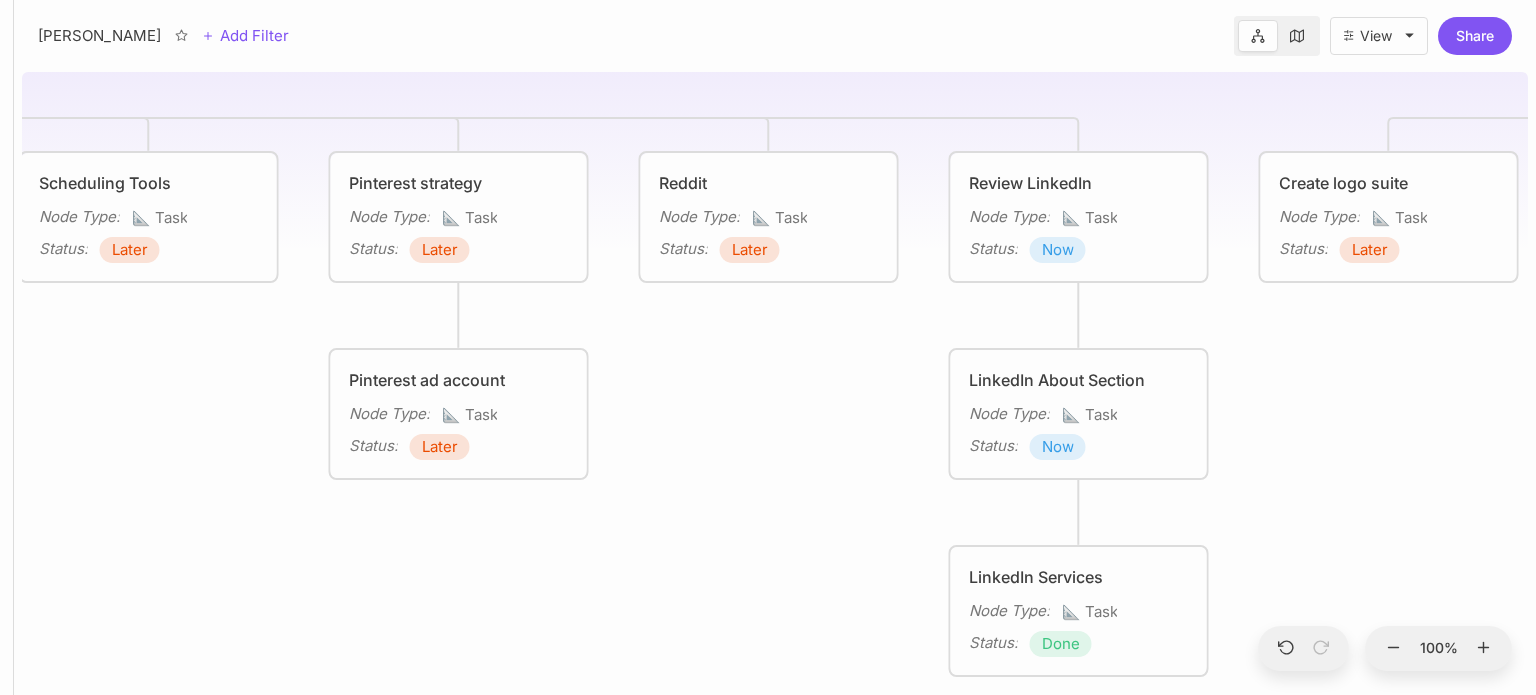 drag, startPoint x: 588, startPoint y: 481, endPoint x: 847, endPoint y: 469, distance: 259.27783 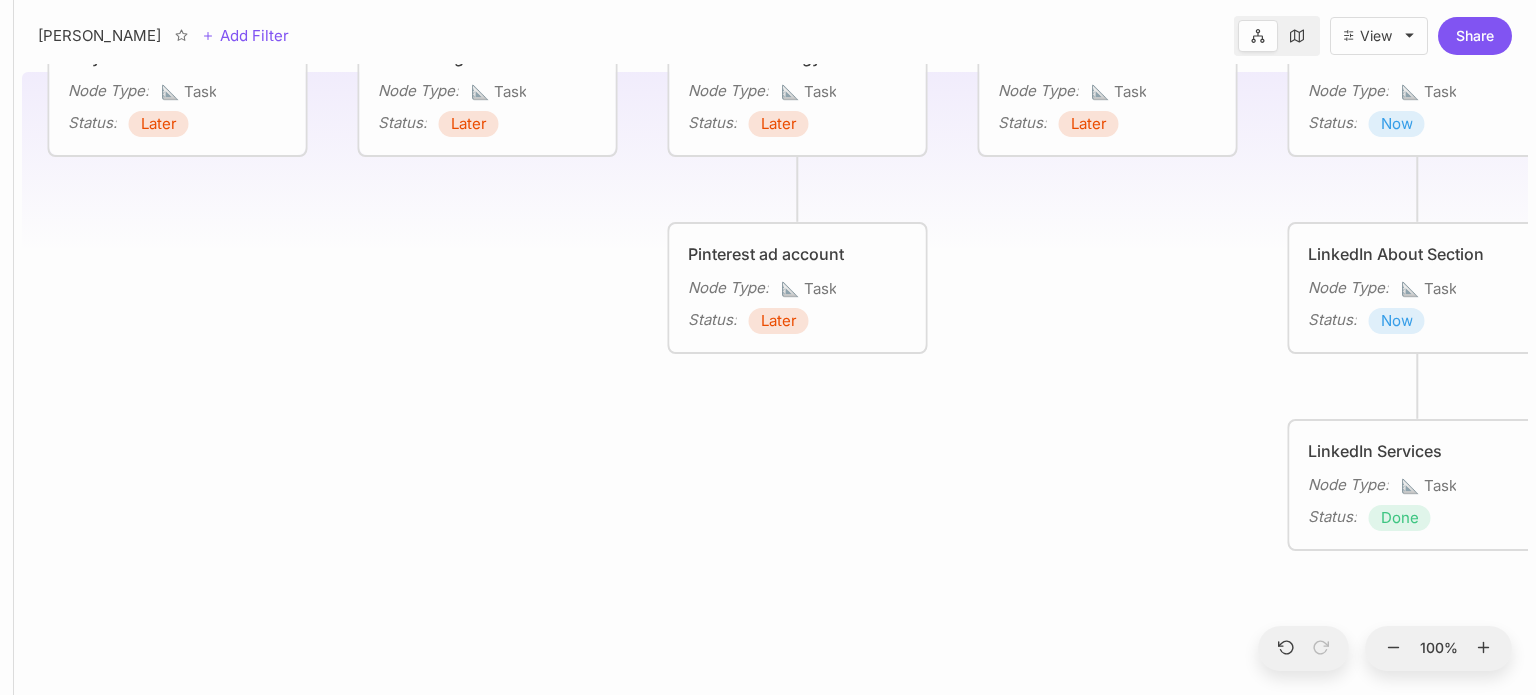 drag, startPoint x: 691, startPoint y: 483, endPoint x: 1009, endPoint y: 357, distance: 342.0526 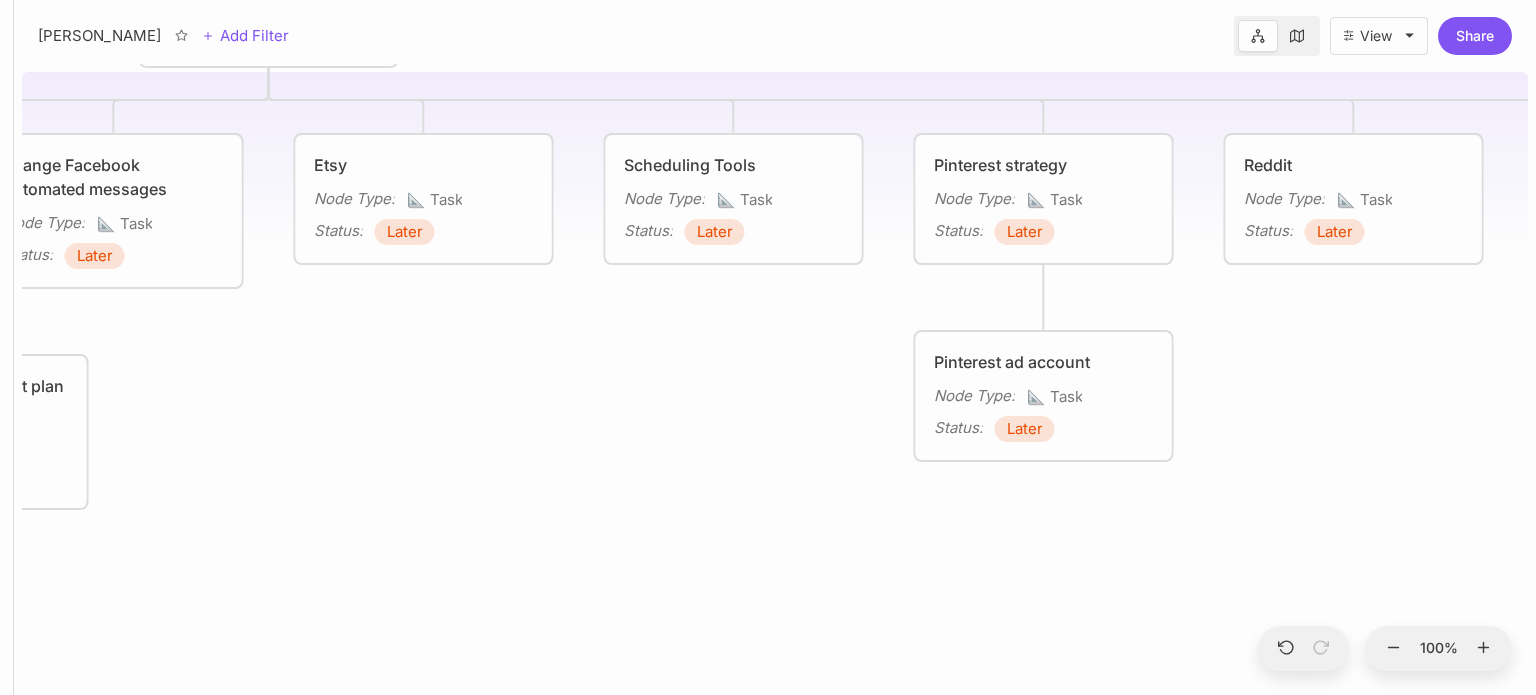 drag, startPoint x: 636, startPoint y: 595, endPoint x: 709, endPoint y: 563, distance: 79.70571 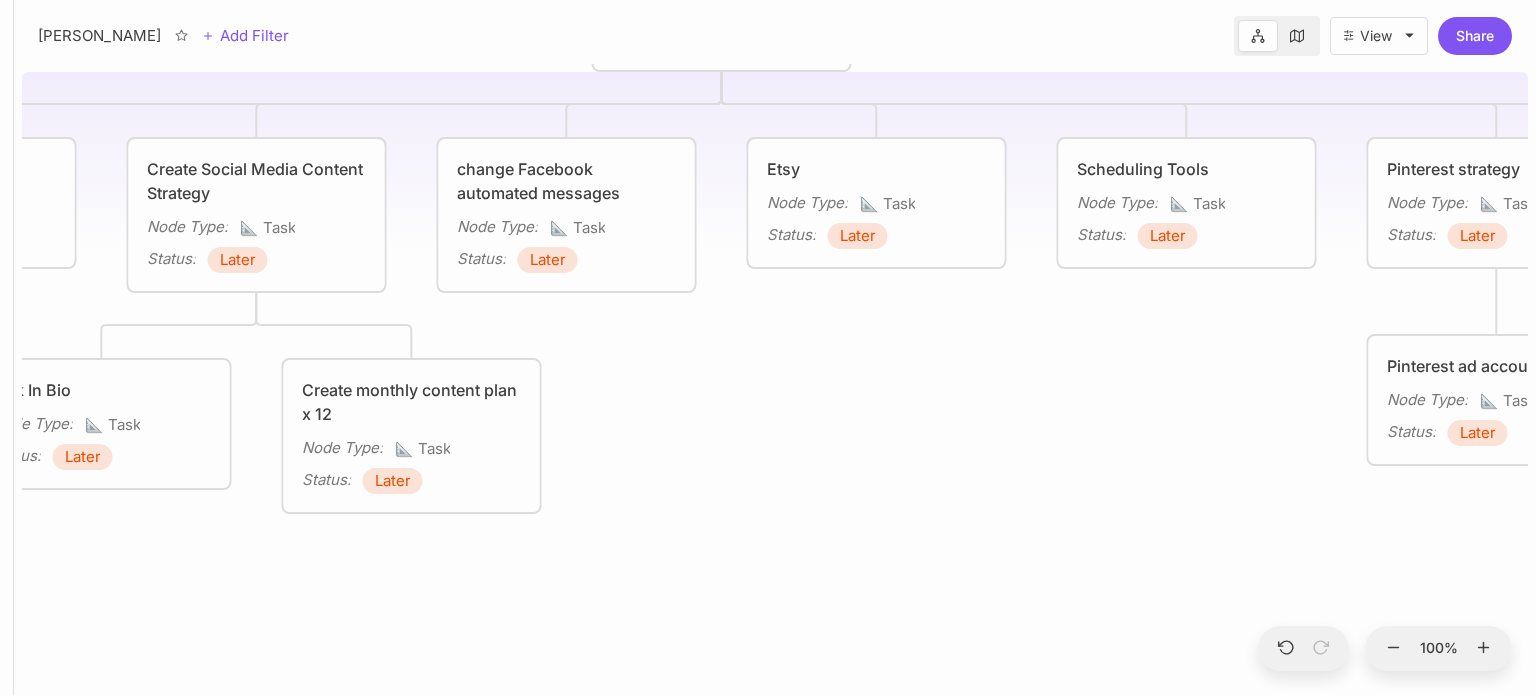 drag, startPoint x: 572, startPoint y: 503, endPoint x: 1022, endPoint y: 509, distance: 450.04 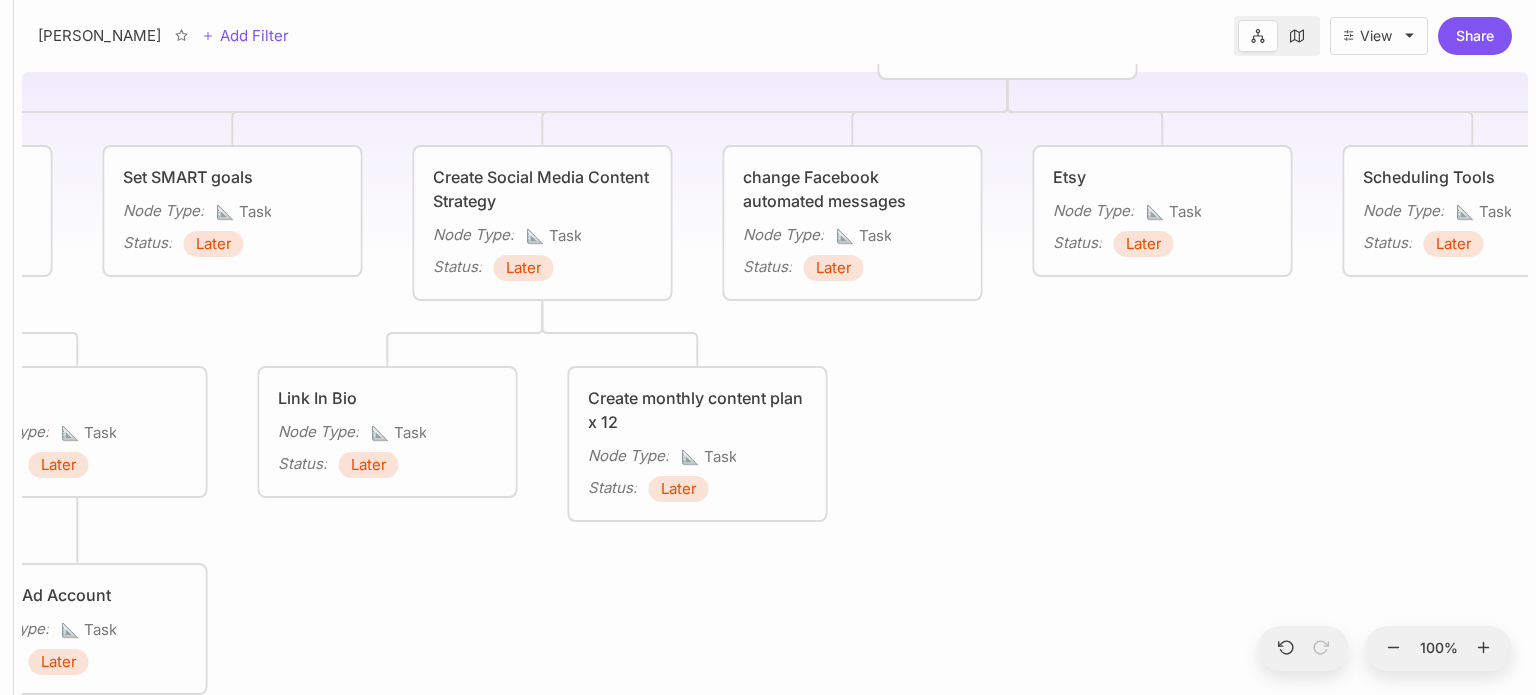 click on "[PERSON_NAME] Marketing Activity  Reputation Management Node Type : 🏗   Project Status : Later Social Media Node Type : 🏗   Project Status : Later Brand  Node Type : 🏗   Project Status : Now Website Node Type : 🏗   Project Status : Later Sales & Lead Generation Node Type : 🏗   Project Status : Later Operations Node Type : 🏗   Project Status : Later Onboarding Node Type : 🏗   Project Status : Later Build & review profiles on Listings Sites Node Type : 📐   Task Status : Later Build Review Automation Process Node Type : 📐   Task Status : Later Review Google My Business Node Type : 📐   Task Status : Later GMB Referral Link Node Type : 📐   Task Status : Later TrustPilot Node Type : 📐   Task Status : Later Google My Business Profile Optimisation Node Type : 📐   Task Status : Later Local SEO Node Type : 📐   Task Status : Later Feefo Node Type : 📐   Task Status : Later Local Citations Node Type : 📐   Task Status : Later Set up social media channels Node Type : 📐   Task" at bounding box center (775, 379) 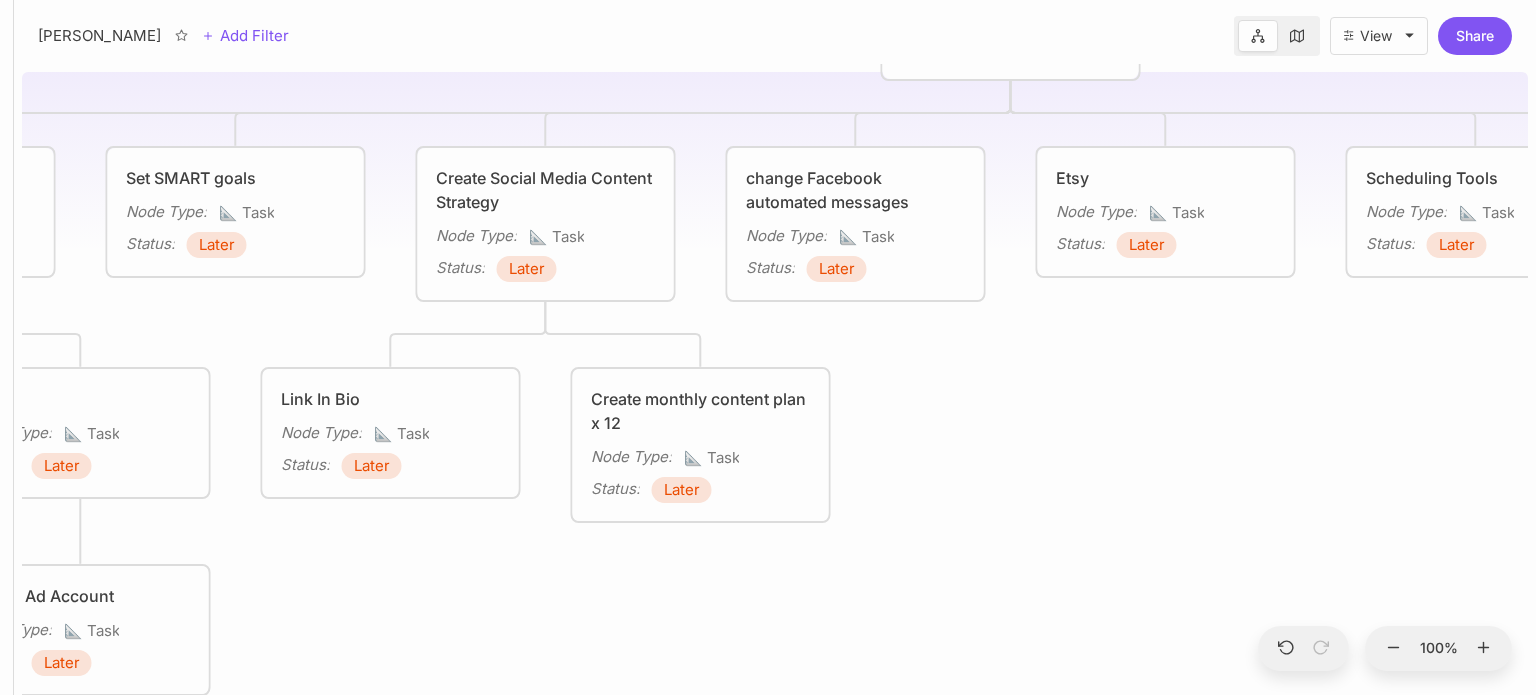 click at bounding box center (1297, 36) 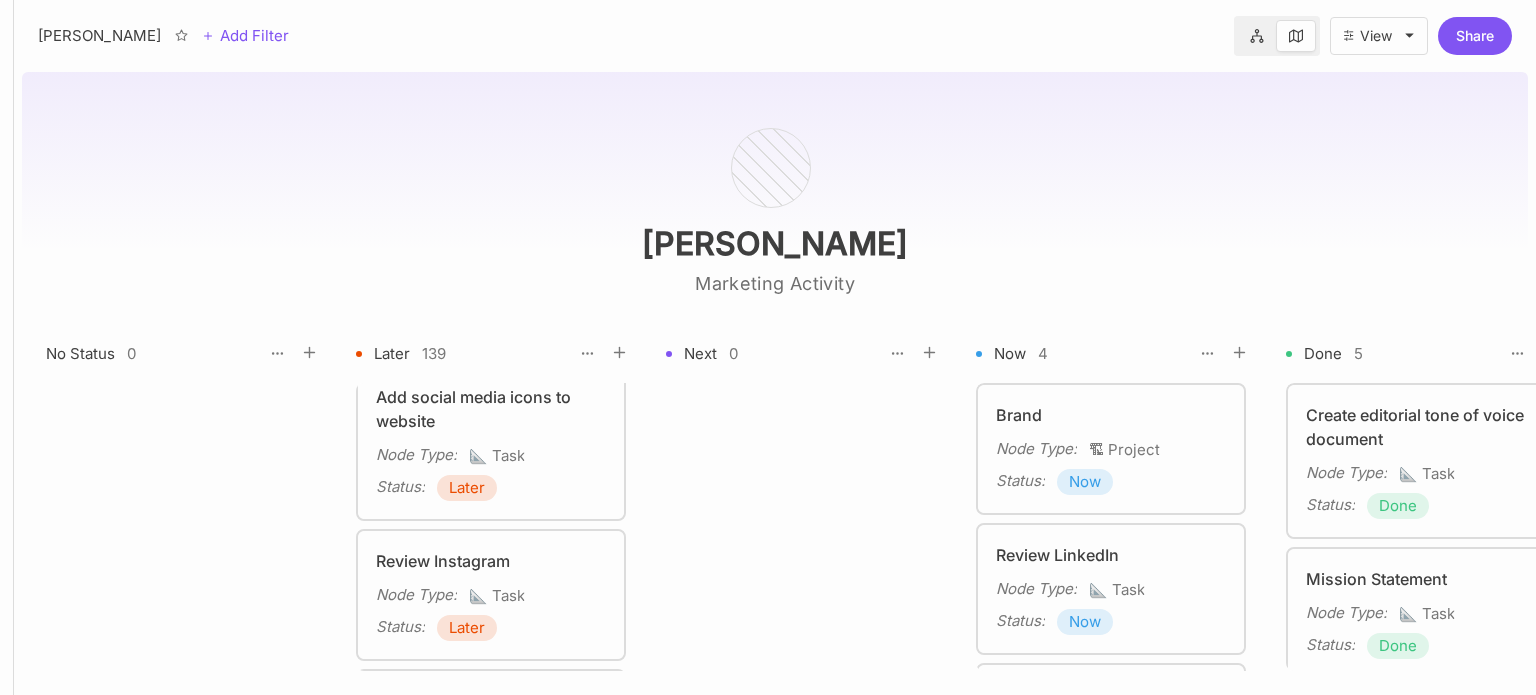 scroll, scrollTop: 18885, scrollLeft: 0, axis: vertical 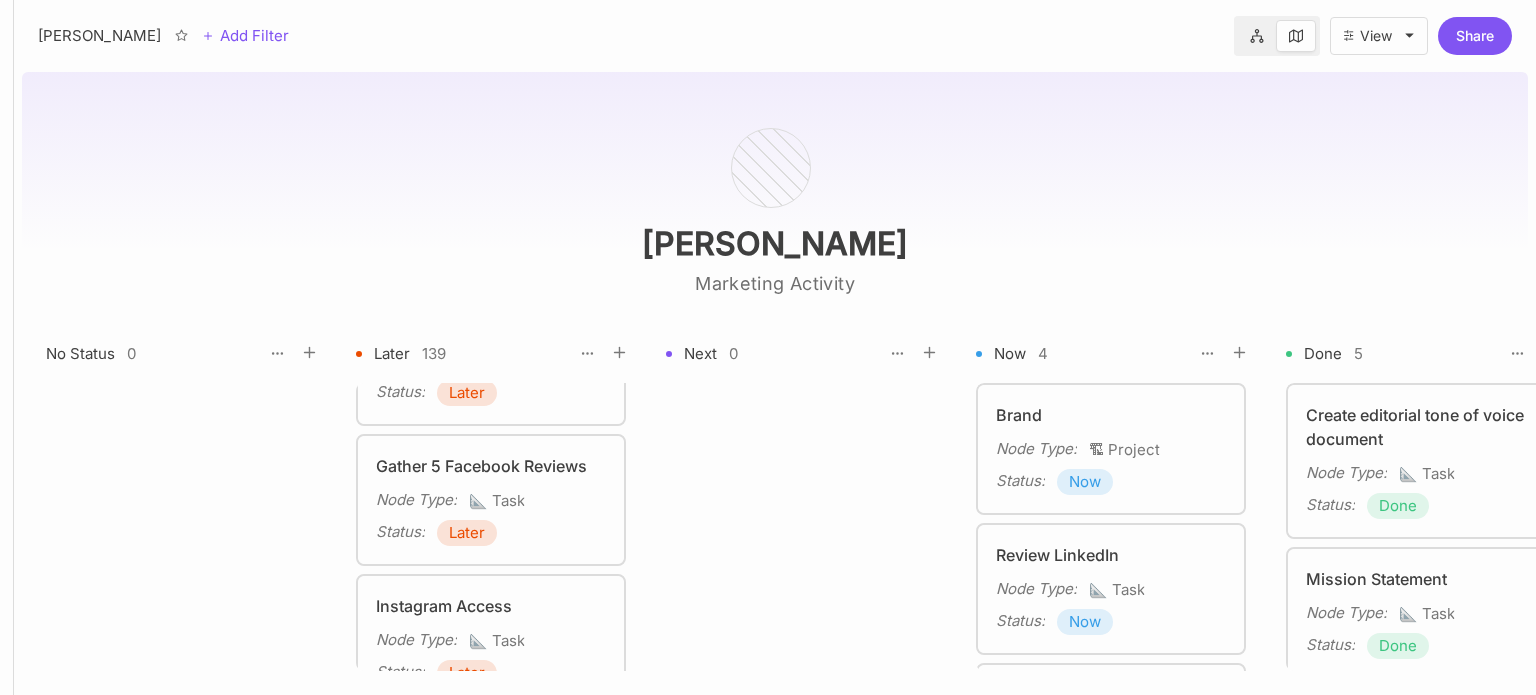 click on "Later" at bounding box center [467, 673] 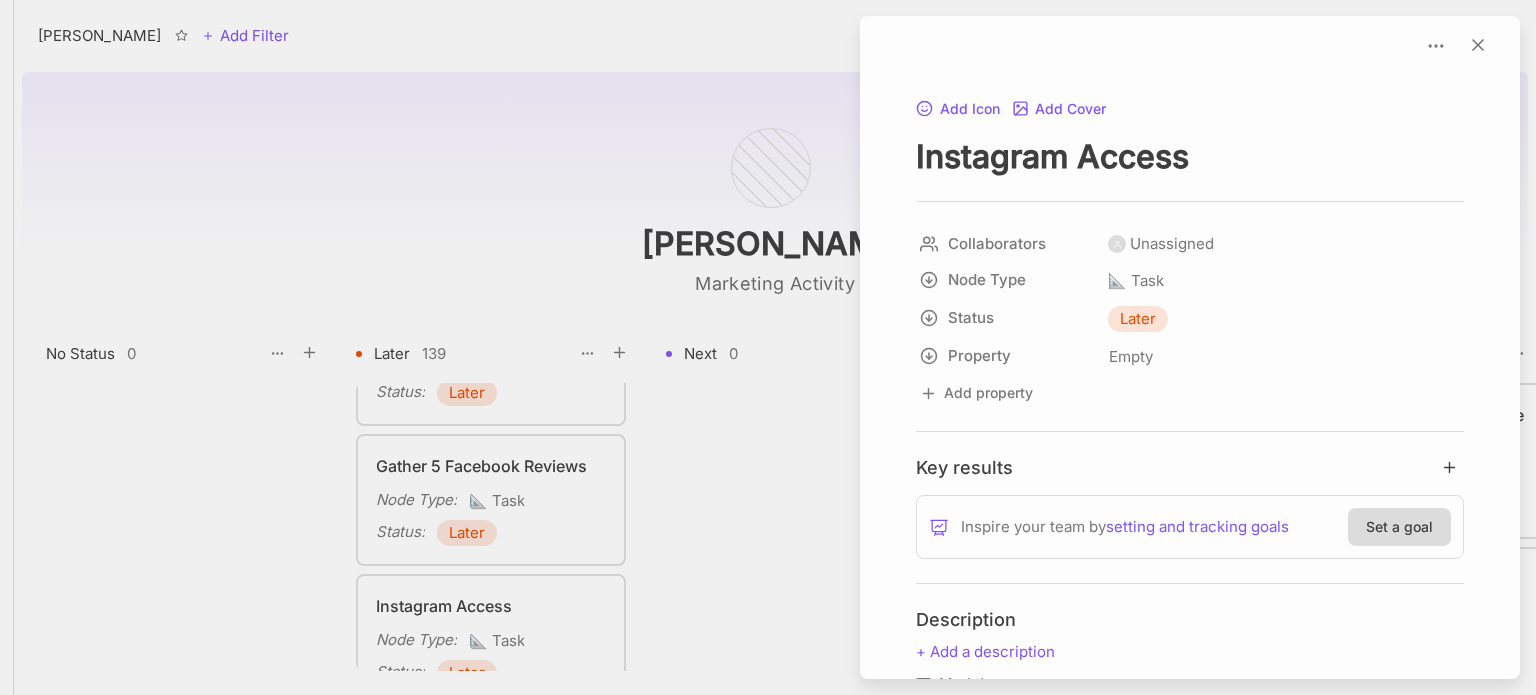 click at bounding box center (768, 347) 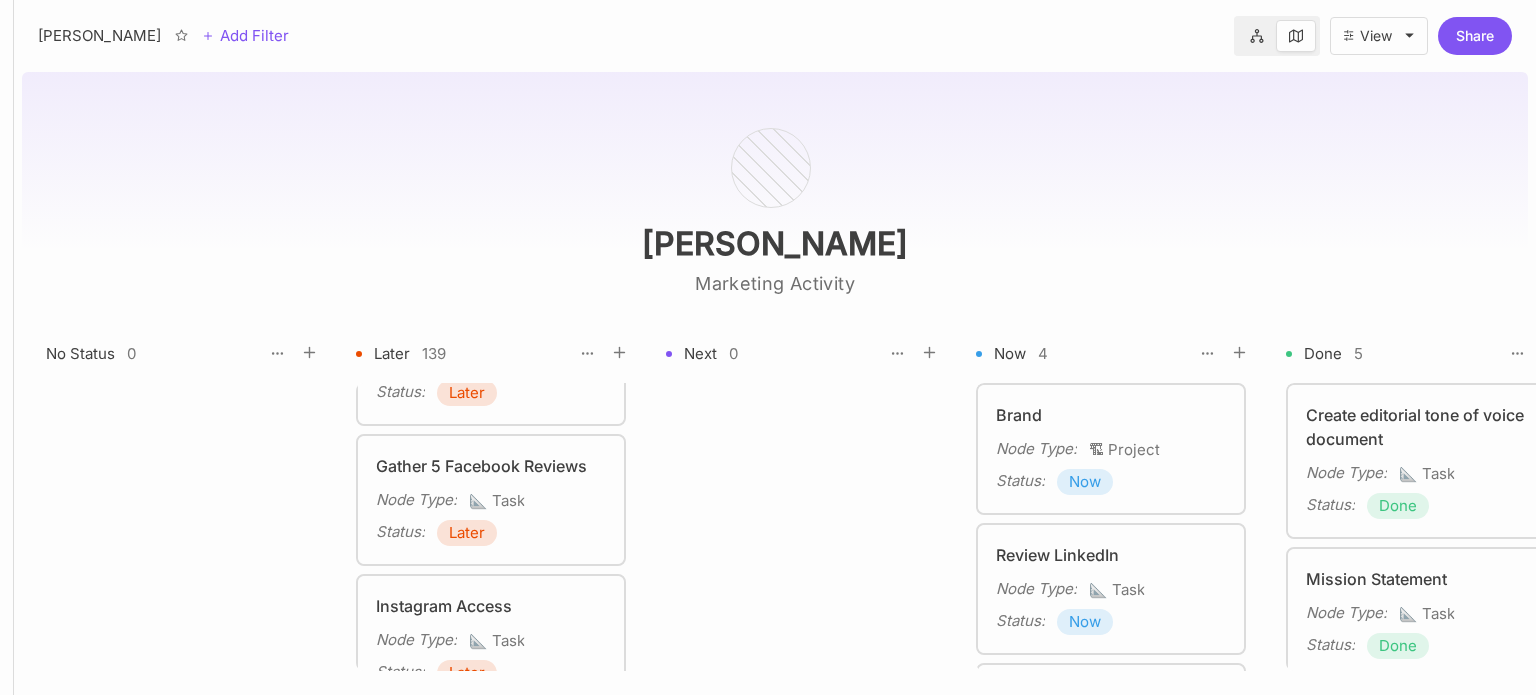 click on "[PERSON_NAME] Marketing Activity" at bounding box center (775, 186) 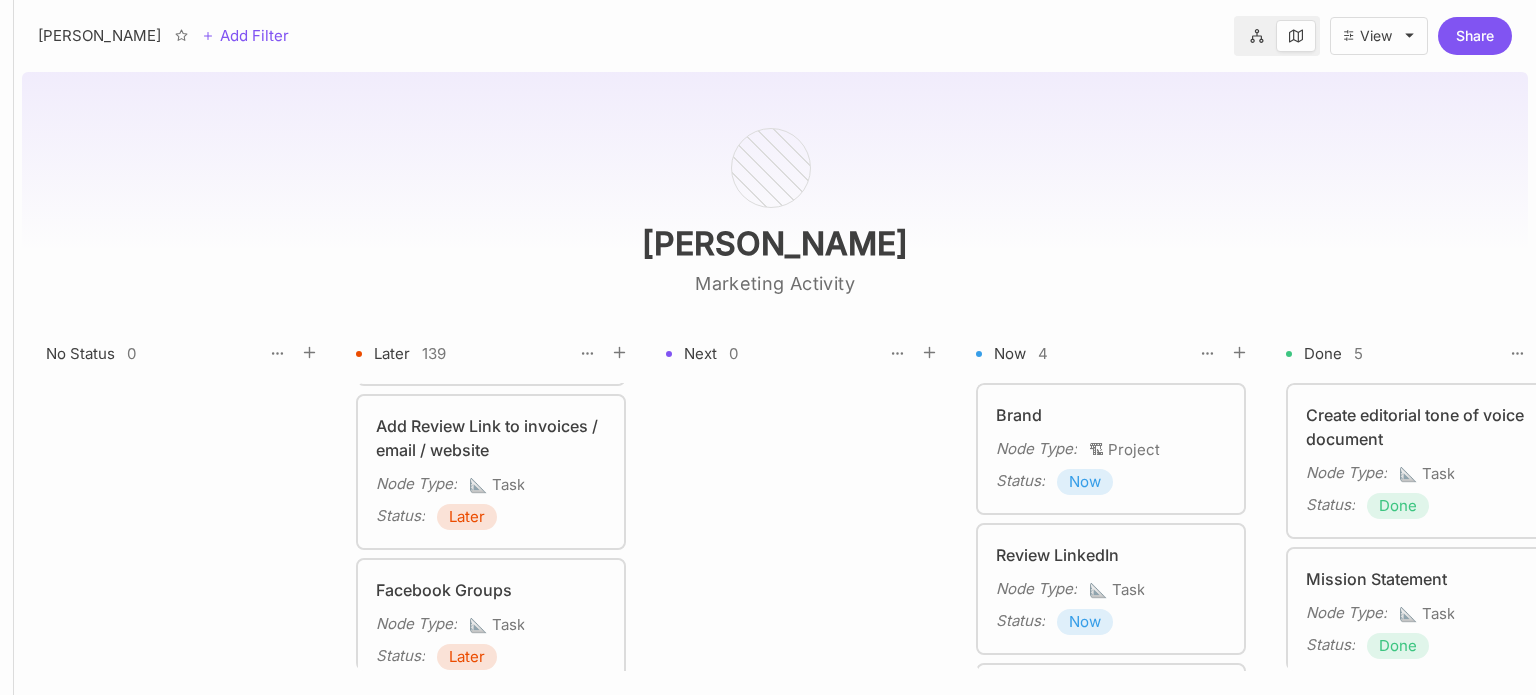 scroll, scrollTop: 18050, scrollLeft: 0, axis: vertical 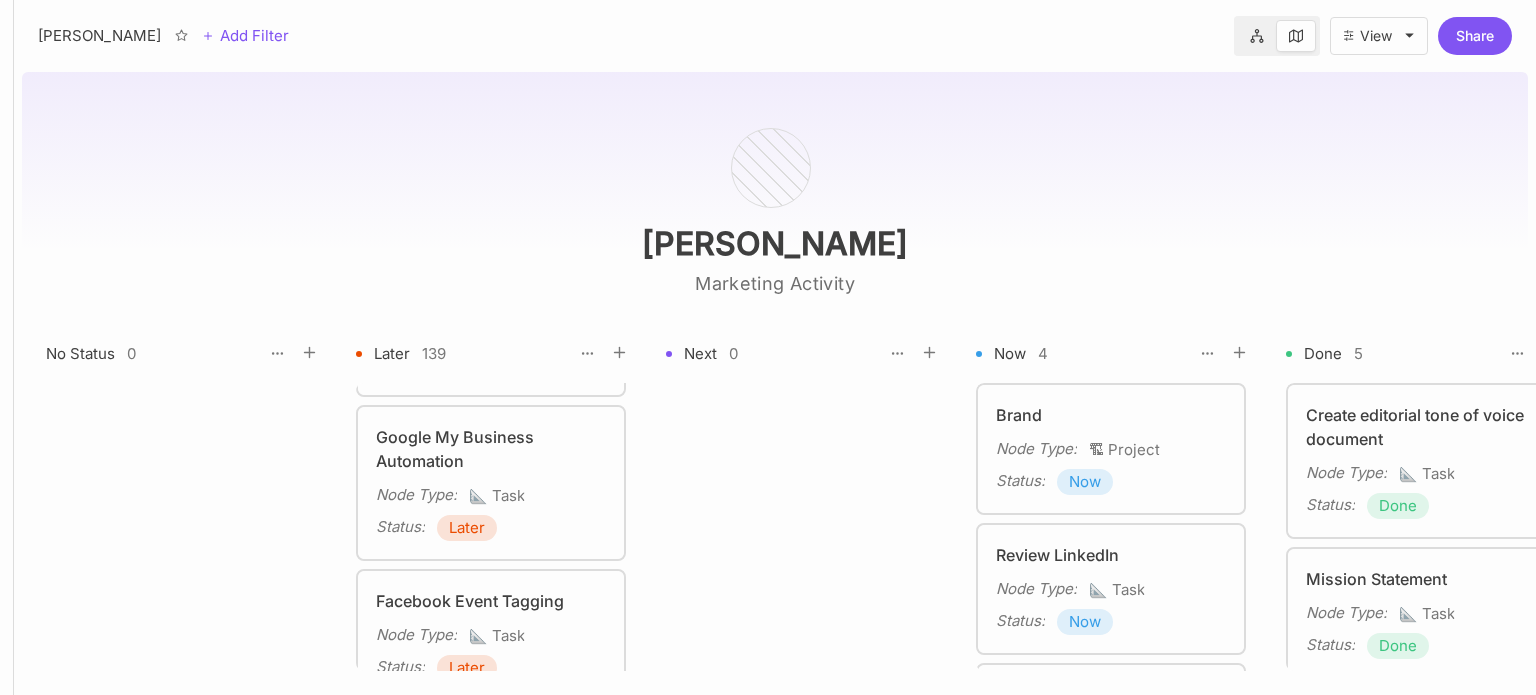 click at bounding box center [1257, 36] 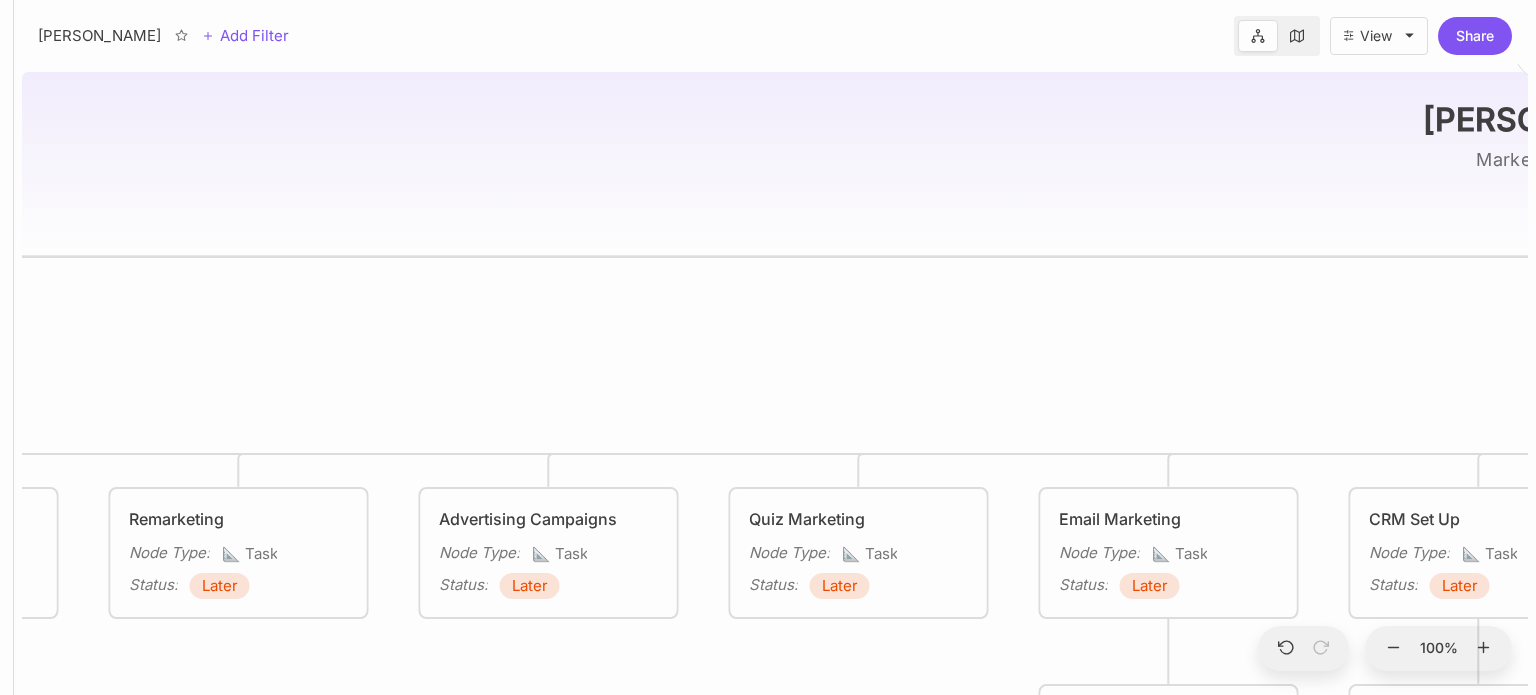 drag, startPoint x: 396, startPoint y: 401, endPoint x: 1276, endPoint y: 260, distance: 891.2244 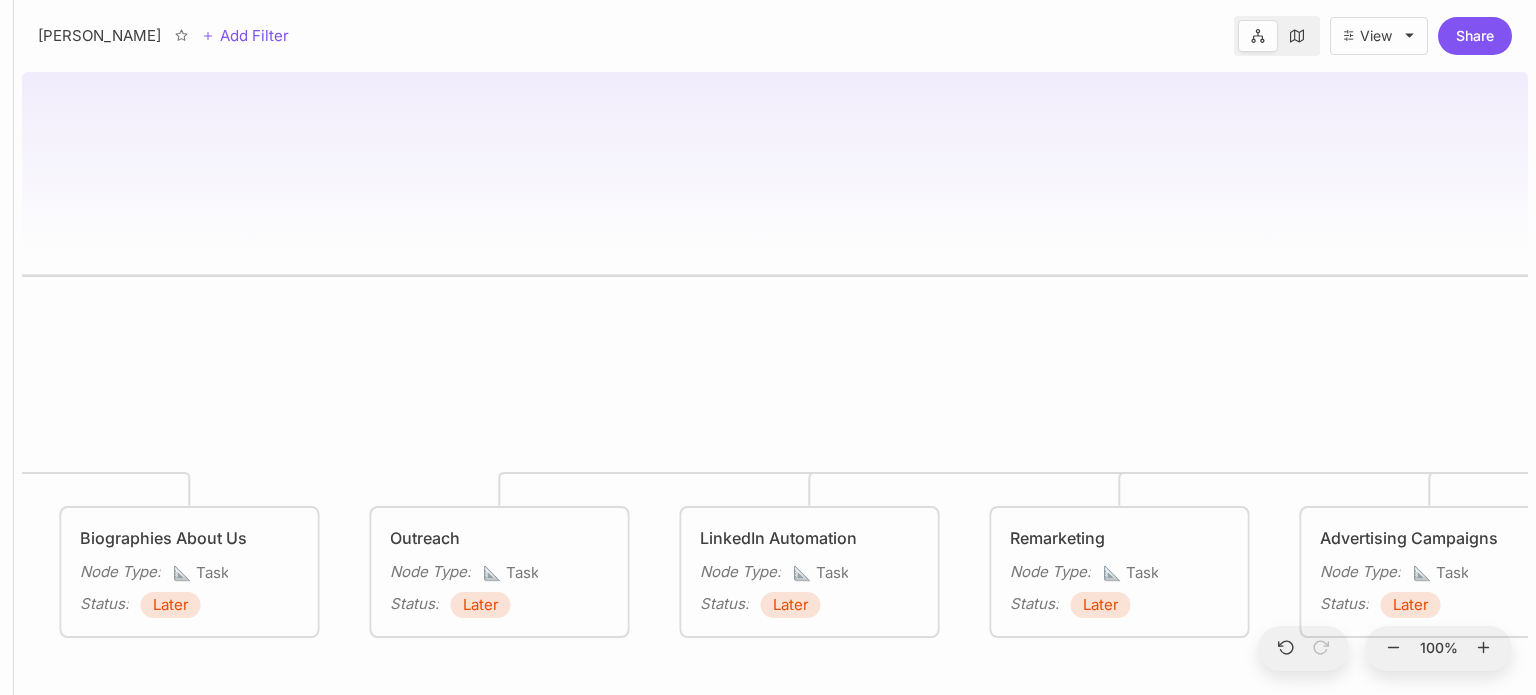 click on "[PERSON_NAME] Marketing Activity  Reputation Management Node Type : 🏗   Project Status : Later Social Media Node Type : 🏗   Project Status : Later Brand  Node Type : 🏗   Project Status : Now Website Node Type : 🏗   Project Status : Later Sales & Lead Generation Node Type : 🏗   Project Status : Later Operations Node Type : 🏗   Project Status : Later Onboarding Node Type : 🏗   Project Status : Later Build & review profiles on Listings Sites Node Type : 📐   Task Status : Later Build Review Automation Process Node Type : 📐   Task Status : Later Review Google My Business Node Type : 📐   Task Status : Later GMB Referral Link Node Type : 📐   Task Status : Later TrustPilot Node Type : 📐   Task Status : Later Google My Business Profile Optimisation Node Type : 📐   Task Status : Later Local SEO Node Type : 📐   Task Status : Later Feefo Node Type : 📐   Task Status : Later Local Citations Node Type : 📐   Task Status : Later Set up social media channels Node Type : 📐   Task" at bounding box center (775, 379) 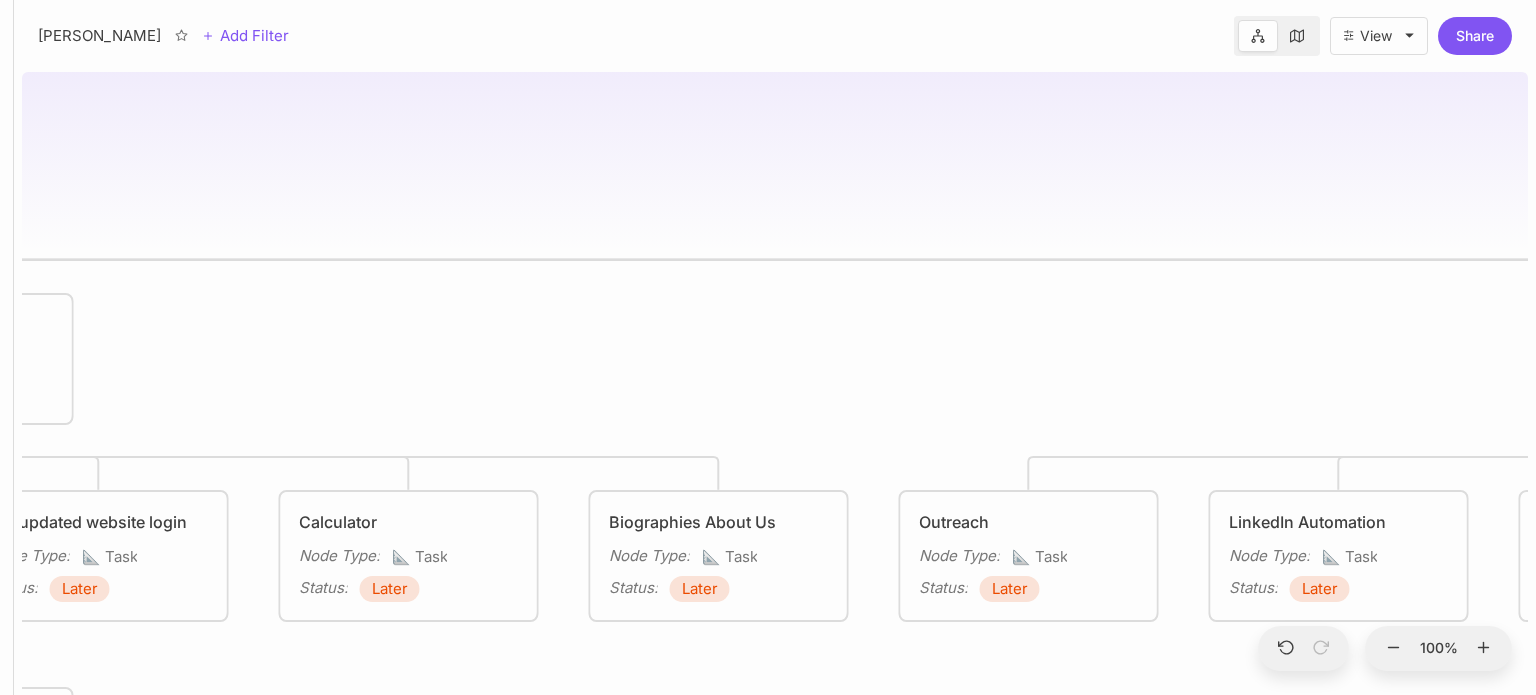 click on "[PERSON_NAME] Marketing Activity  Reputation Management Node Type : 🏗   Project Status : Later Social Media Node Type : 🏗   Project Status : Later Brand  Node Type : 🏗   Project Status : Now Website Node Type : 🏗   Project Status : Later Sales & Lead Generation Node Type : 🏗   Project Status : Later Operations Node Type : 🏗   Project Status : Later Onboarding Node Type : 🏗   Project Status : Later Build & review profiles on Listings Sites Node Type : 📐   Task Status : Later Build Review Automation Process Node Type : 📐   Task Status : Later Review Google My Business Node Type : 📐   Task Status : Later GMB Referral Link Node Type : 📐   Task Status : Later TrustPilot Node Type : 📐   Task Status : Later Google My Business Profile Optimisation Node Type : 📐   Task Status : Later Local SEO Node Type : 📐   Task Status : Later Feefo Node Type : 📐   Task Status : Later Local Citations Node Type : 📐   Task Status : Later Set up social media channels Node Type : 📐   Task" at bounding box center [775, 379] 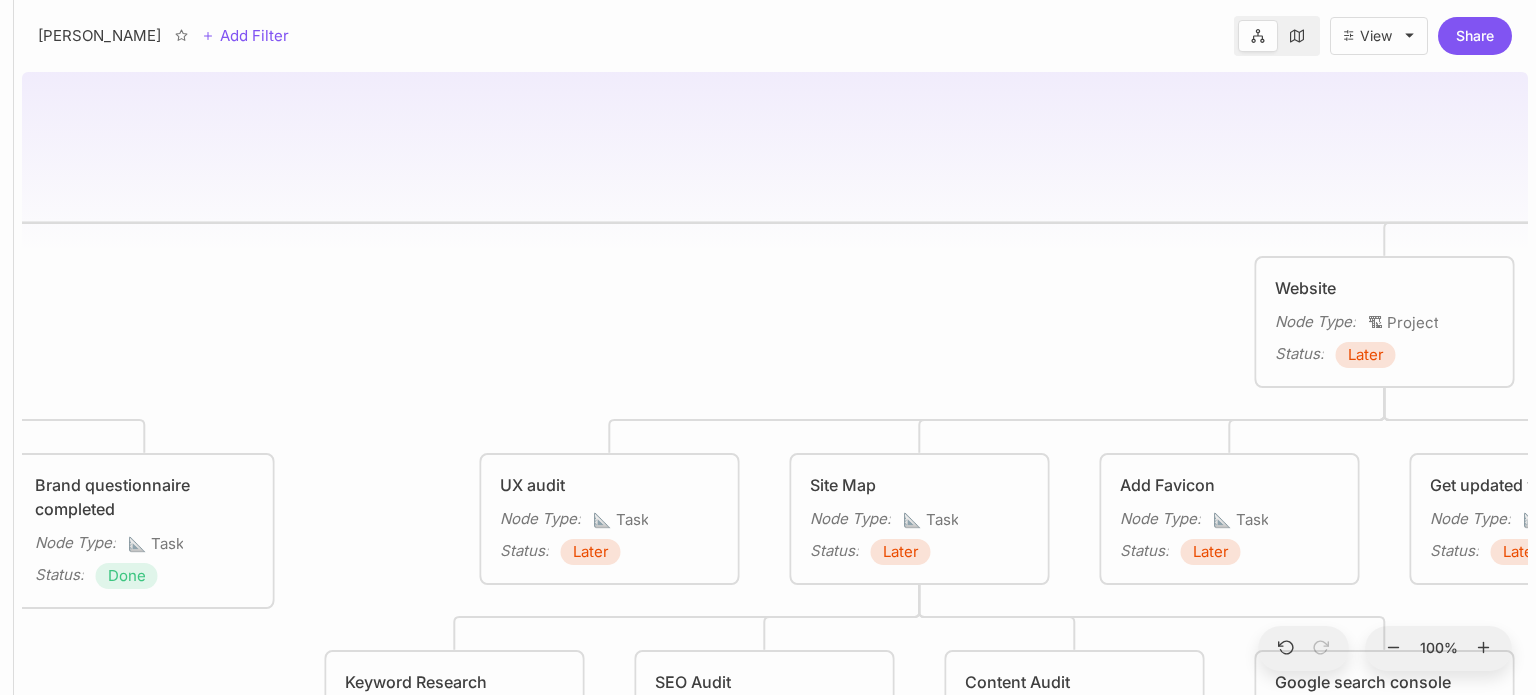 drag, startPoint x: 346, startPoint y: 244, endPoint x: 1173, endPoint y: 256, distance: 827.08704 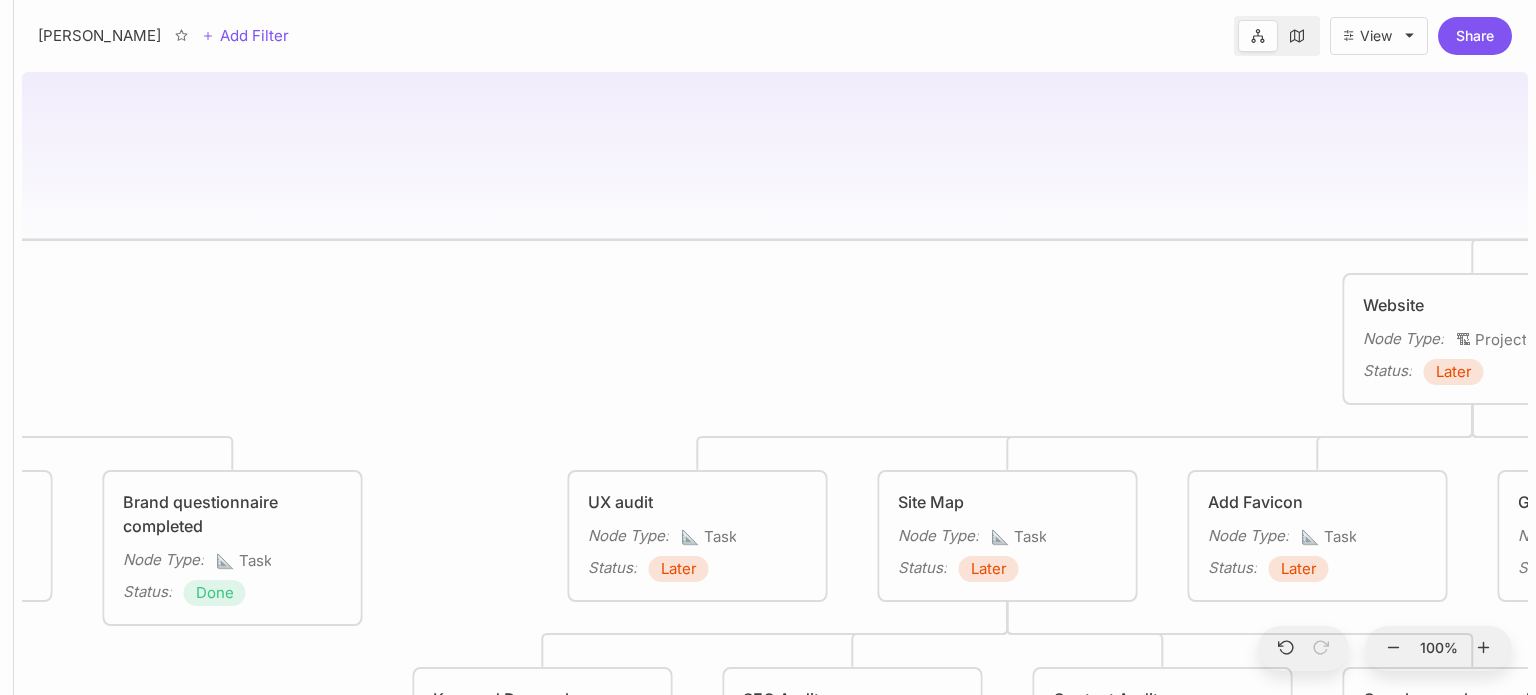 drag, startPoint x: 1004, startPoint y: 231, endPoint x: 1418, endPoint y: 217, distance: 414.23663 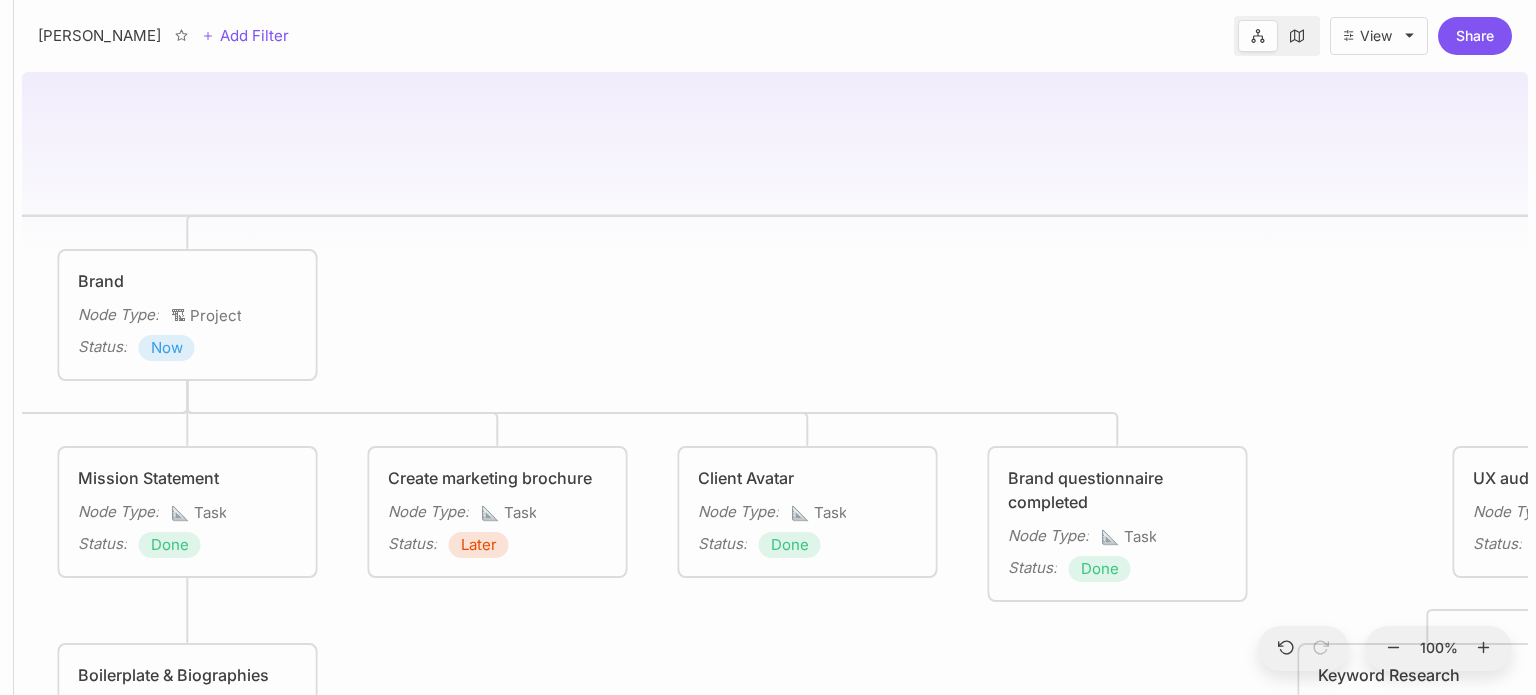 drag, startPoint x: 695, startPoint y: 177, endPoint x: 1454, endPoint y: 219, distance: 760.1612 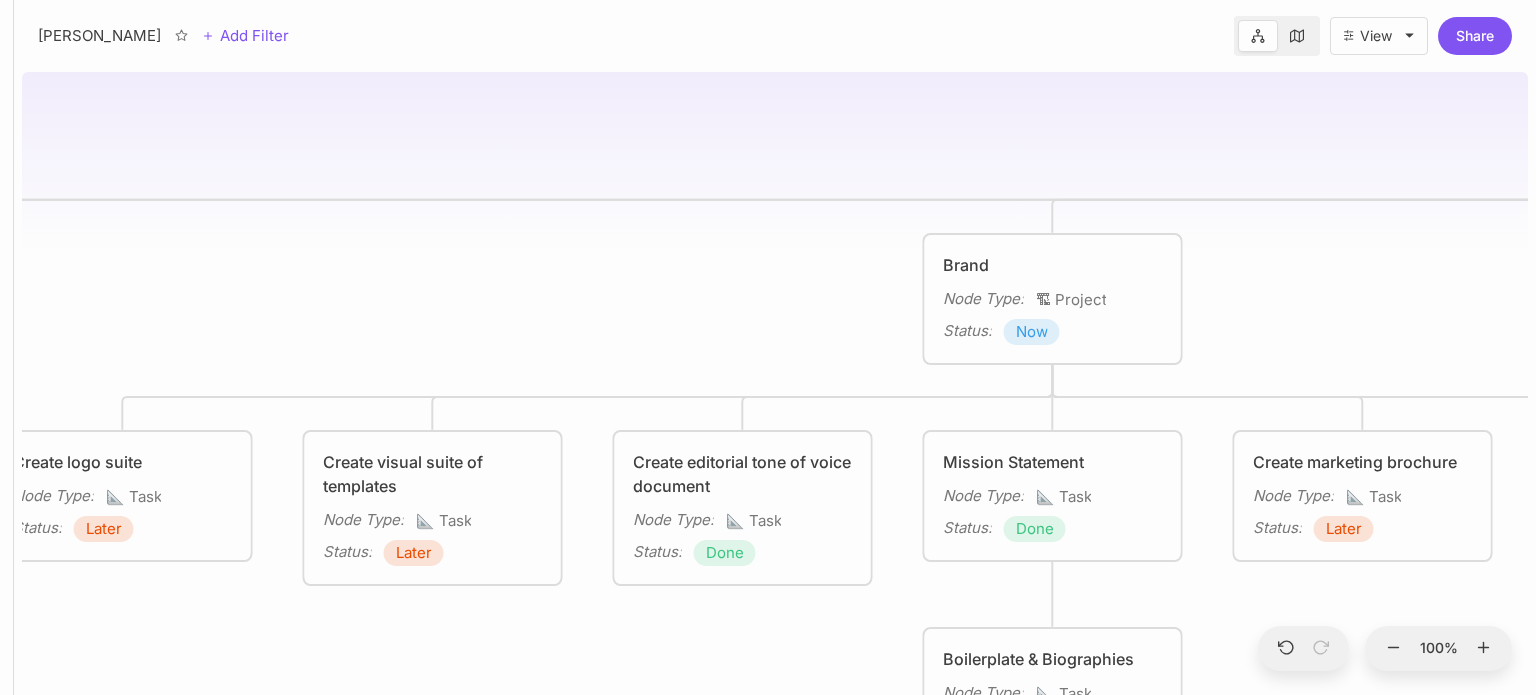 drag, startPoint x: 733, startPoint y: 135, endPoint x: 1412, endPoint y: 175, distance: 680.1772 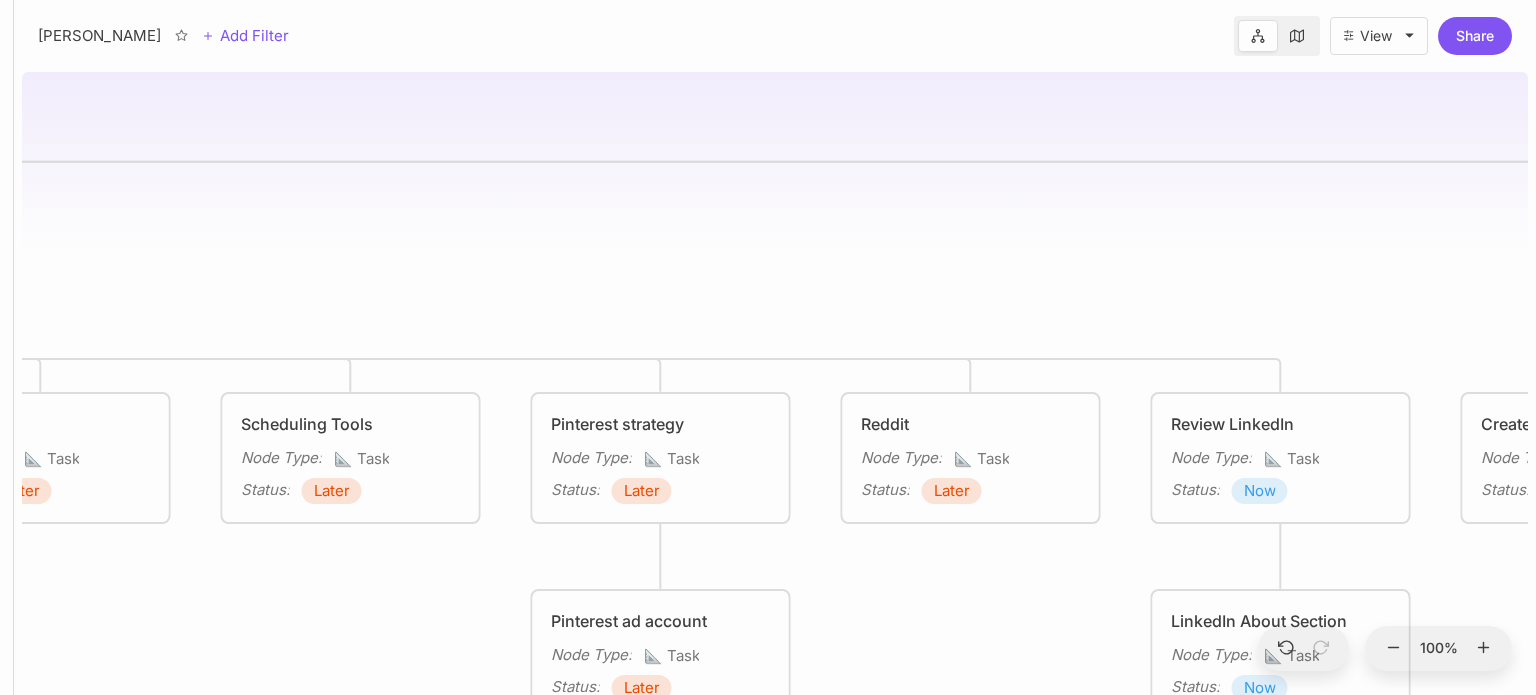 drag, startPoint x: 591, startPoint y: 228, endPoint x: 1380, endPoint y: 150, distance: 792.8461 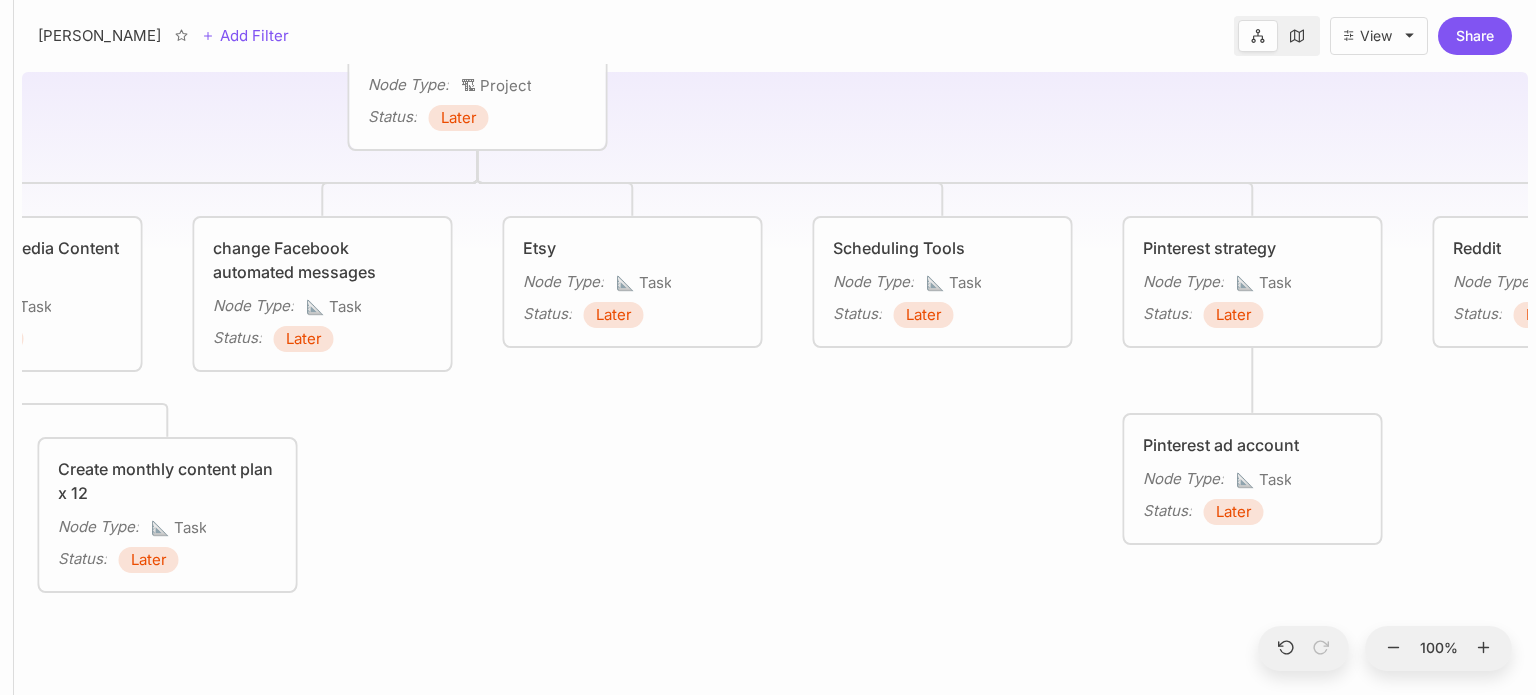 drag, startPoint x: 700, startPoint y: 176, endPoint x: 1292, endPoint y: -2, distance: 618.1812 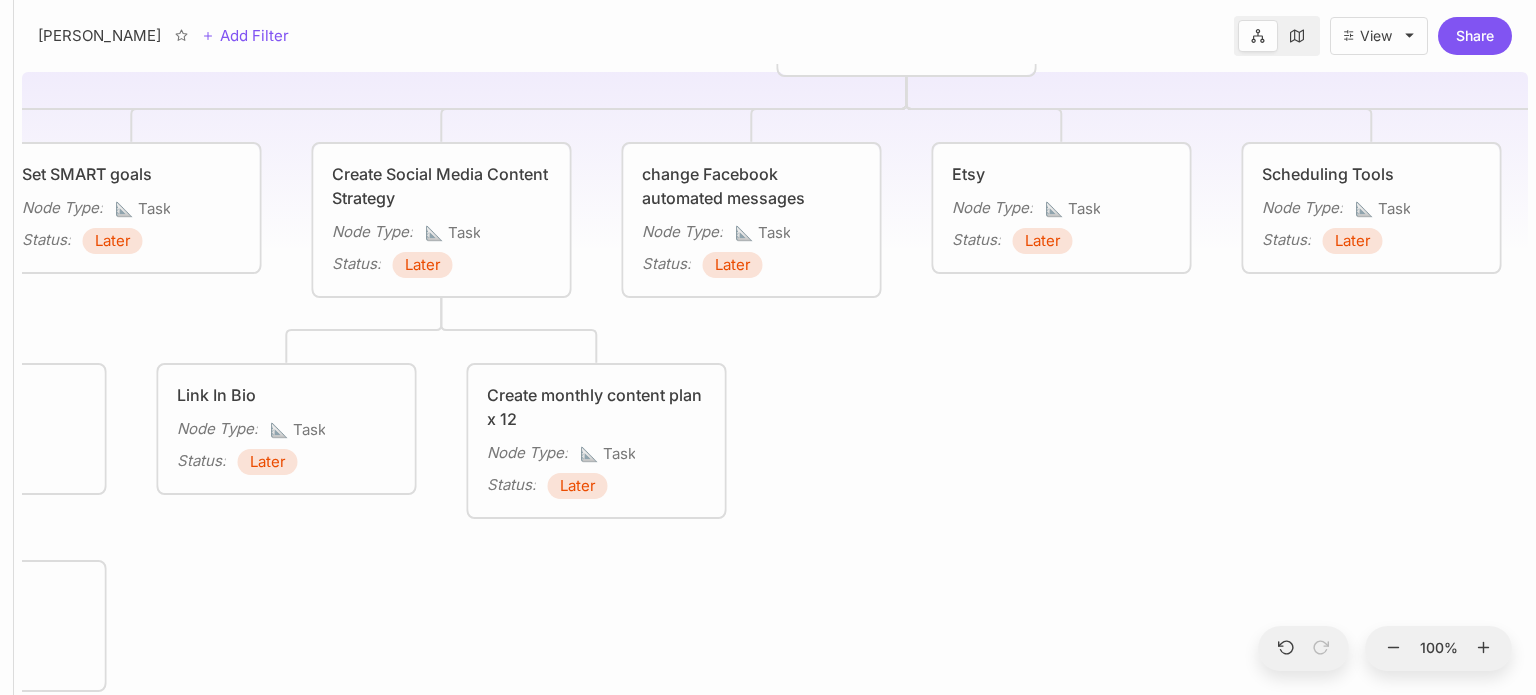 drag, startPoint x: 962, startPoint y: 477, endPoint x: 1391, endPoint y: 405, distance: 435 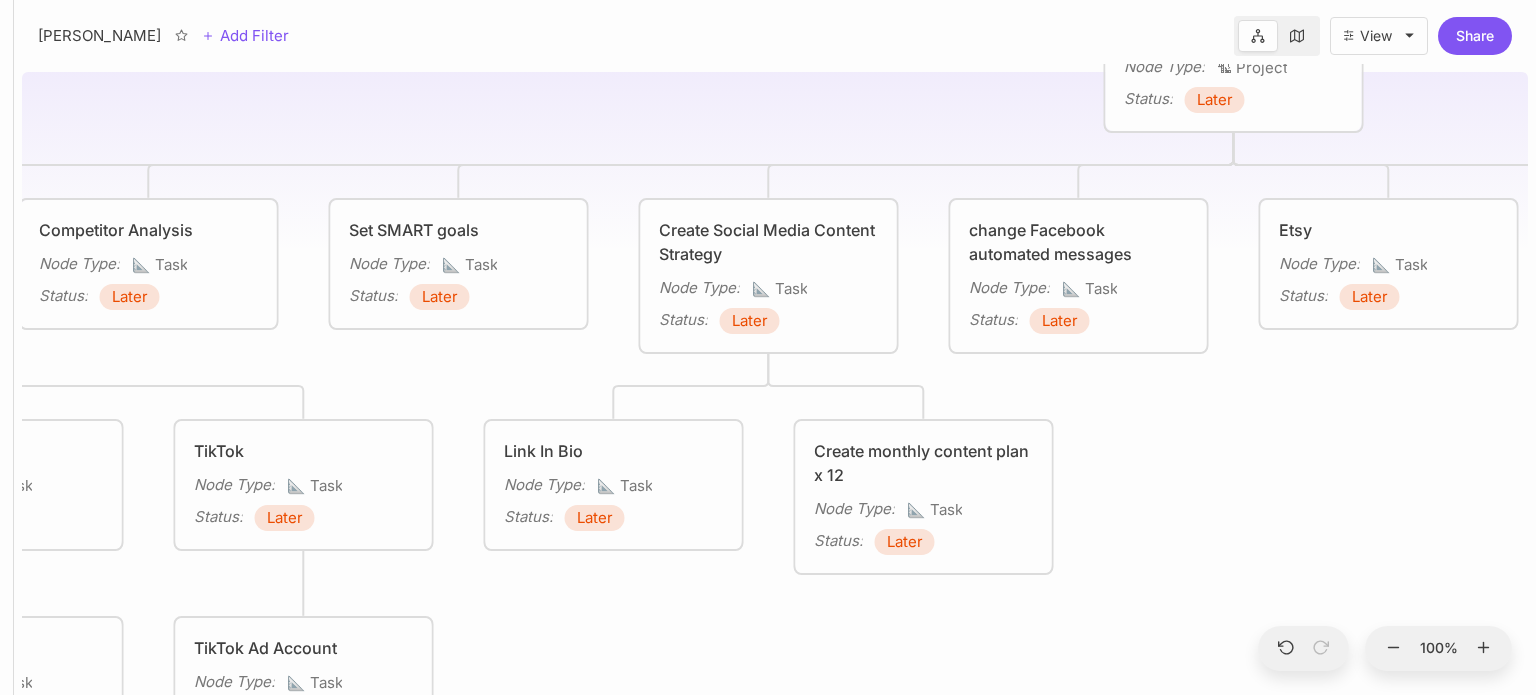 drag, startPoint x: 1200, startPoint y: 486, endPoint x: 1535, endPoint y: 471, distance: 335.33566 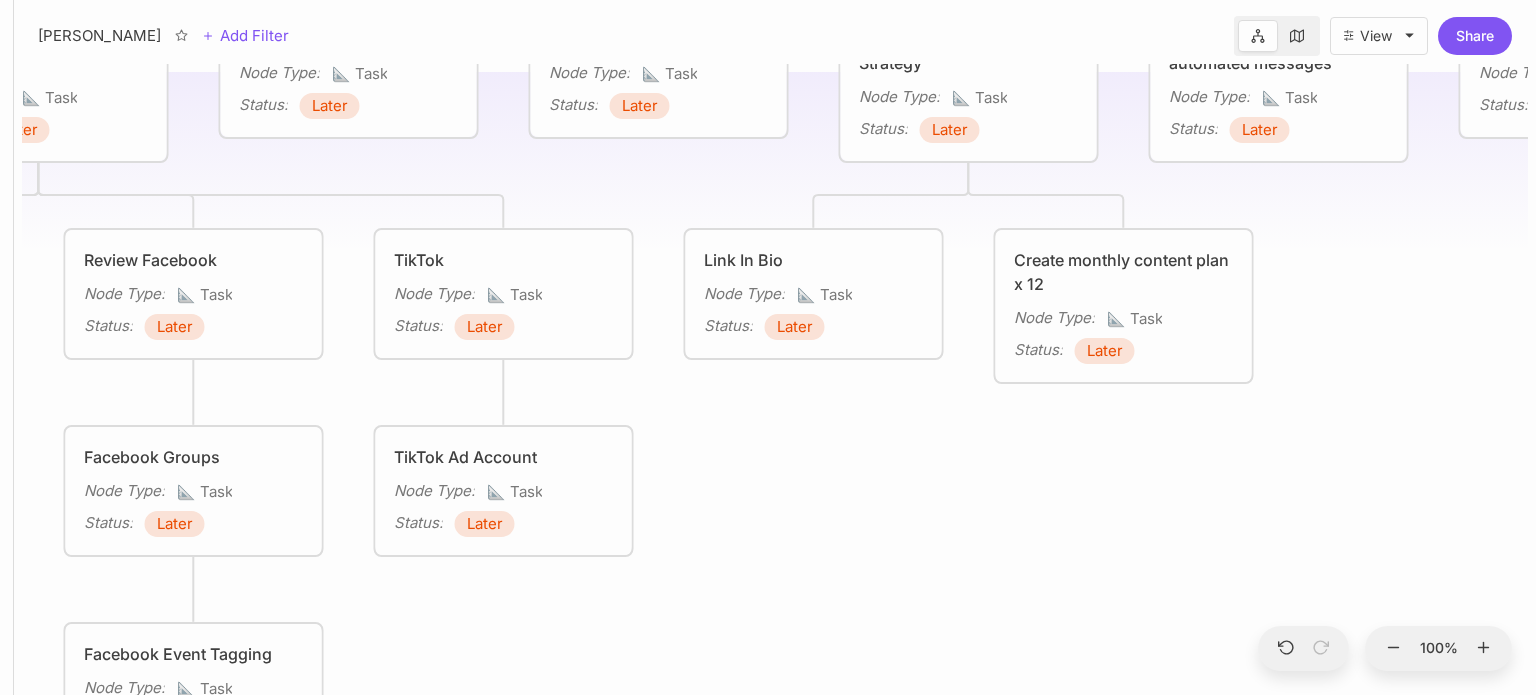drag, startPoint x: 1335, startPoint y: 423, endPoint x: 1535, endPoint y: 226, distance: 280.7294 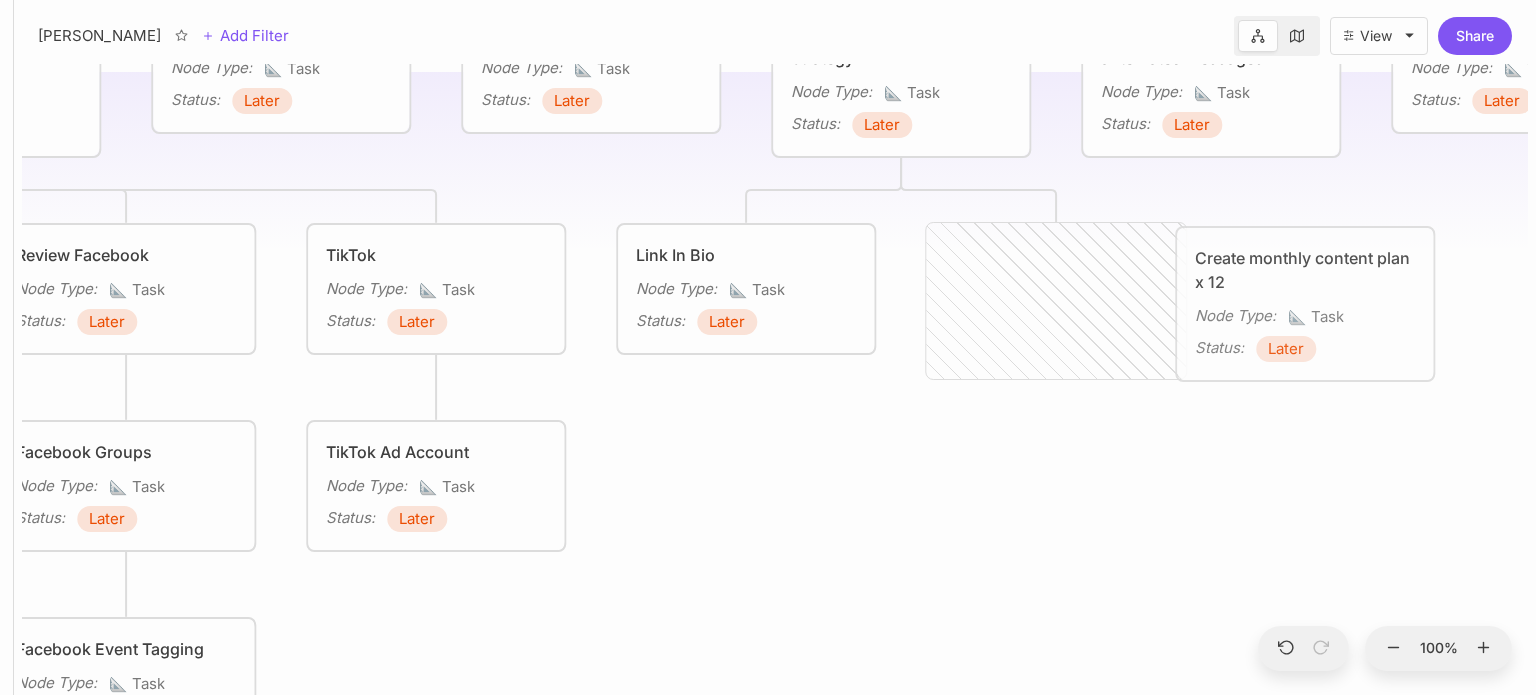 click on "Create monthly content plan x 12 Node Type : 📐   Task Status : Later [PERSON_NAME] Marketing Activity  Reputation Management Node Type : 🏗   Project Status : Later Social Media Node Type : 🏗   Project Status : Later Brand  Node Type : 🏗   Project Status : Now Website Node Type : 🏗   Project Status : Later Sales & Lead Generation Node Type : 🏗   Project Status : Later Operations Node Type : 🏗   Project Status : Later Onboarding Node Type : 🏗   Project Status : Later Build & review profiles on Listings Sites Node Type : 📐   Task Status : Later Build Review Automation Process Node Type : 📐   Task Status : Later Review Google My Business Node Type : 📐   Task Status : Later GMB Referral Link Node Type : 📐   Task Status : Later TrustPilot Node Type : 📐   Task Status : Later Google My Business Profile Optimisation Node Type : 📐   Task Status : Later Local SEO Node Type : 📐   Task Status : Later Feefo Node Type : 📐   Task Status : Later Local Citations Node Type : 📐 :" at bounding box center (775, 379) 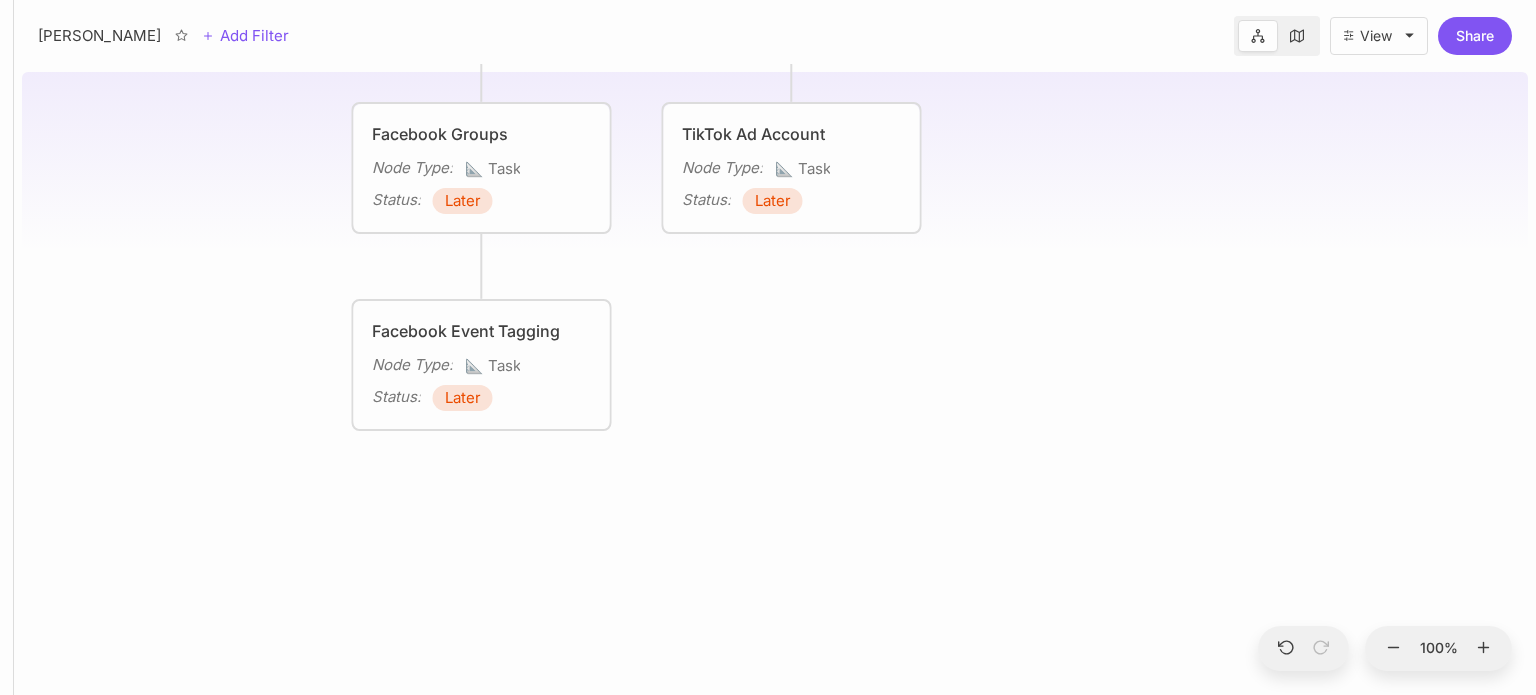 drag, startPoint x: 1048, startPoint y: 510, endPoint x: 1424, endPoint y: 191, distance: 493.08923 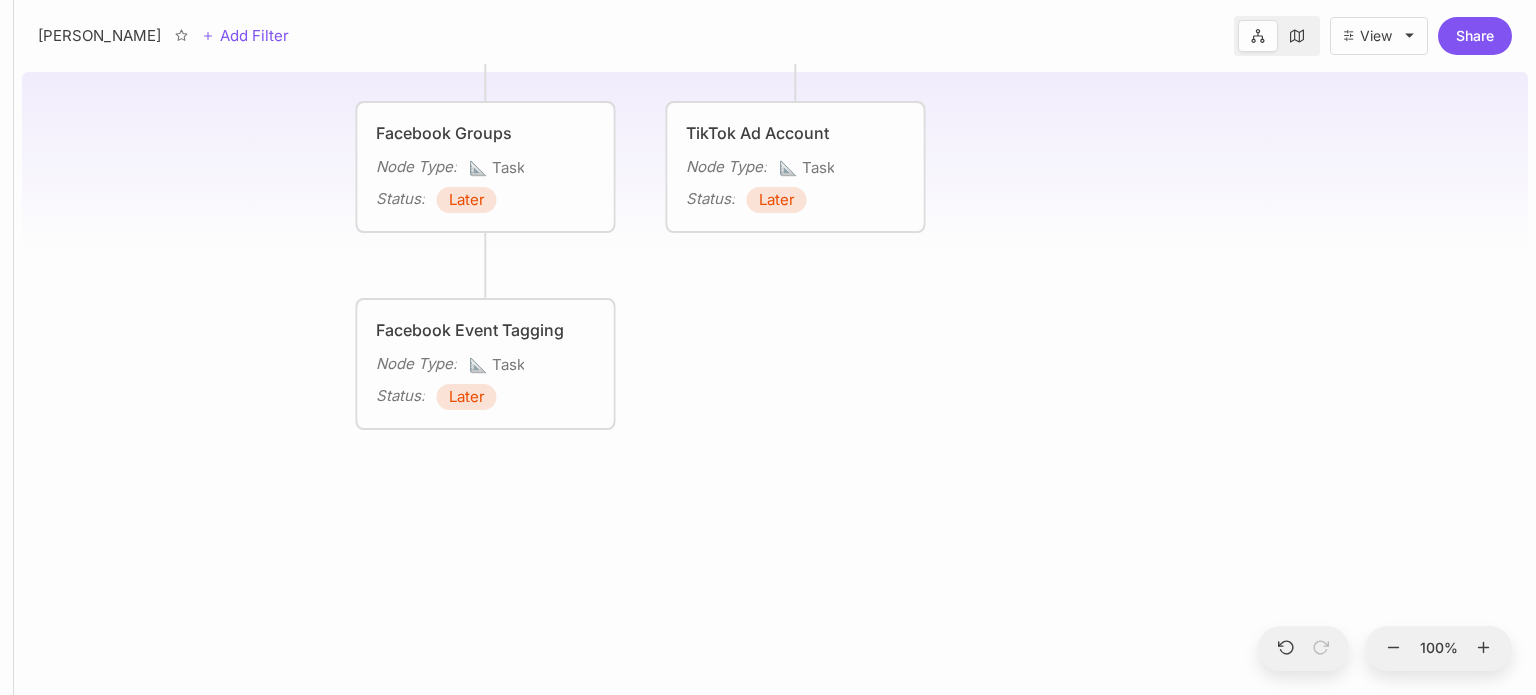 click on "Facebook Event Tagging Node Type : 📐   Task Status : Later" at bounding box center (486, 364) 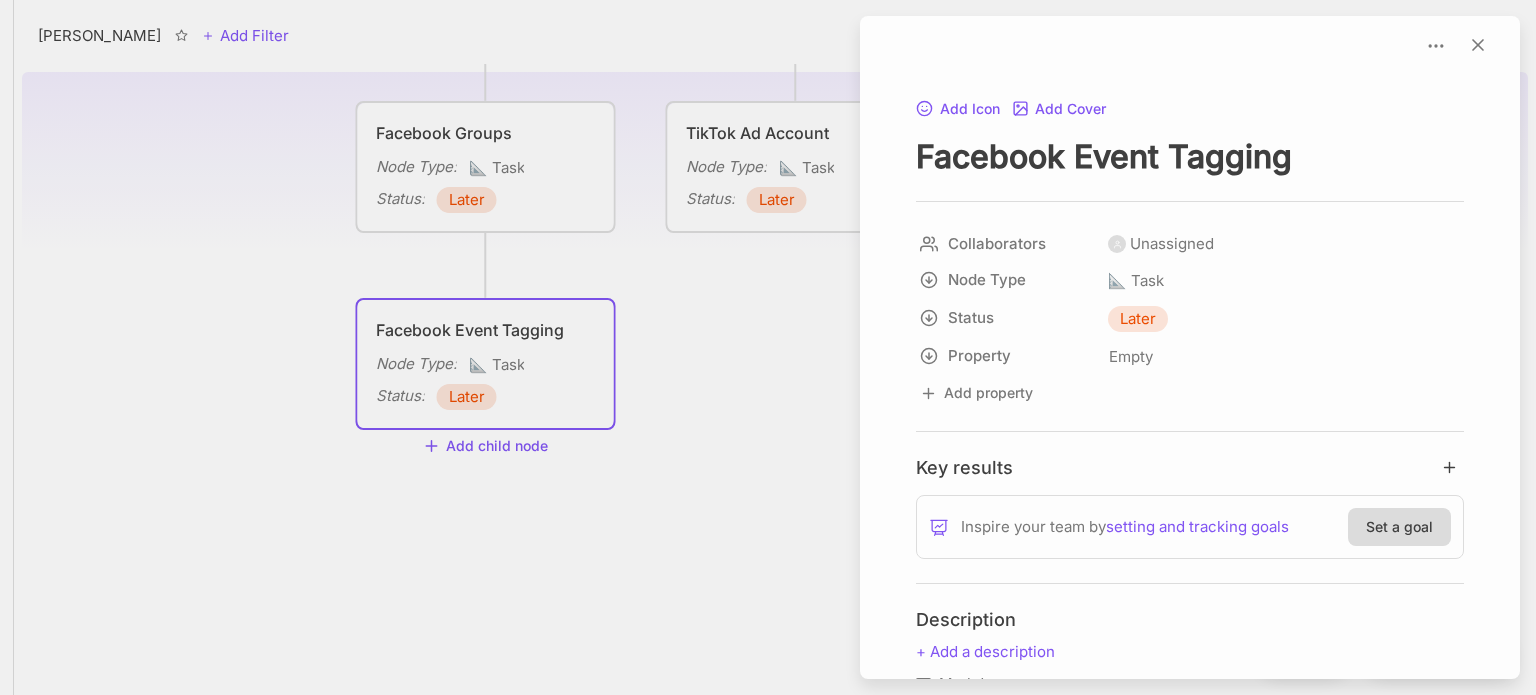 click at bounding box center [768, 347] 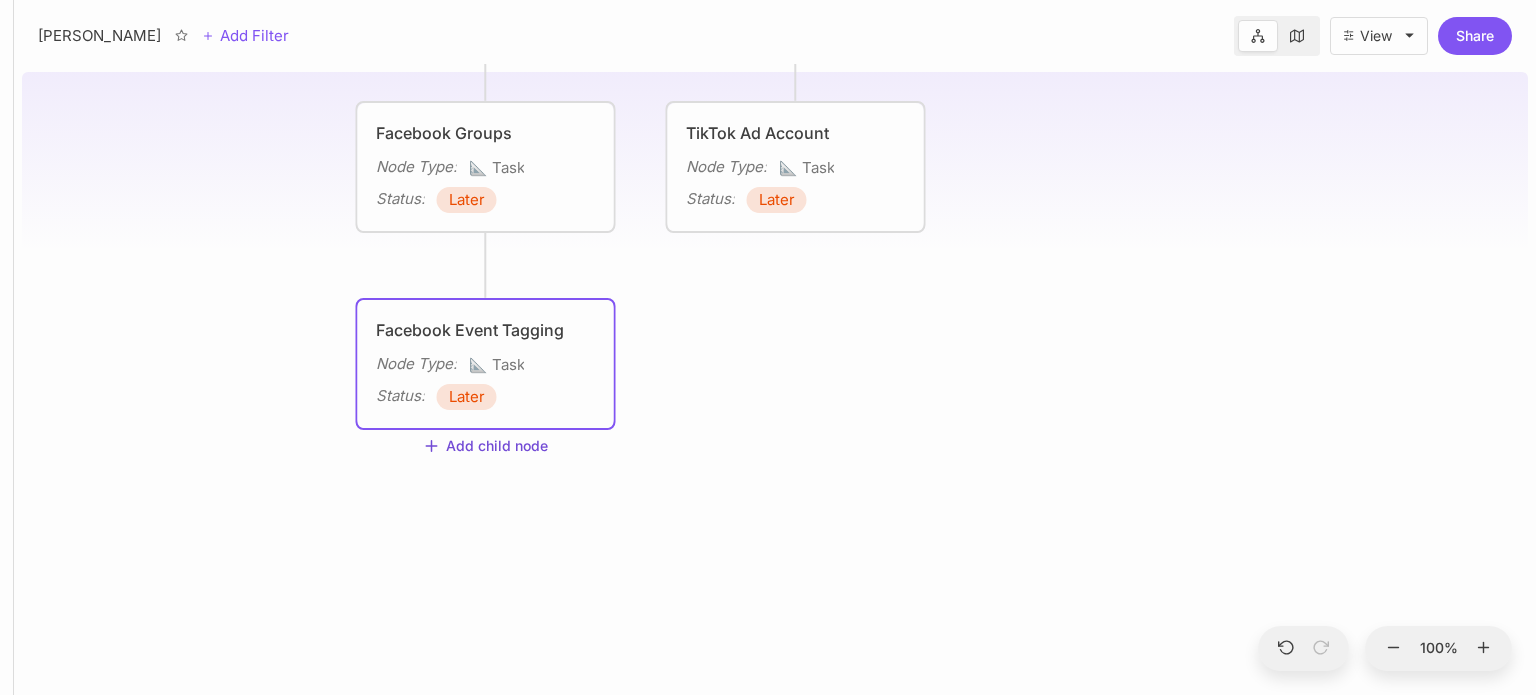 click on "Add child node" at bounding box center (486, 447) 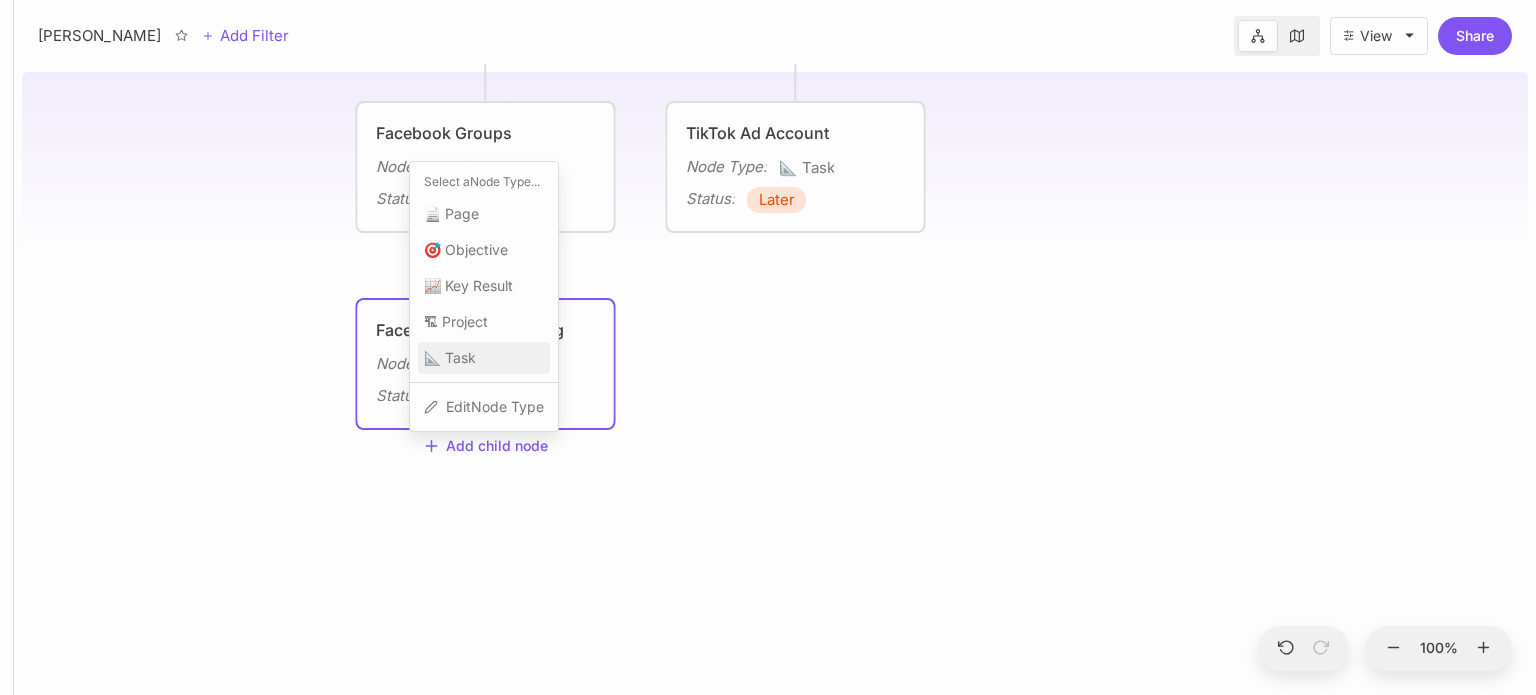 click on "📐   Task" at bounding box center (484, 358) 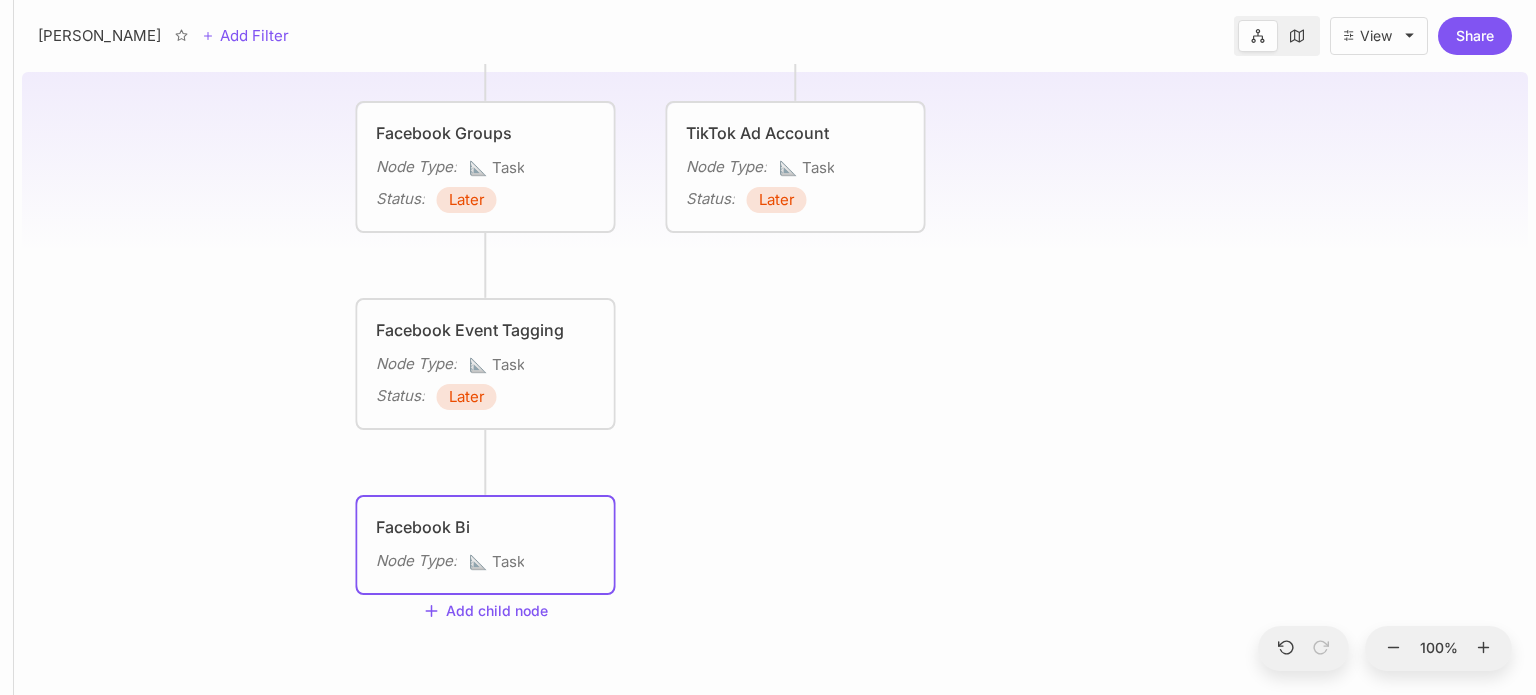type on "Facebook Bio" 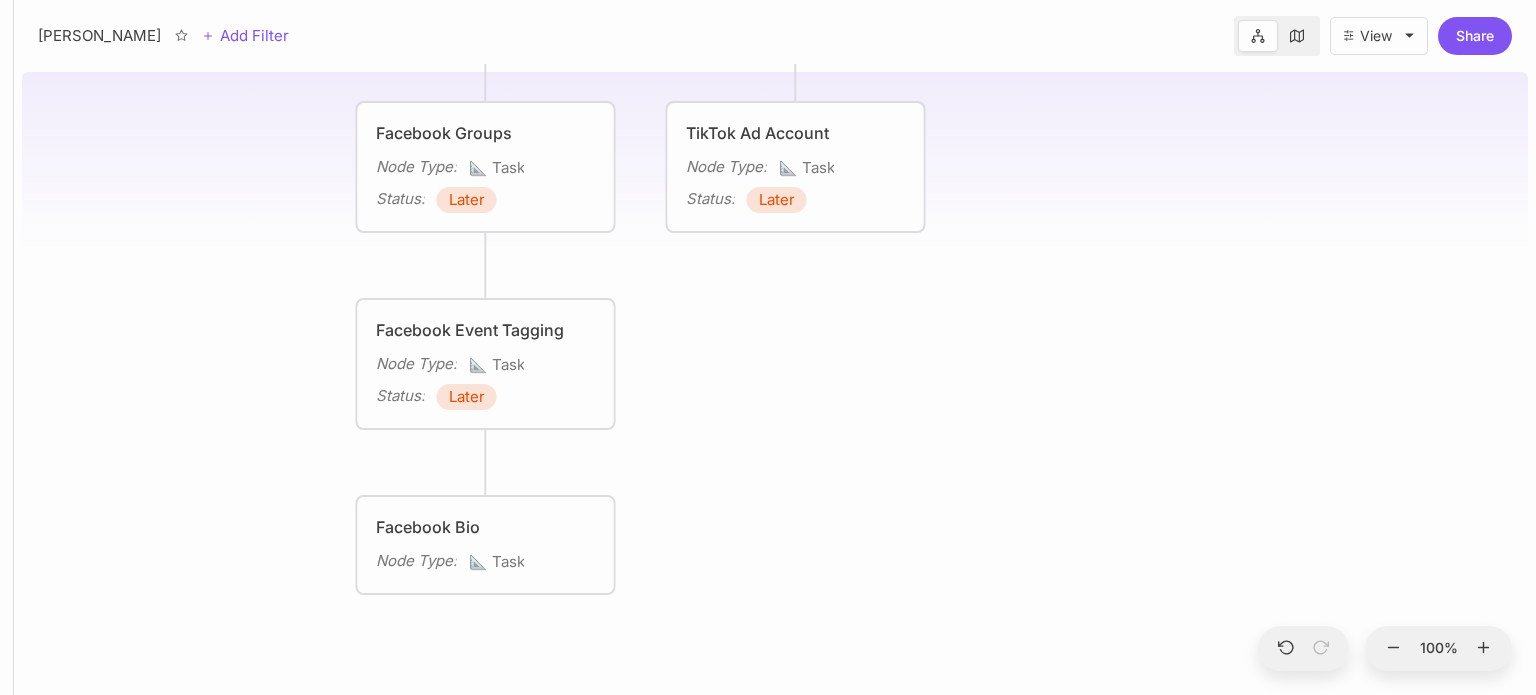 click on "📐   Task" at bounding box center (497, 562) 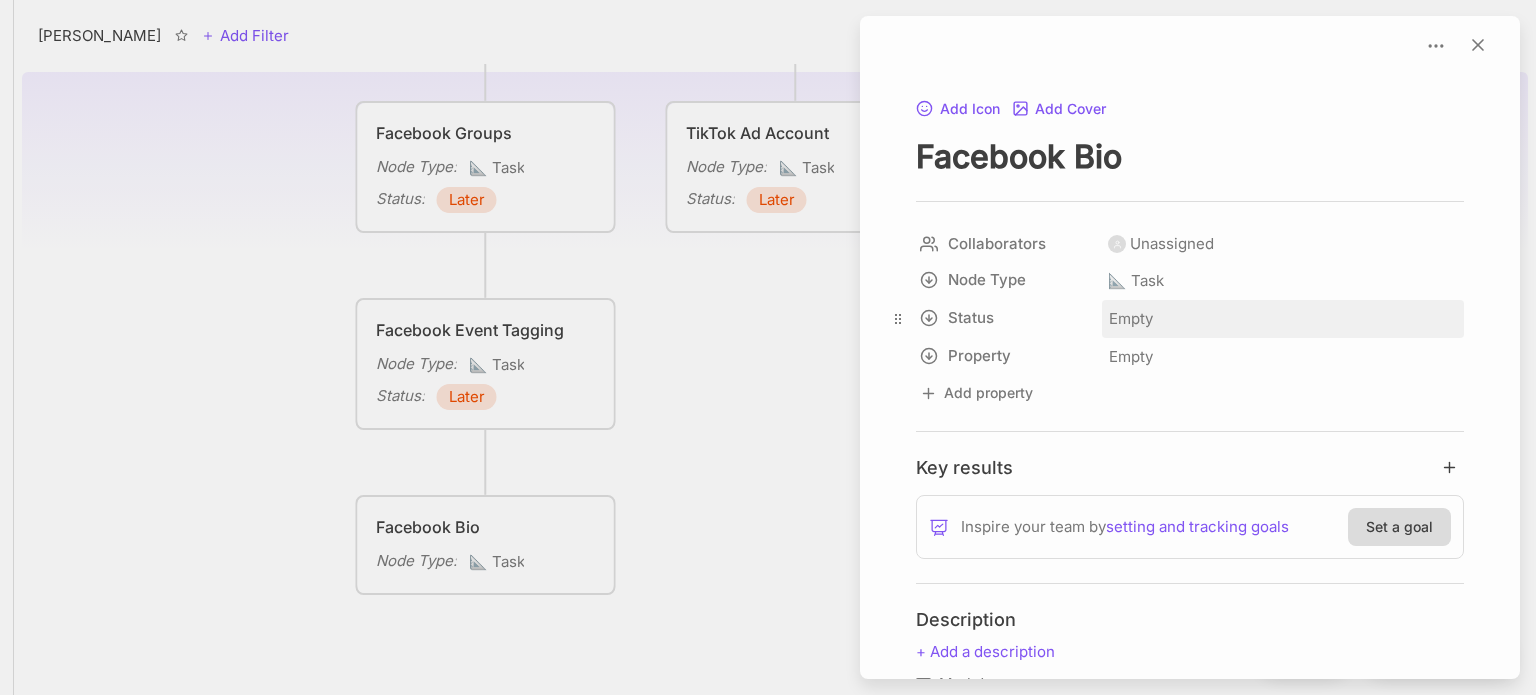 click on "Empty" at bounding box center (1131, 319) 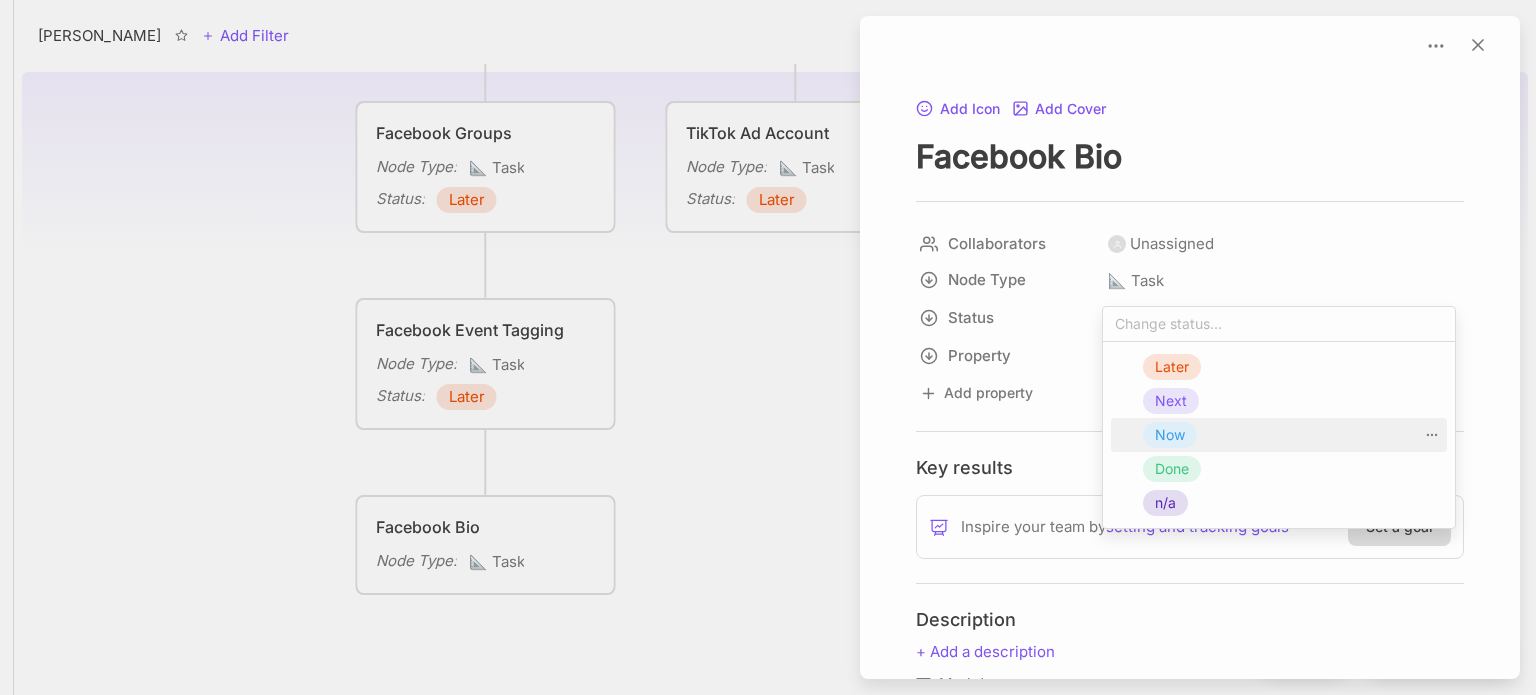 click on "Now" at bounding box center [1170, 435] 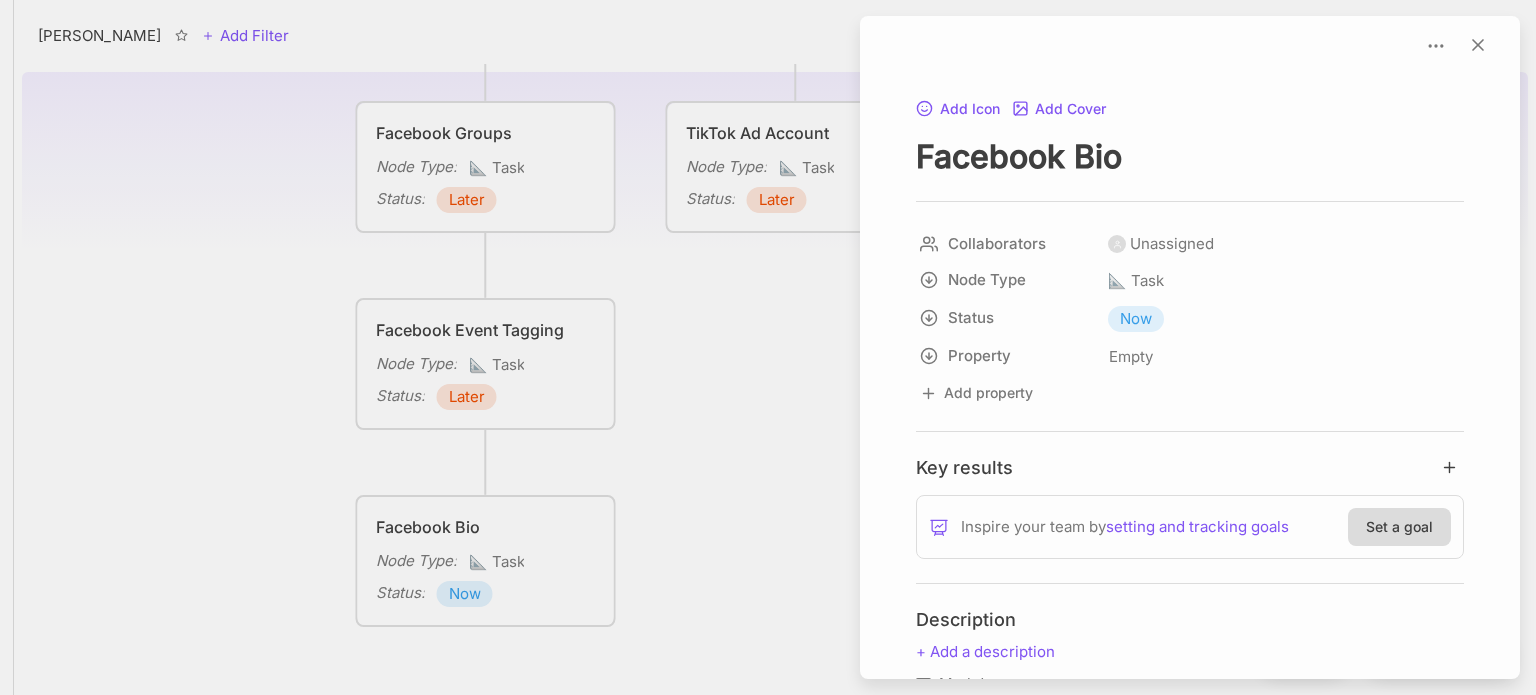 click at bounding box center (768, 347) 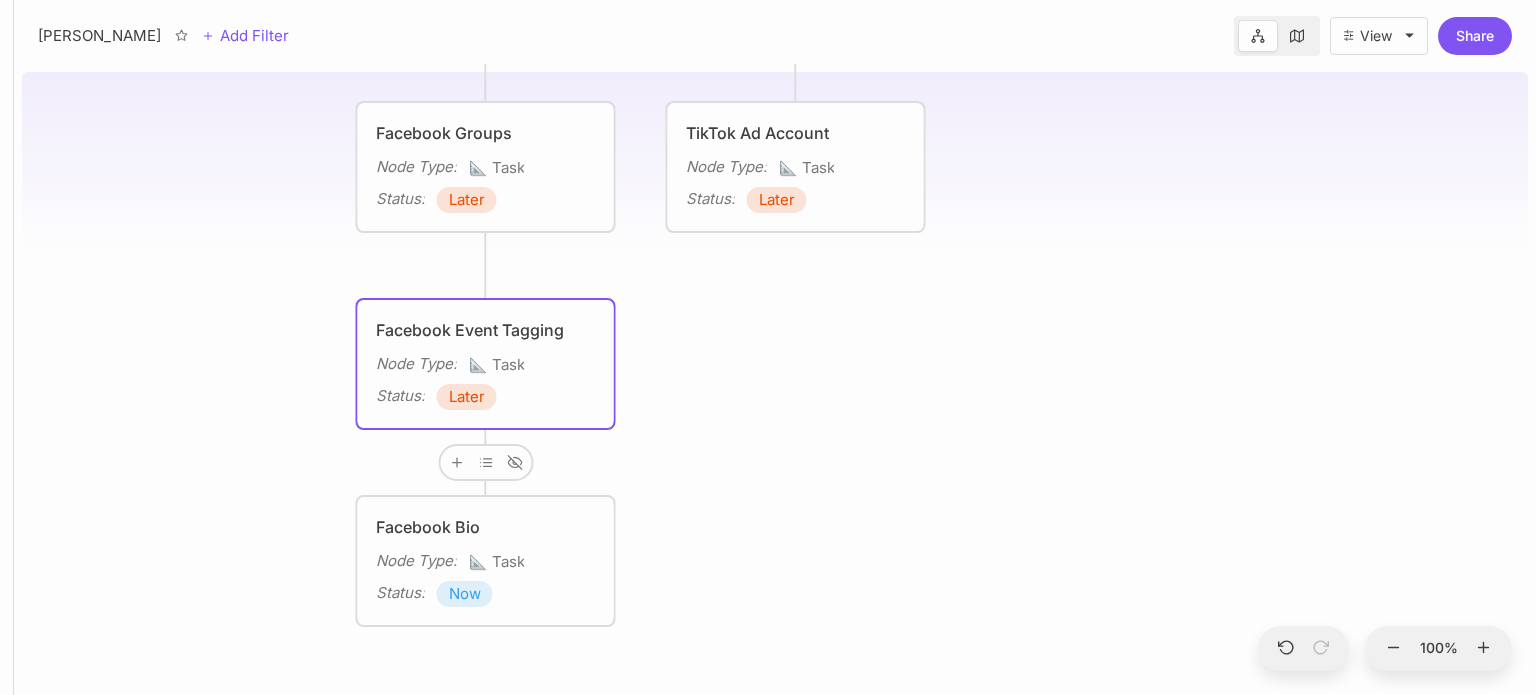 click on "[PERSON_NAME] Marketing Activity  Reputation Management Node Type : 🏗   Project Status : Later Social Media Node Type : 🏗   Project Status : Later Brand  Node Type : 🏗   Project Status : Now Website Node Type : 🏗   Project Status : Later Sales & Lead Generation Node Type : 🏗   Project Status : Later Operations Node Type : 🏗   Project Status : Later Onboarding Node Type : 🏗   Project Status : Later Build & review profiles on Listings Sites Node Type : 📐   Task Status : Later Build Review Automation Process Node Type : 📐   Task Status : Later Review Google My Business Node Type : 📐   Task Status : Later GMB Referral Link Node Type : 📐   Task Status : Later TrustPilot Node Type : 📐   Task Status : Later Google My Business Profile Optimisation Node Type : 📐   Task Status : Later Local SEO Node Type : 📐   Task Status : Later Feefo Node Type : 📐   Task Status : Later Local Citations Node Type : 📐   Task Status : Later Set up social media channels Node Type : 📐   Task" at bounding box center (775, 379) 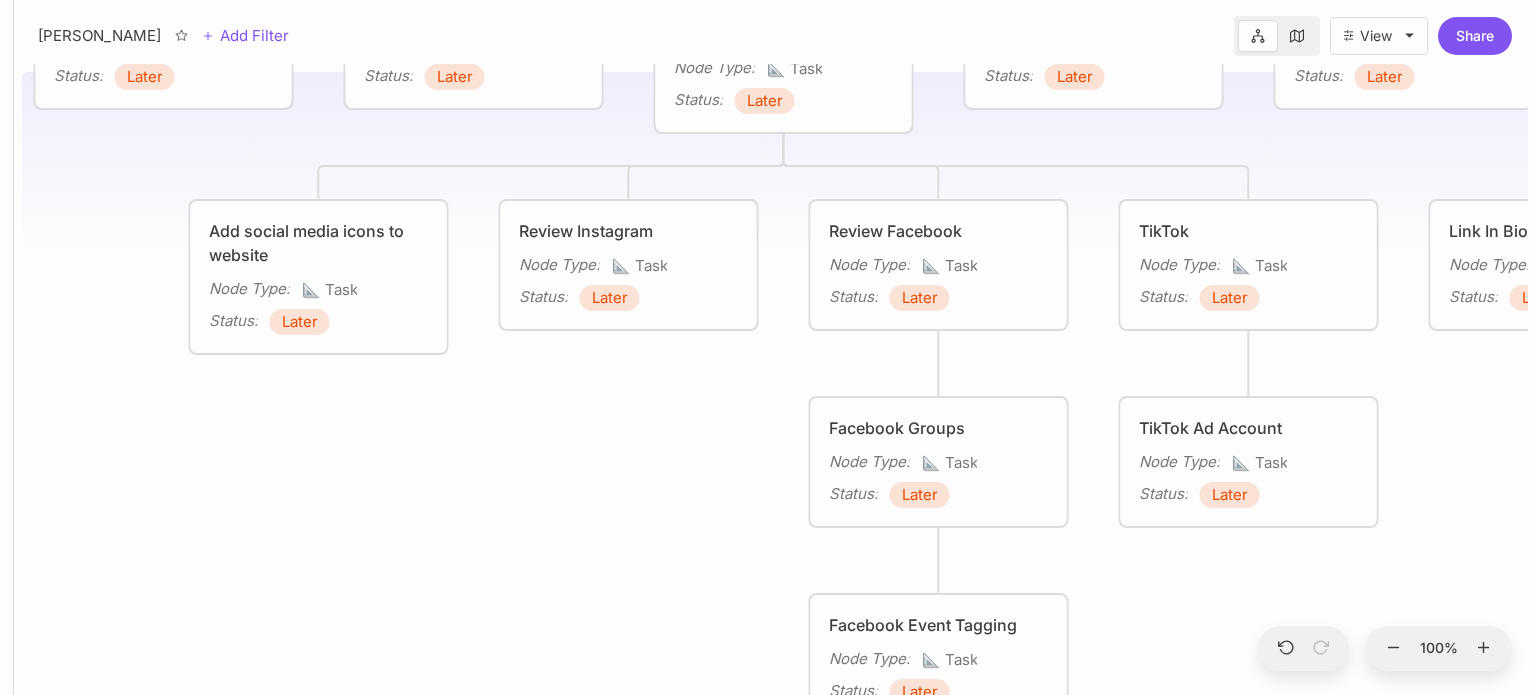 drag, startPoint x: 1217, startPoint y: 439, endPoint x: 1469, endPoint y: 596, distance: 296.9057 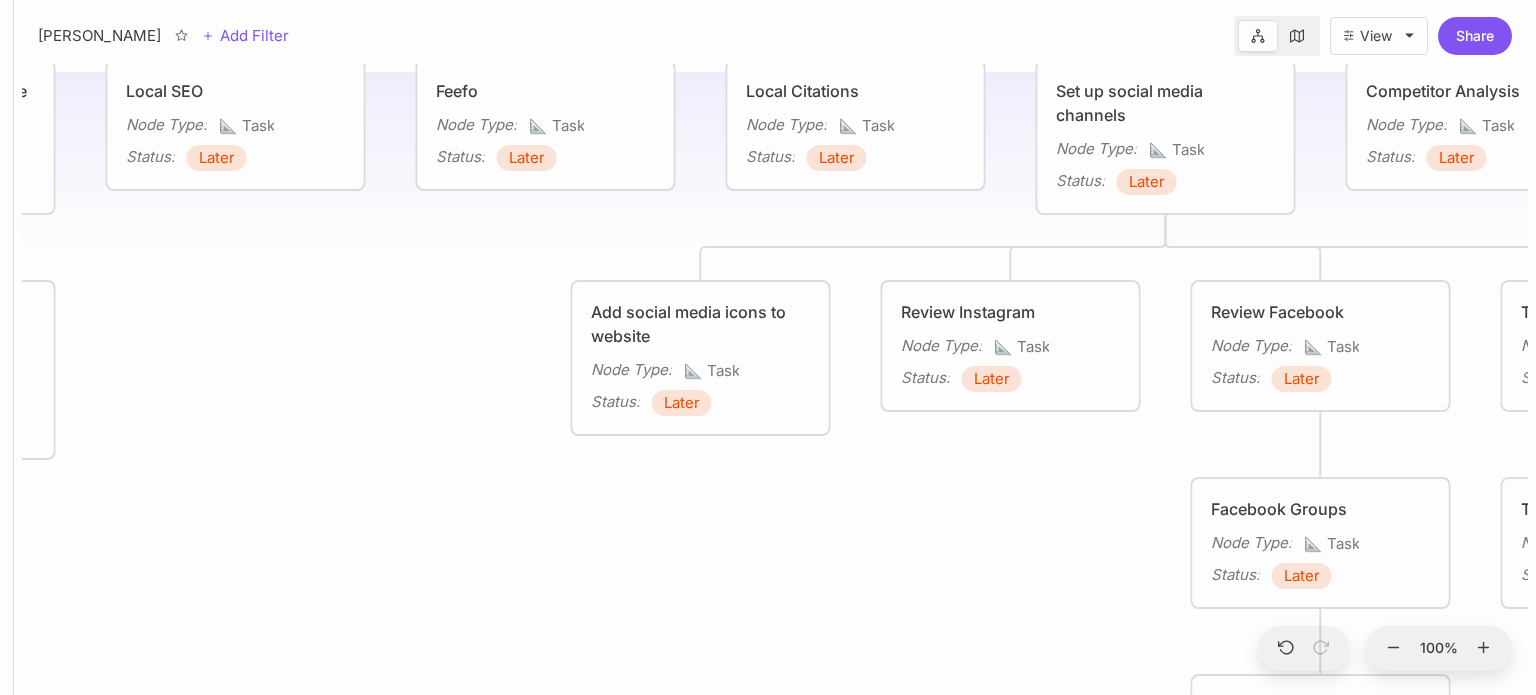 drag, startPoint x: 426, startPoint y: 414, endPoint x: 829, endPoint y: 503, distance: 412.71054 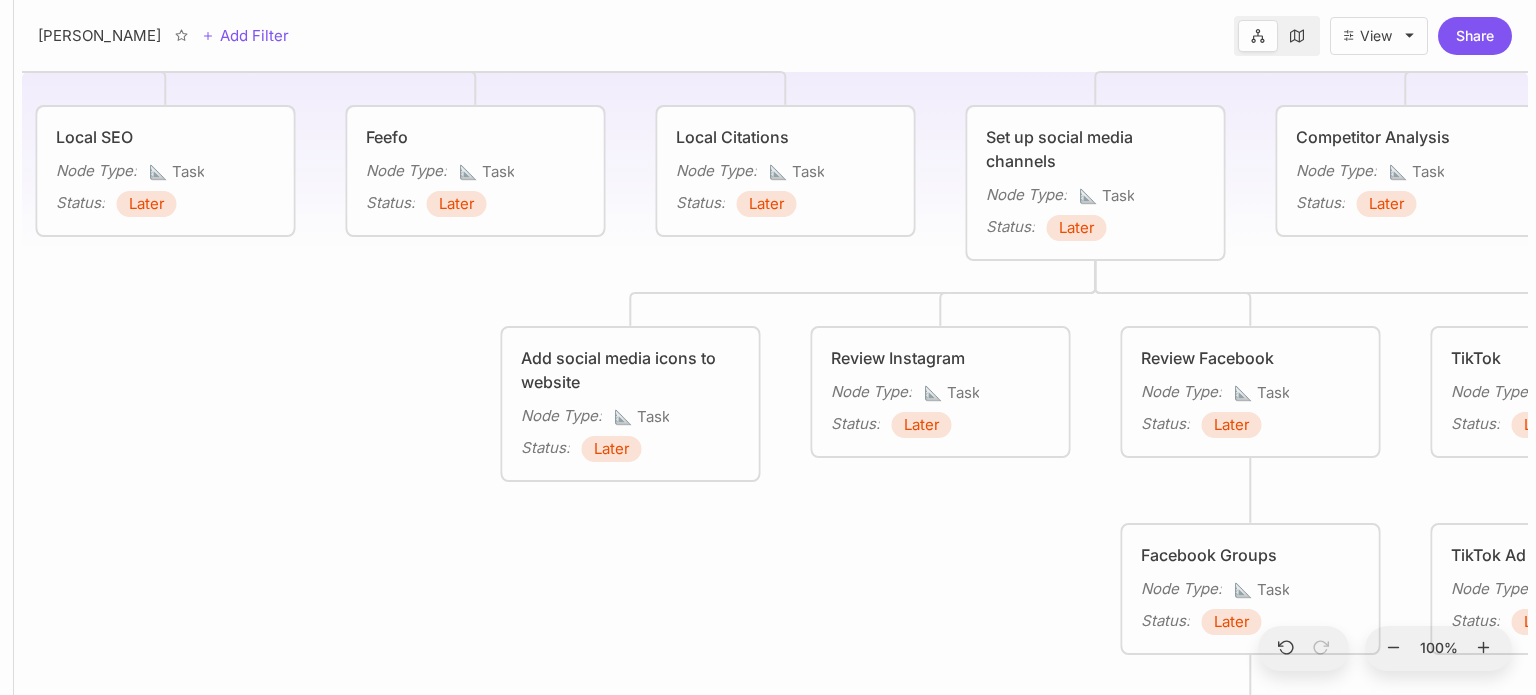 drag, startPoint x: 417, startPoint y: 447, endPoint x: 320, endPoint y: 423, distance: 99.92497 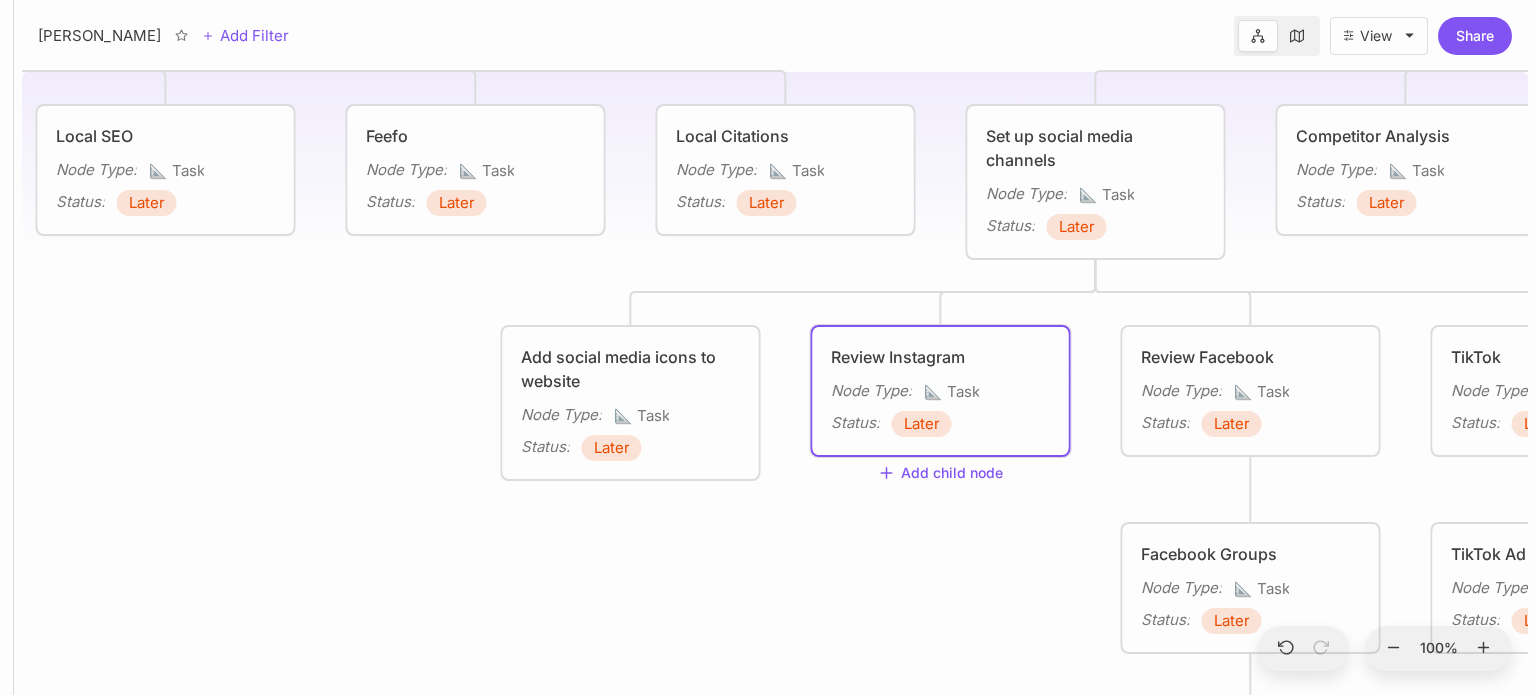 click on "Later" at bounding box center [922, 424] 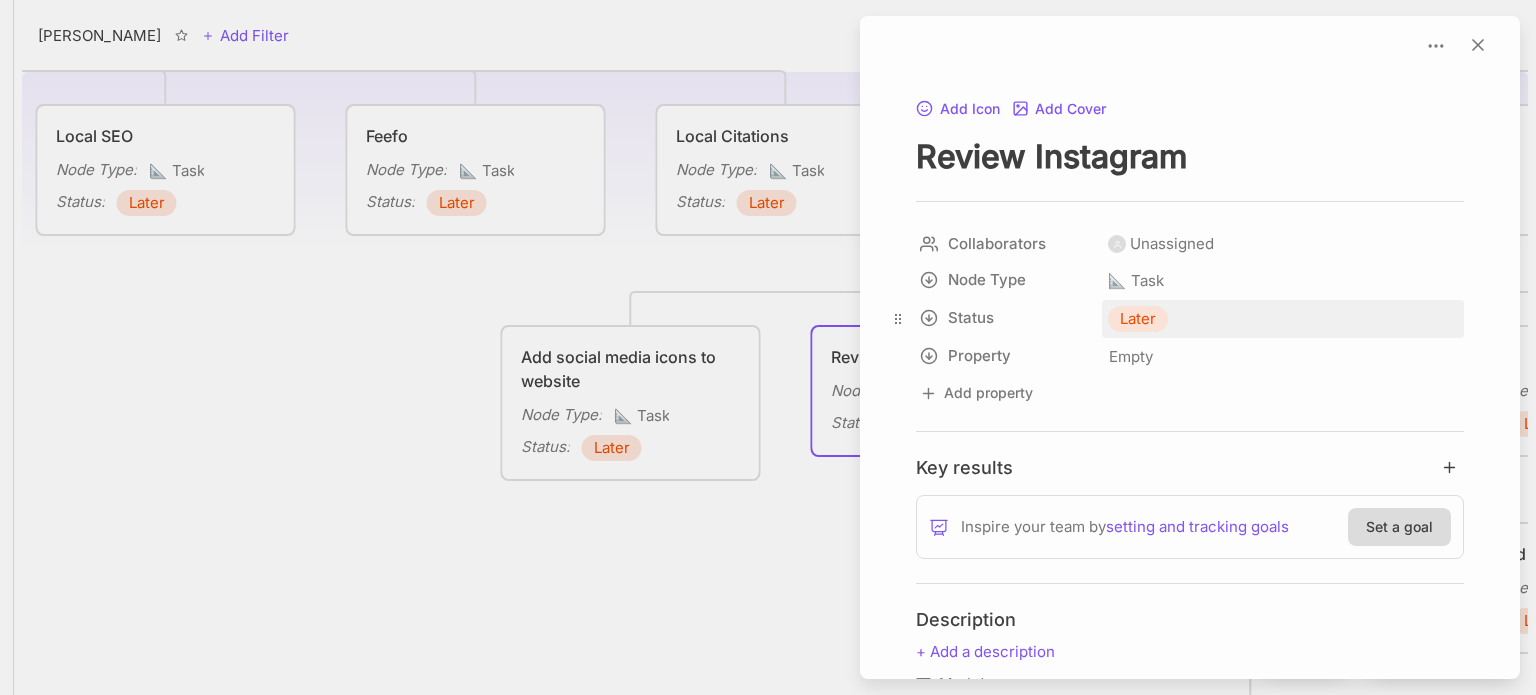 click on "Later" at bounding box center (1138, 319) 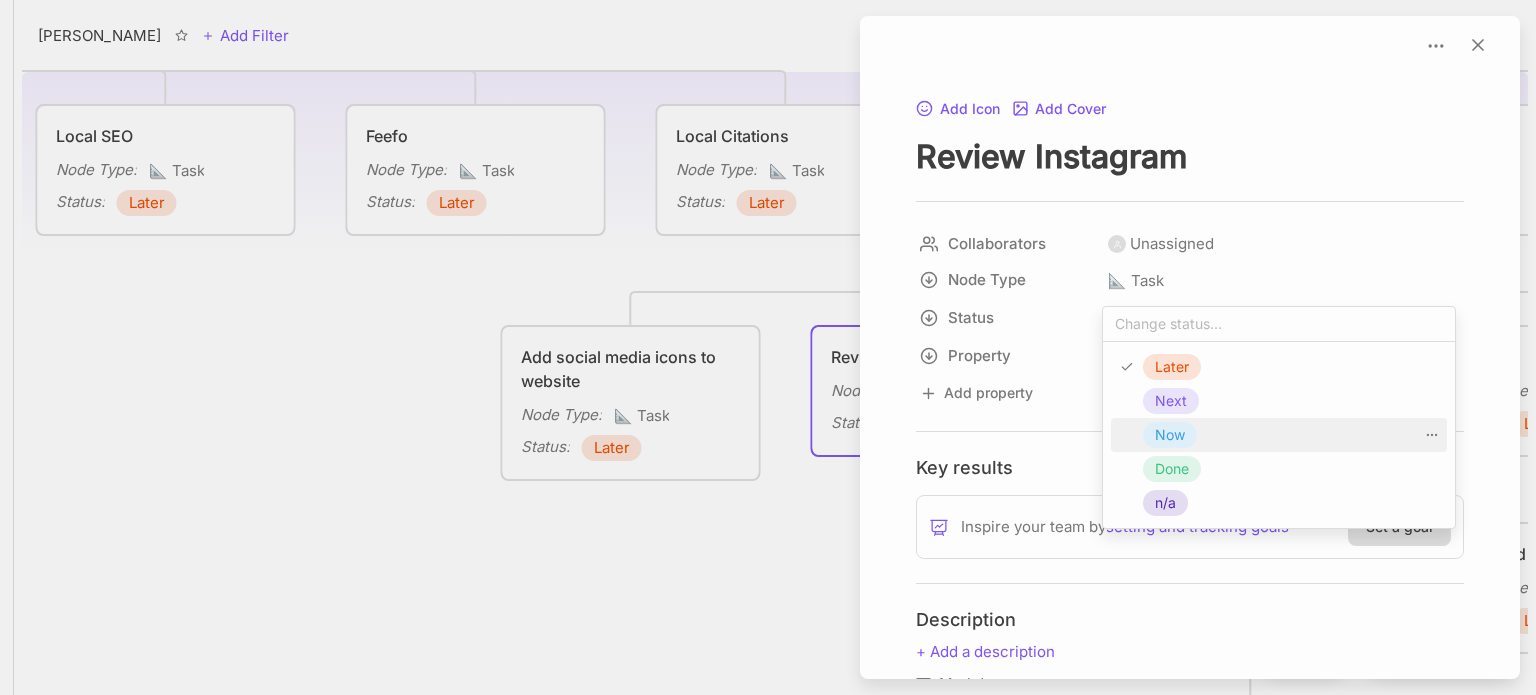 click on "Now" at bounding box center [1170, 435] 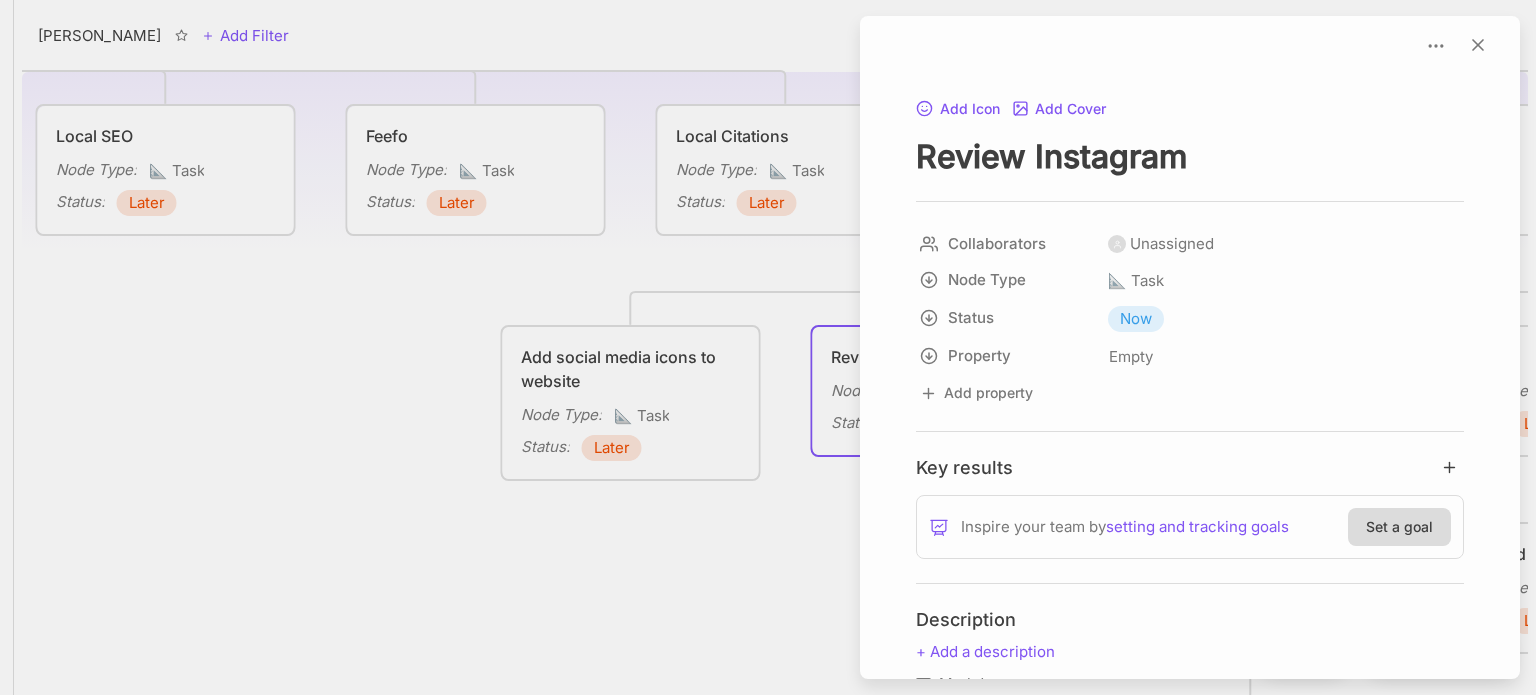 click at bounding box center [768, 347] 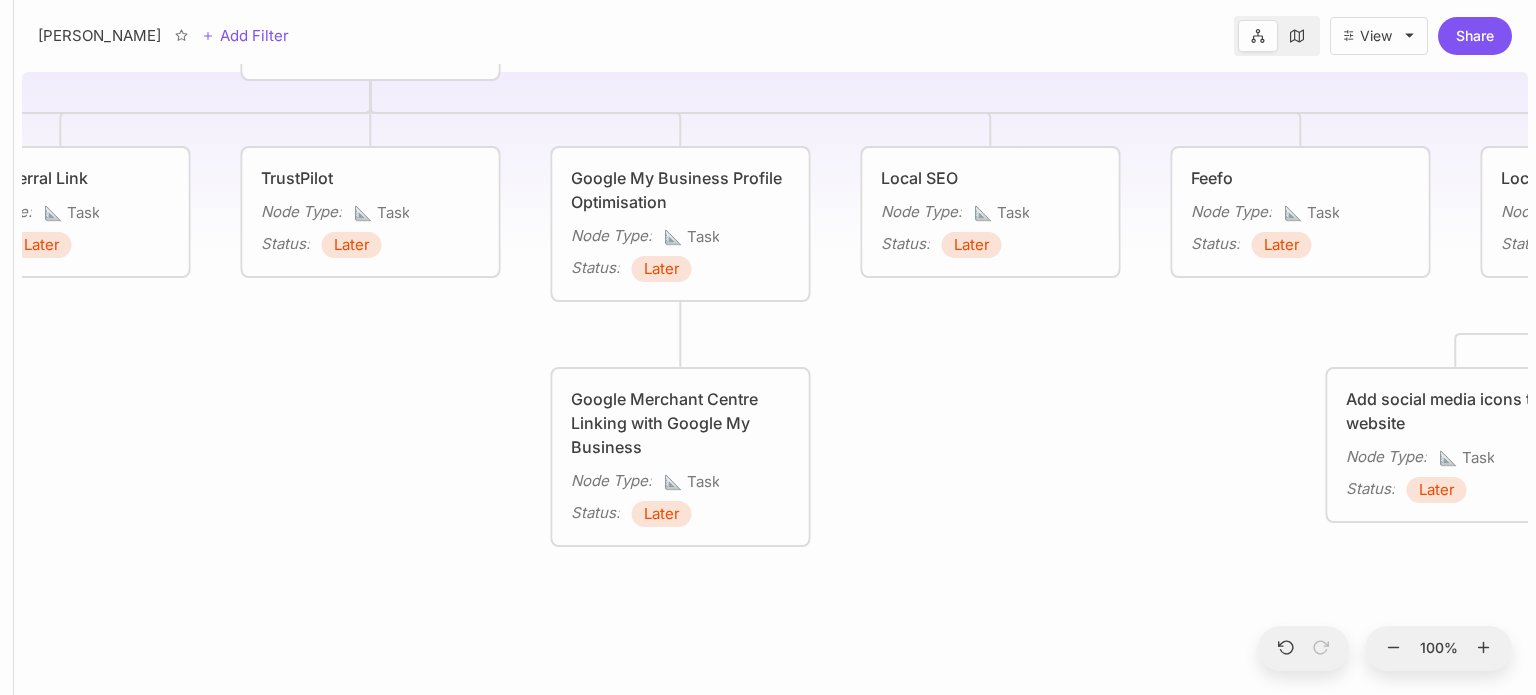 drag, startPoint x: 417, startPoint y: 535, endPoint x: 1248, endPoint y: 575, distance: 831.96216 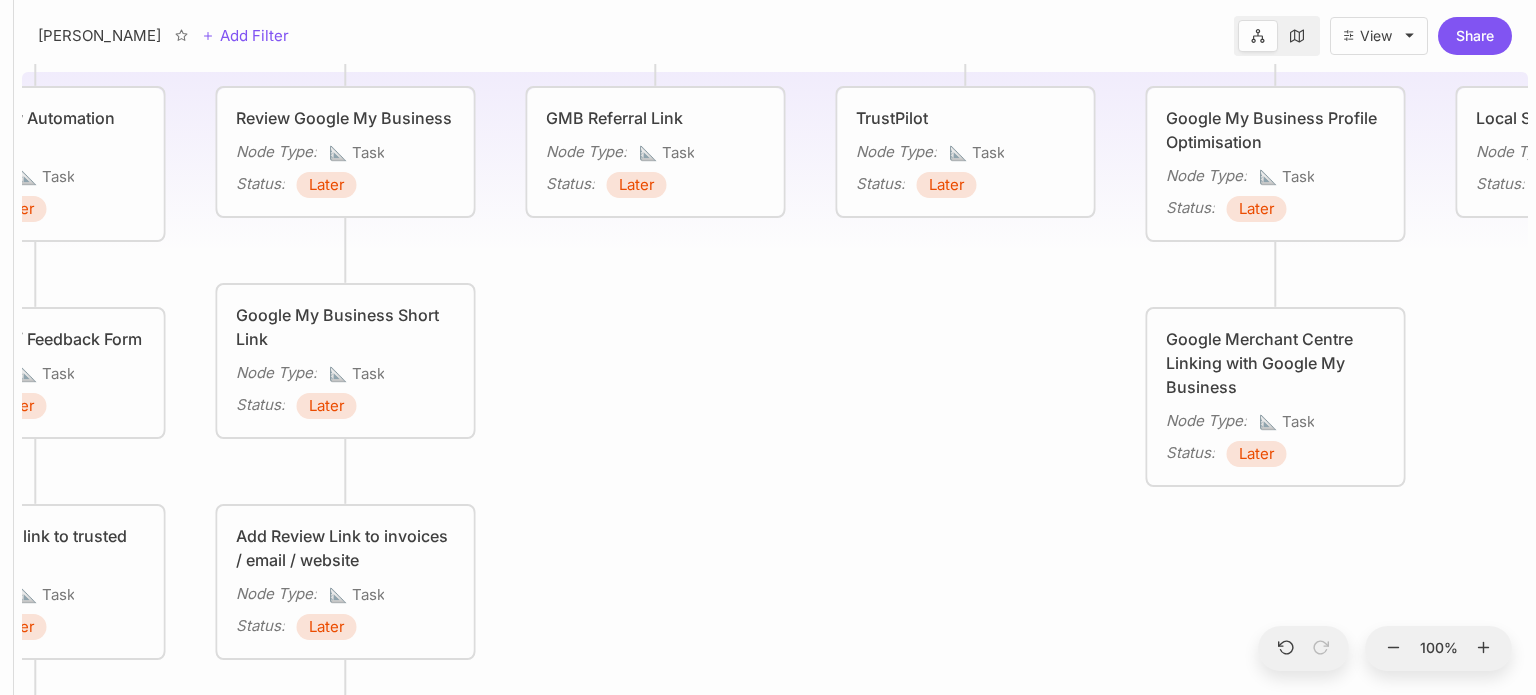 drag, startPoint x: 772, startPoint y: 636, endPoint x: 1396, endPoint y: 565, distance: 628.02625 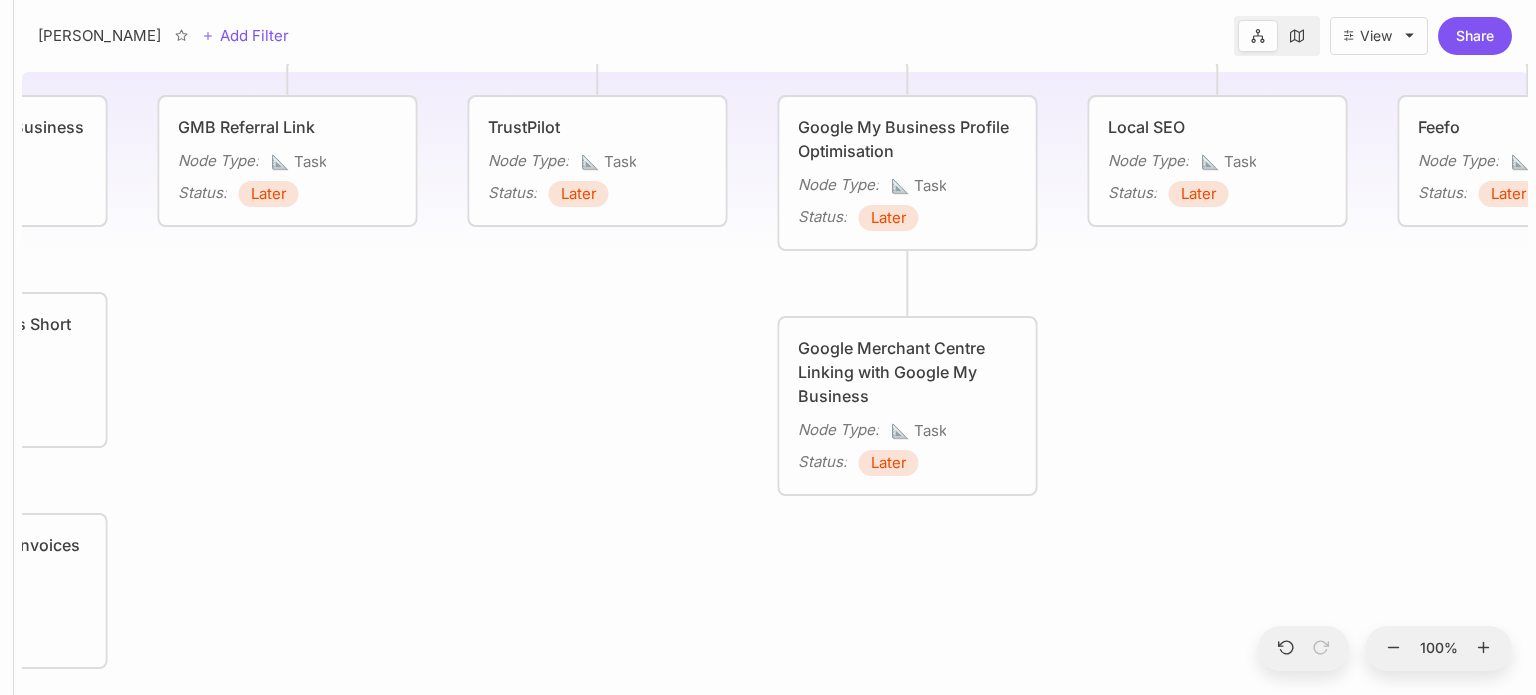 drag, startPoint x: 976, startPoint y: 443, endPoint x: 379, endPoint y: 406, distance: 598.14545 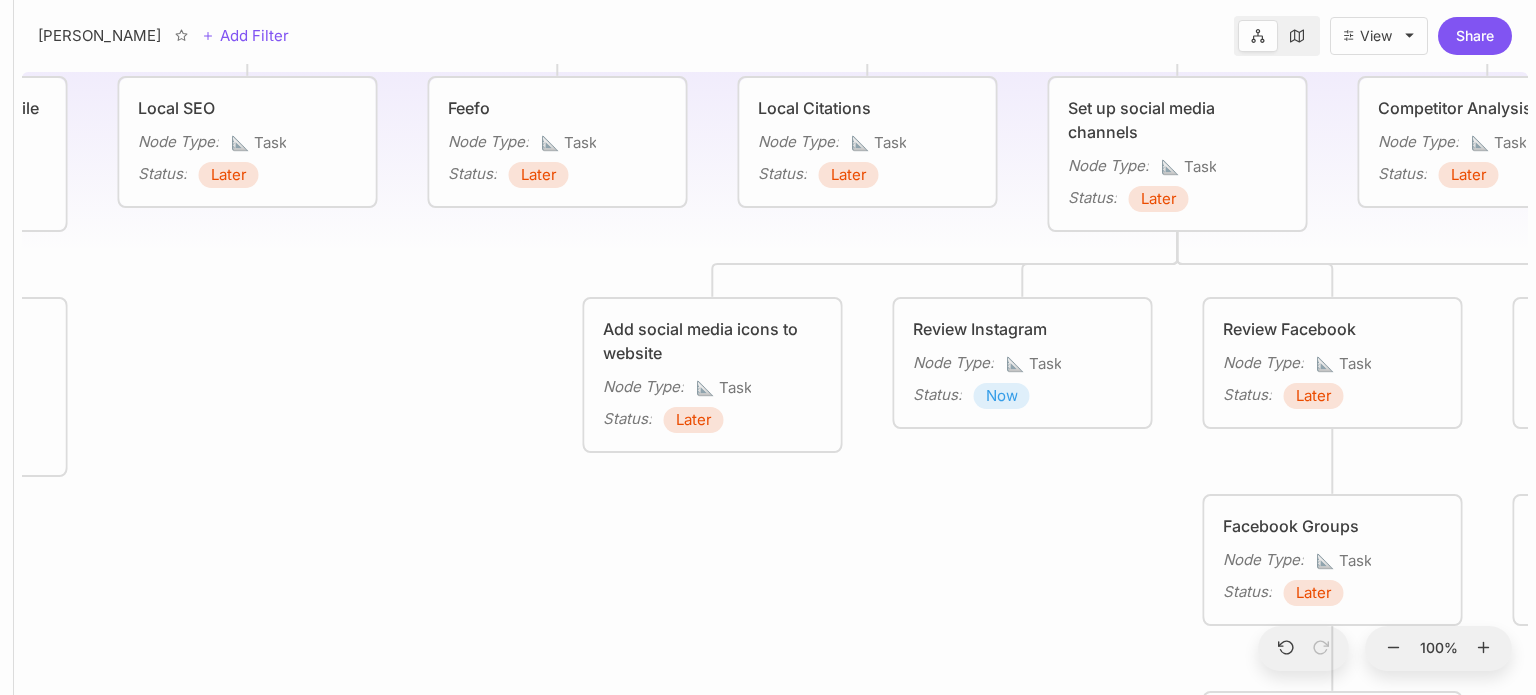 drag, startPoint x: 590, startPoint y: 541, endPoint x: 236, endPoint y: 567, distance: 354.95352 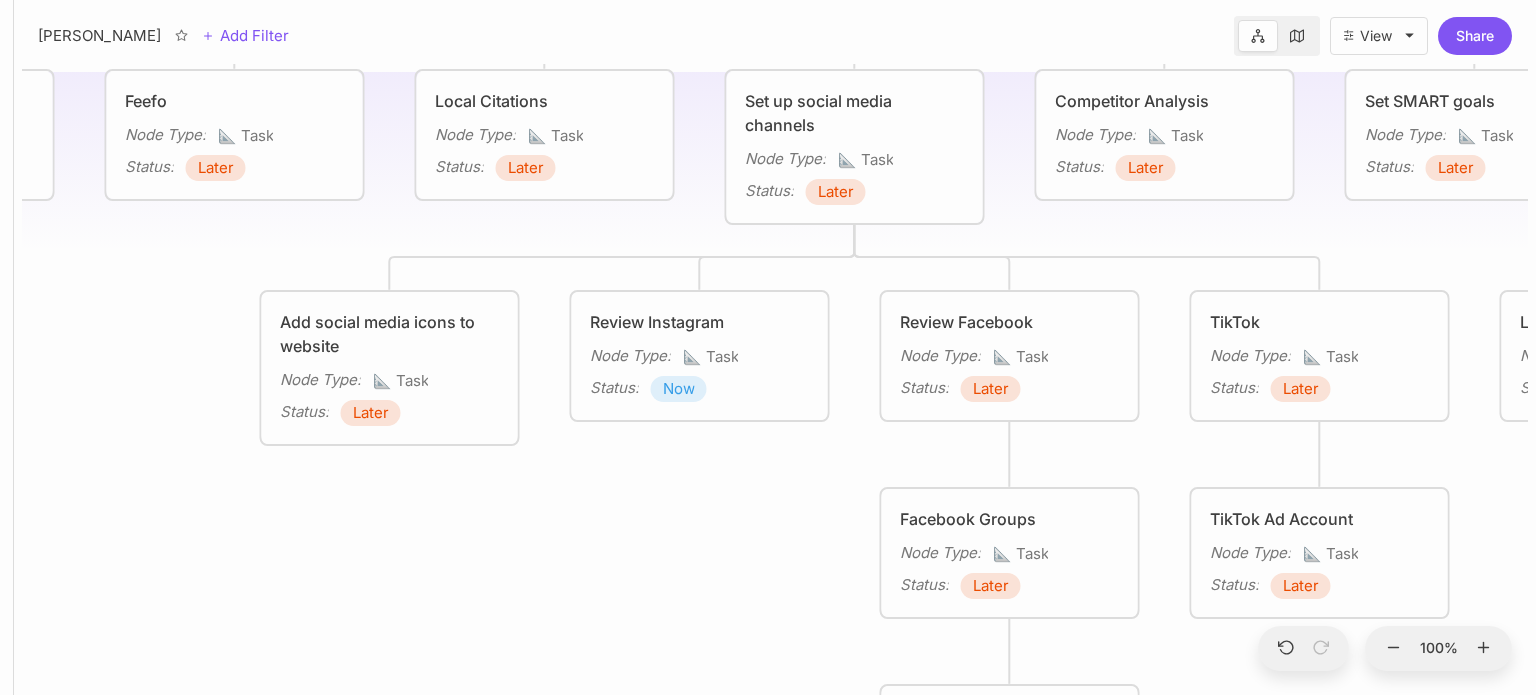 drag, startPoint x: 895, startPoint y: 588, endPoint x: 205, endPoint y: 566, distance: 690.35065 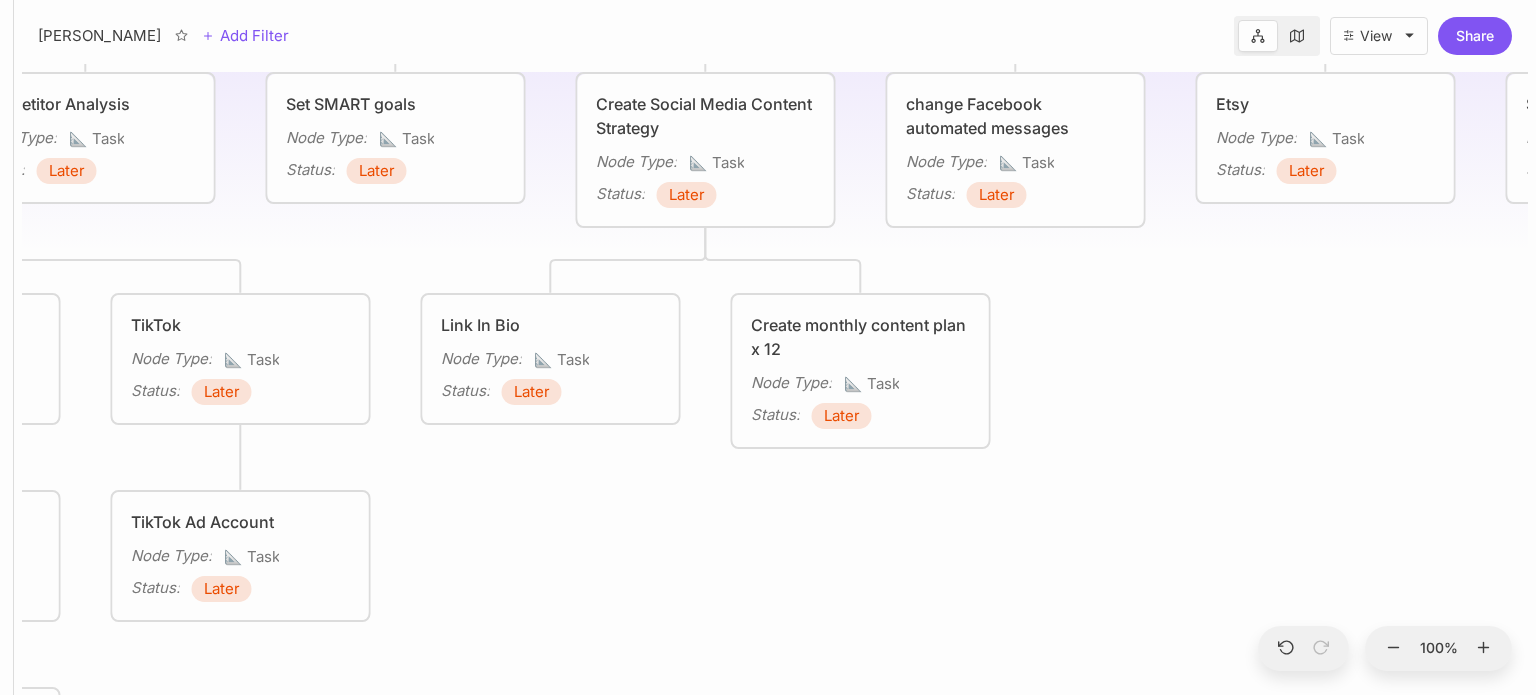 drag, startPoint x: 1176, startPoint y: 539, endPoint x: 604, endPoint y: 558, distance: 572.3155 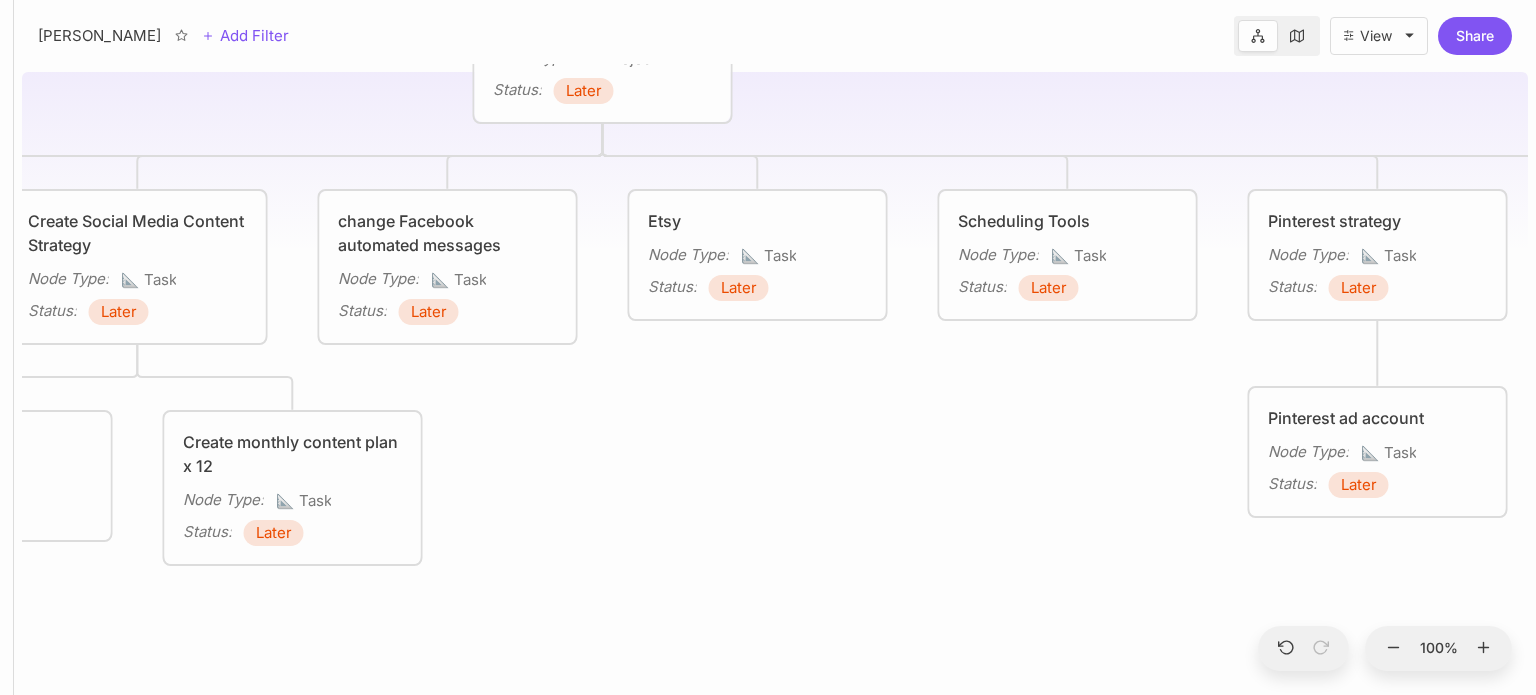 drag, startPoint x: 1203, startPoint y: 556, endPoint x: 752, endPoint y: 656, distance: 461.95346 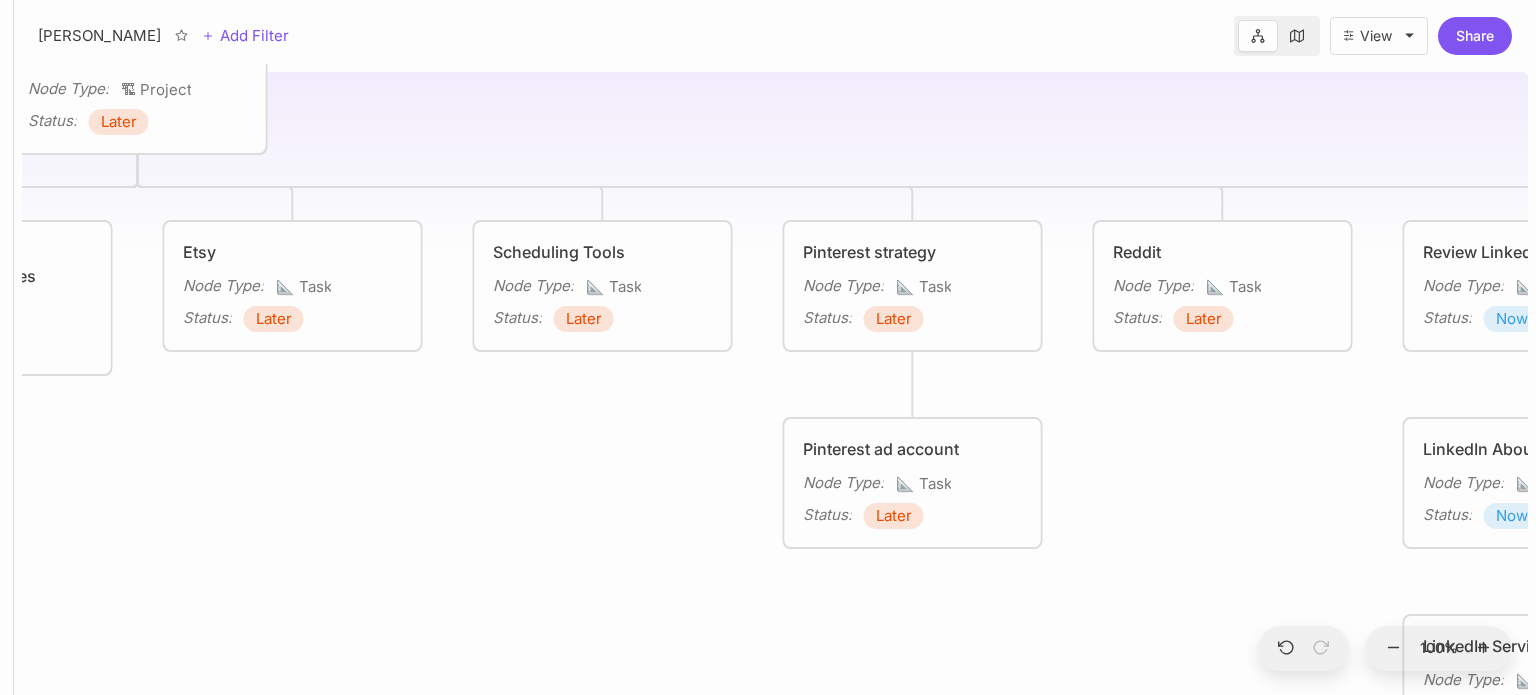 drag, startPoint x: 1024, startPoint y: 572, endPoint x: 534, endPoint y: 603, distance: 490.97964 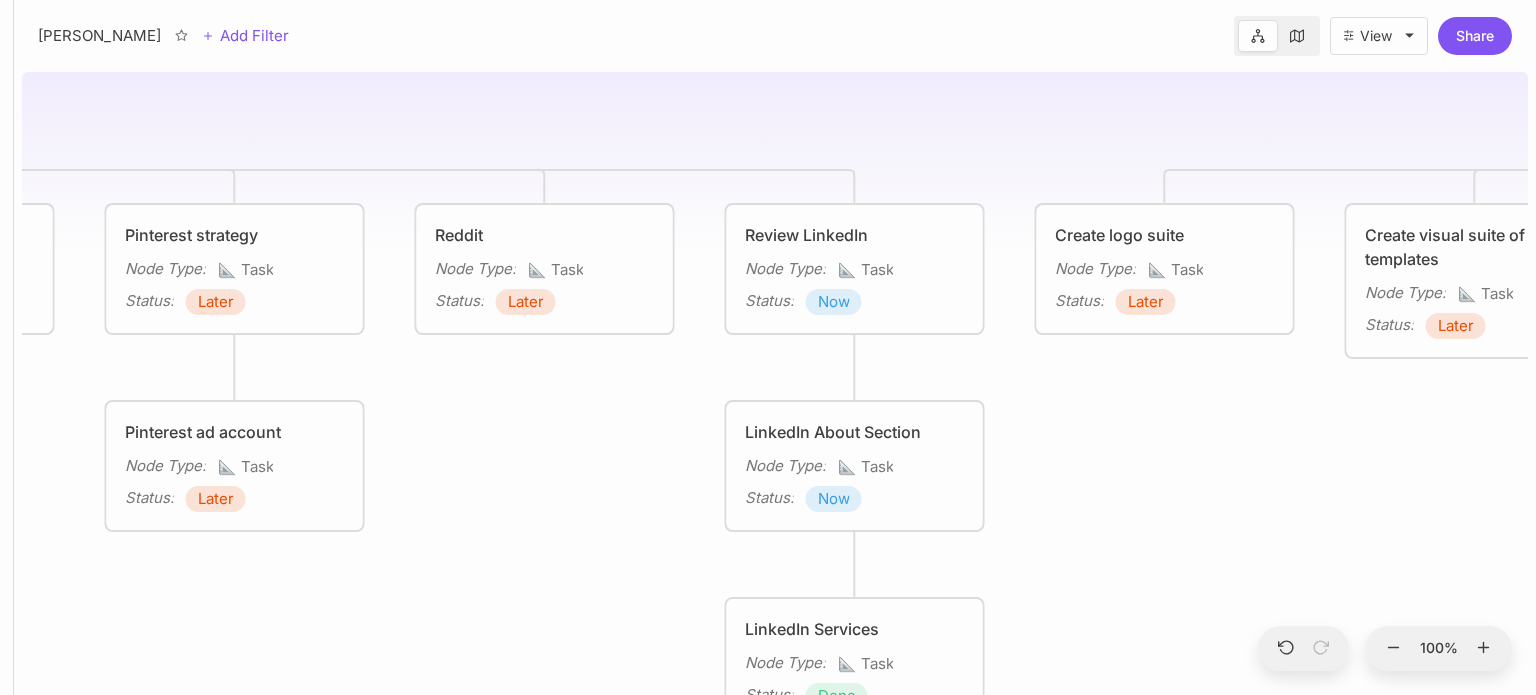 drag, startPoint x: 1216, startPoint y: 474, endPoint x: 580, endPoint y: 468, distance: 636.0283 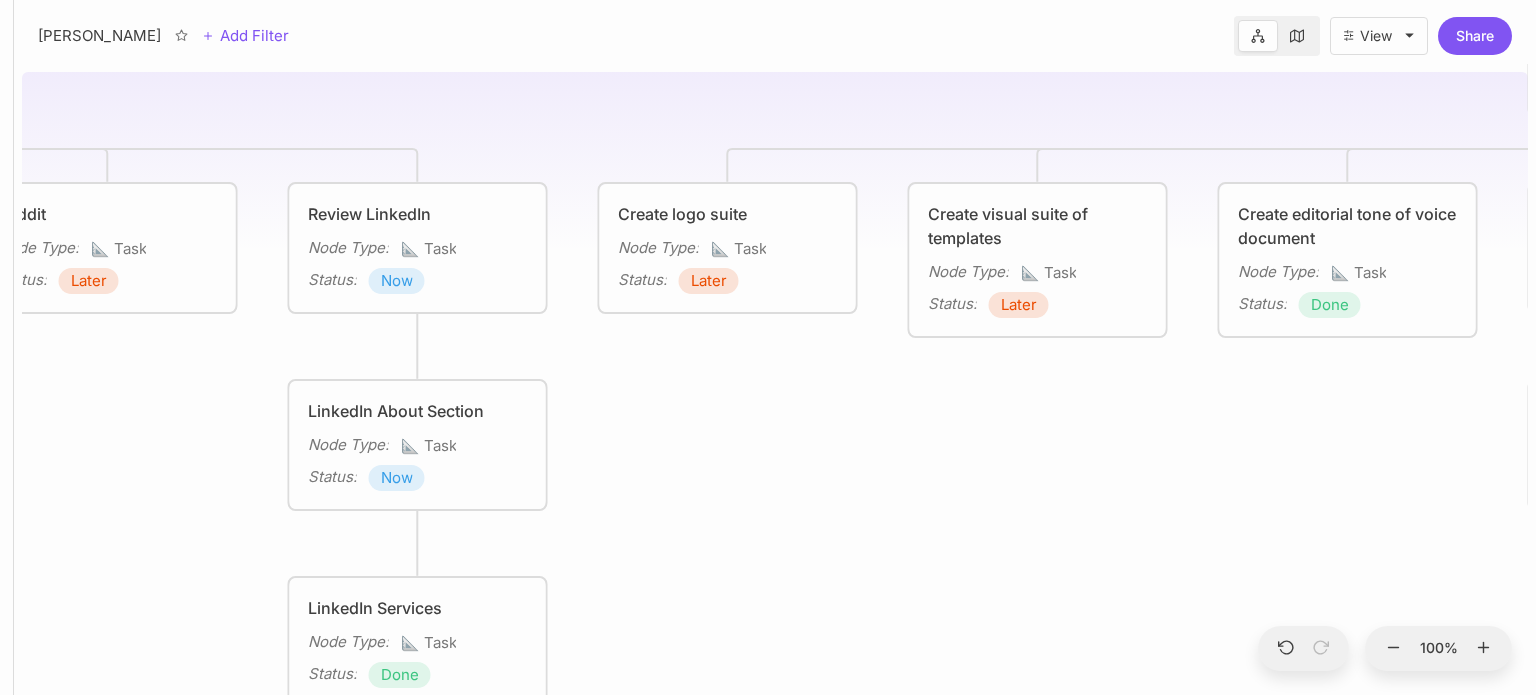 drag, startPoint x: 1357, startPoint y: 485, endPoint x: 900, endPoint y: 455, distance: 457.9836 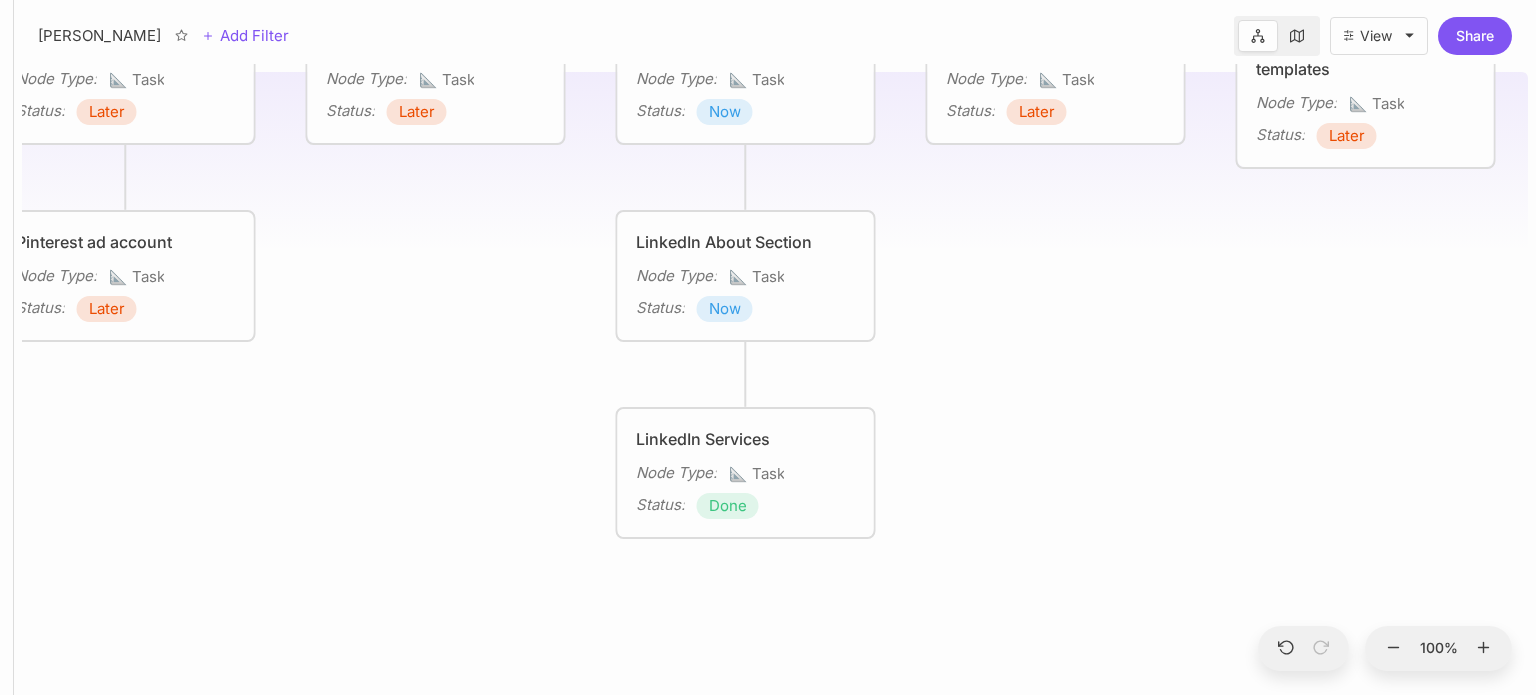 drag, startPoint x: 1096, startPoint y: 438, endPoint x: 1424, endPoint y: 268, distance: 369.4374 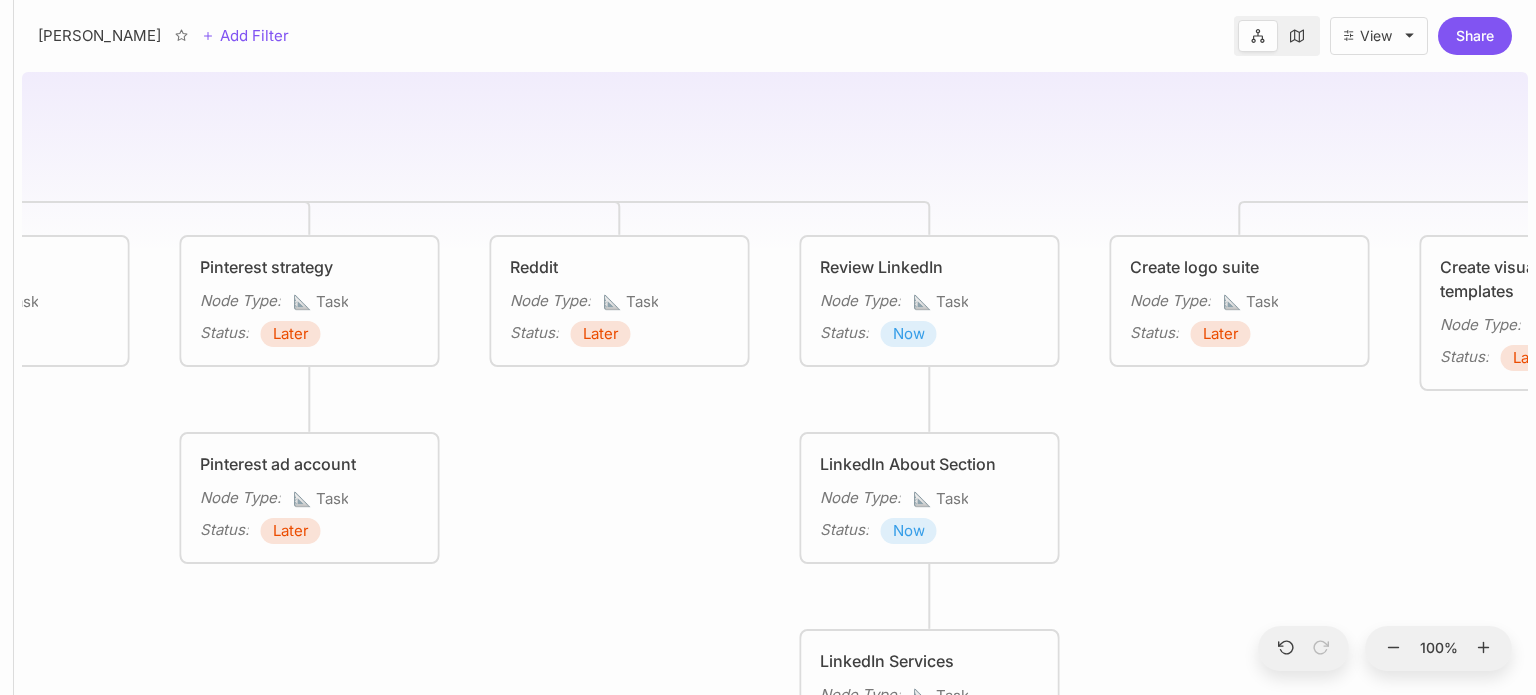 drag, startPoint x: 1350, startPoint y: 305, endPoint x: 1534, endPoint y: 528, distance: 289.11072 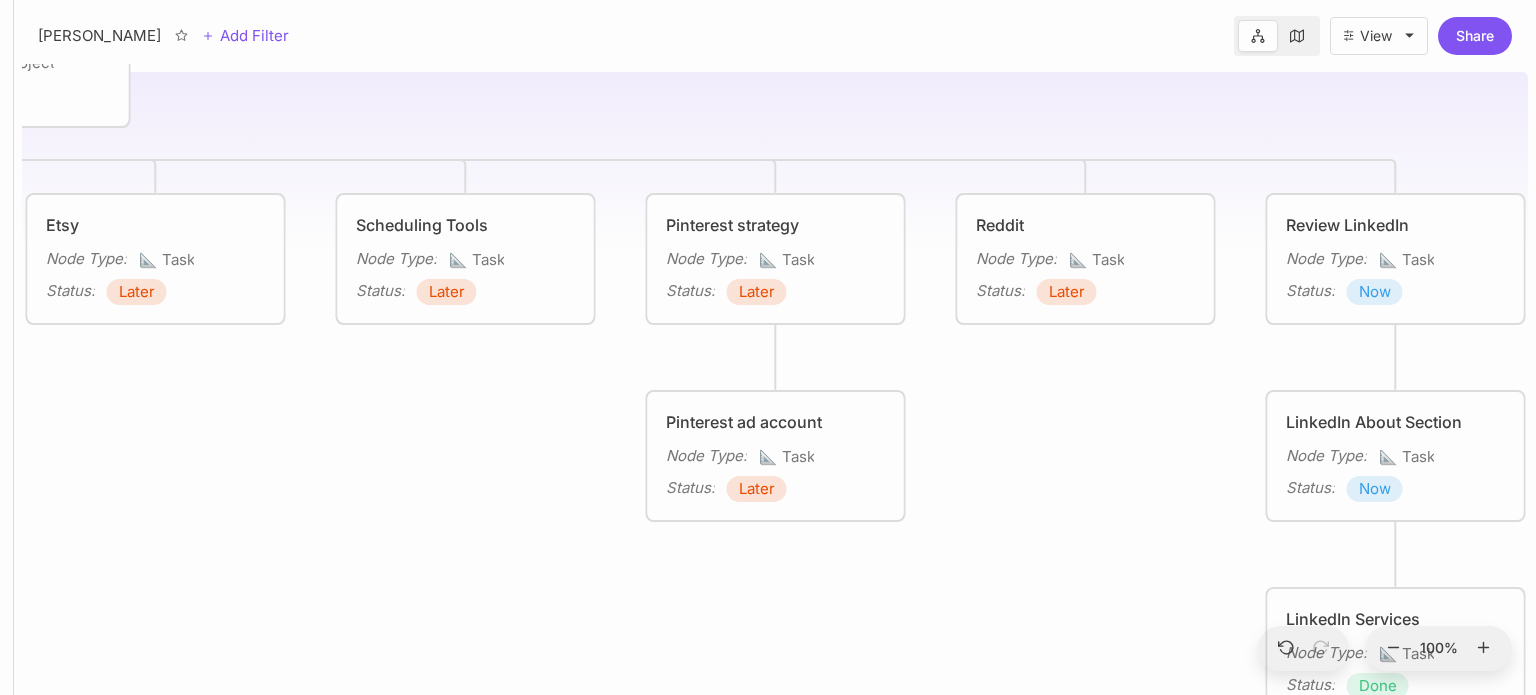 drag, startPoint x: 820, startPoint y: 435, endPoint x: 1038, endPoint y: 504, distance: 228.65913 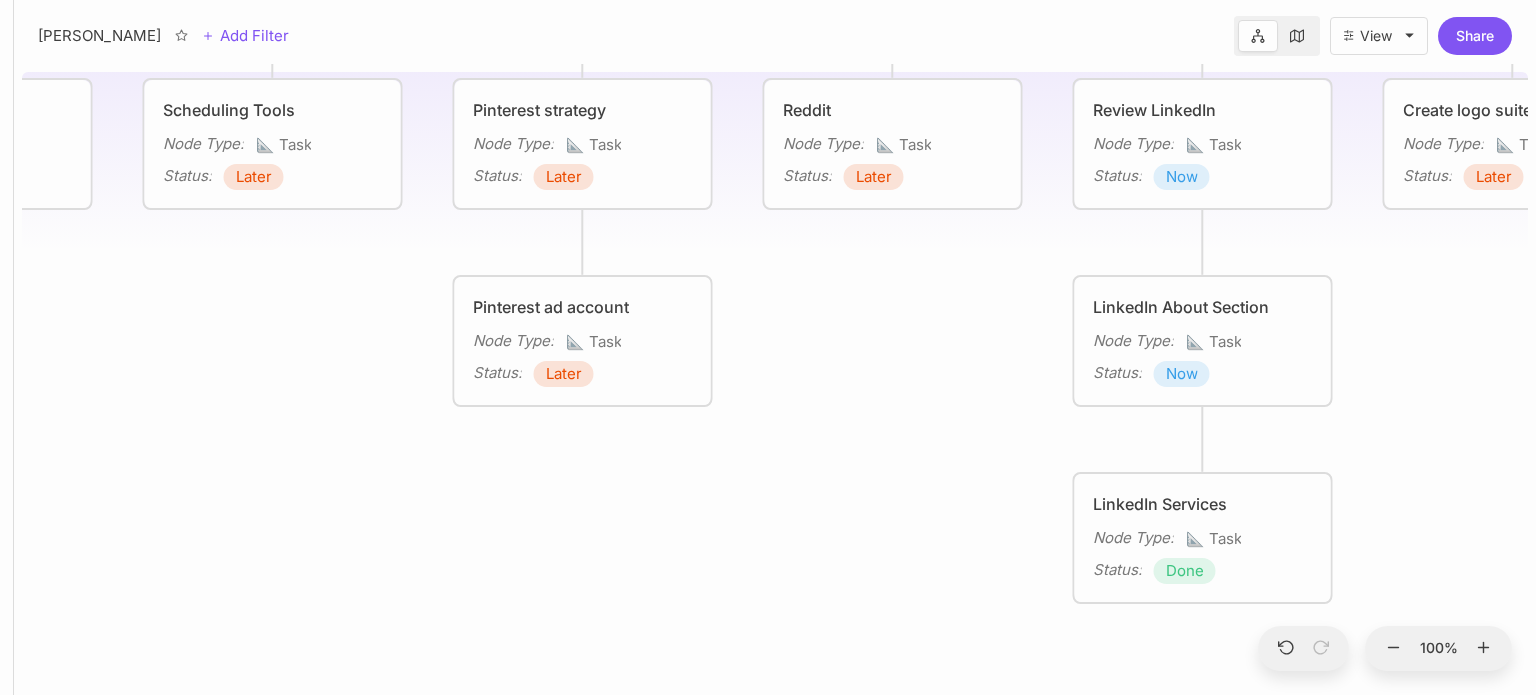 drag, startPoint x: 309, startPoint y: 513, endPoint x: 116, endPoint y: 391, distance: 228.32652 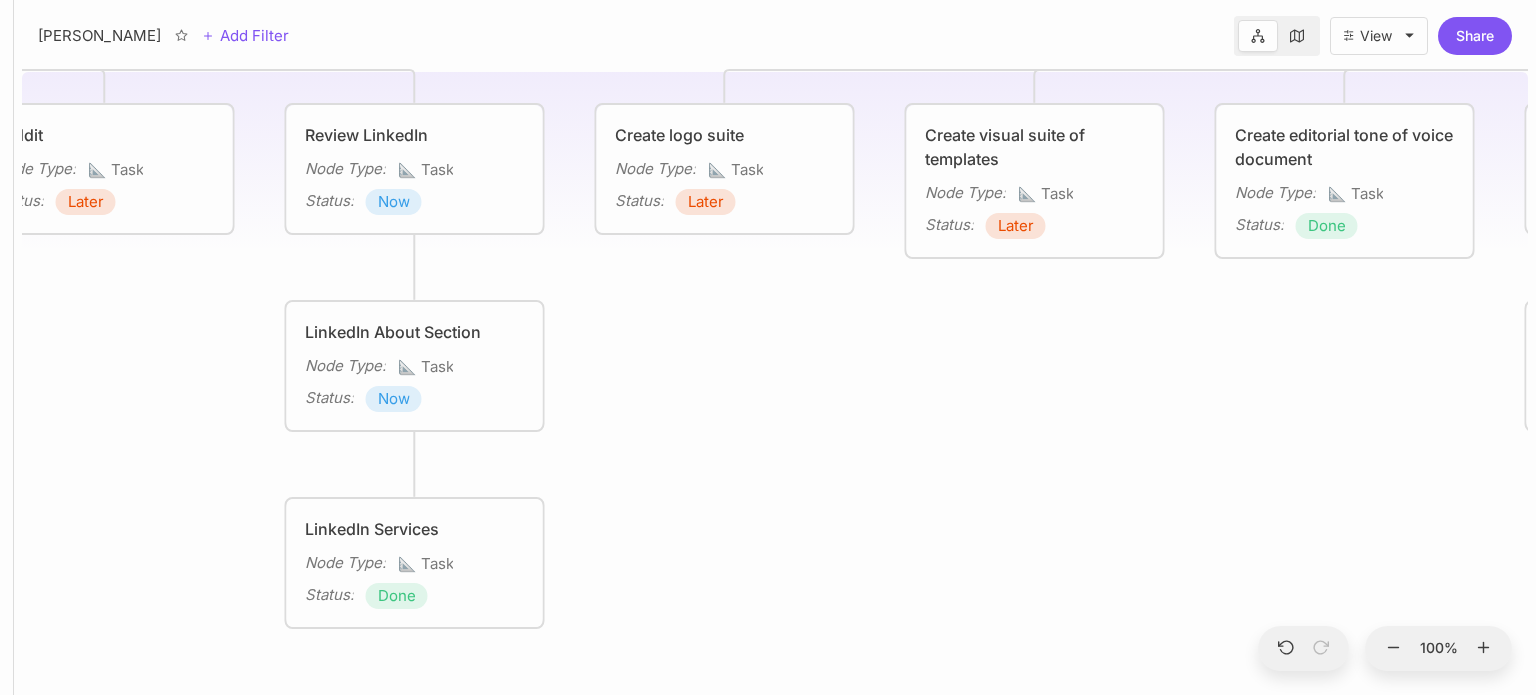 drag, startPoint x: 1507, startPoint y: 369, endPoint x: 704, endPoint y: 401, distance: 803.6373 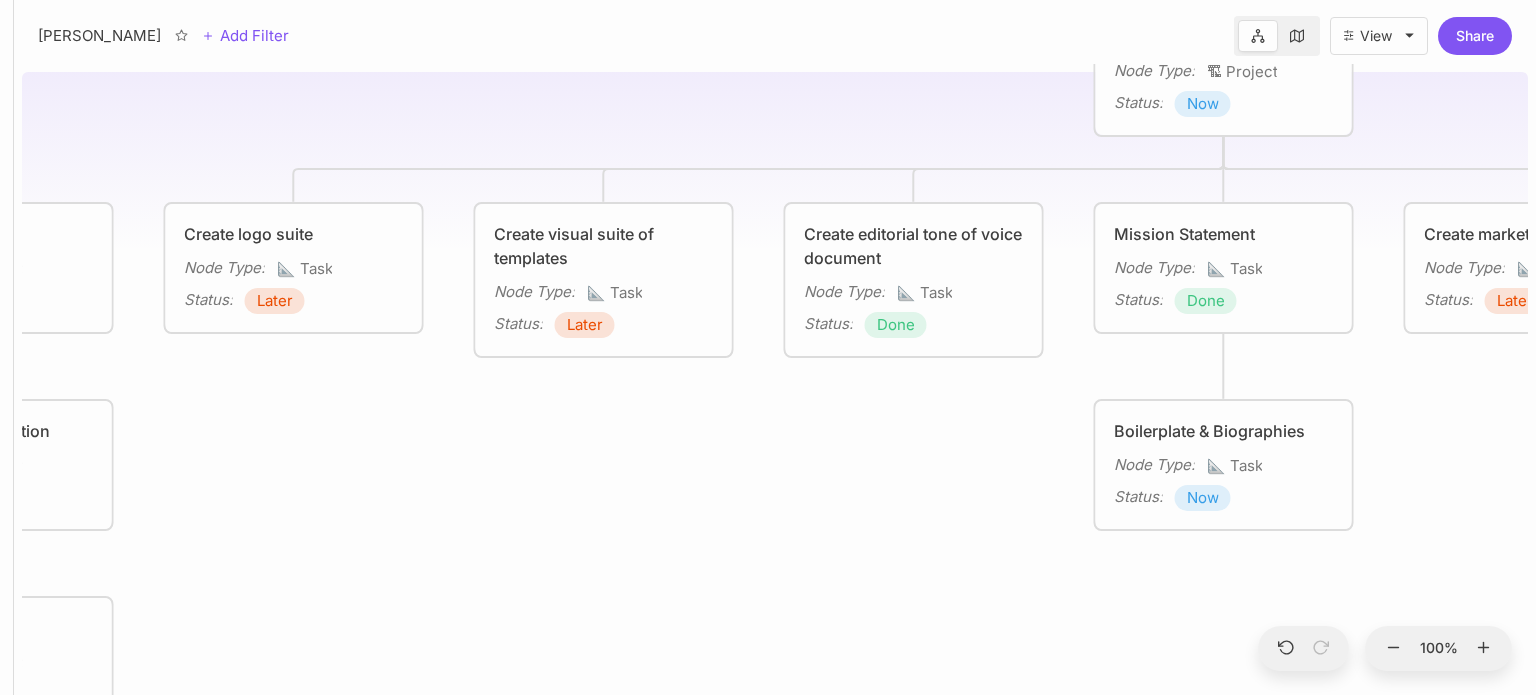 drag, startPoint x: 1000, startPoint y: 455, endPoint x: 672, endPoint y: 518, distance: 333.9955 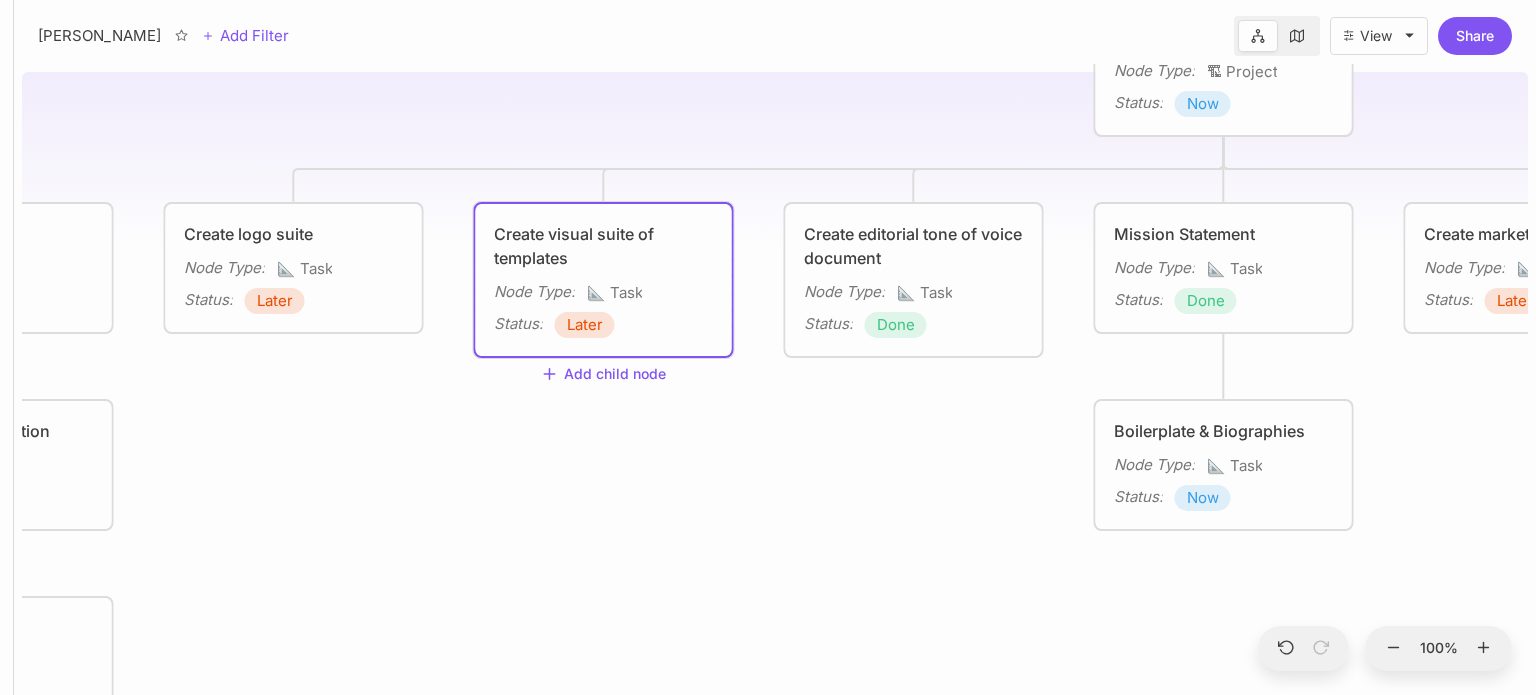 click on "Later" at bounding box center [585, 325] 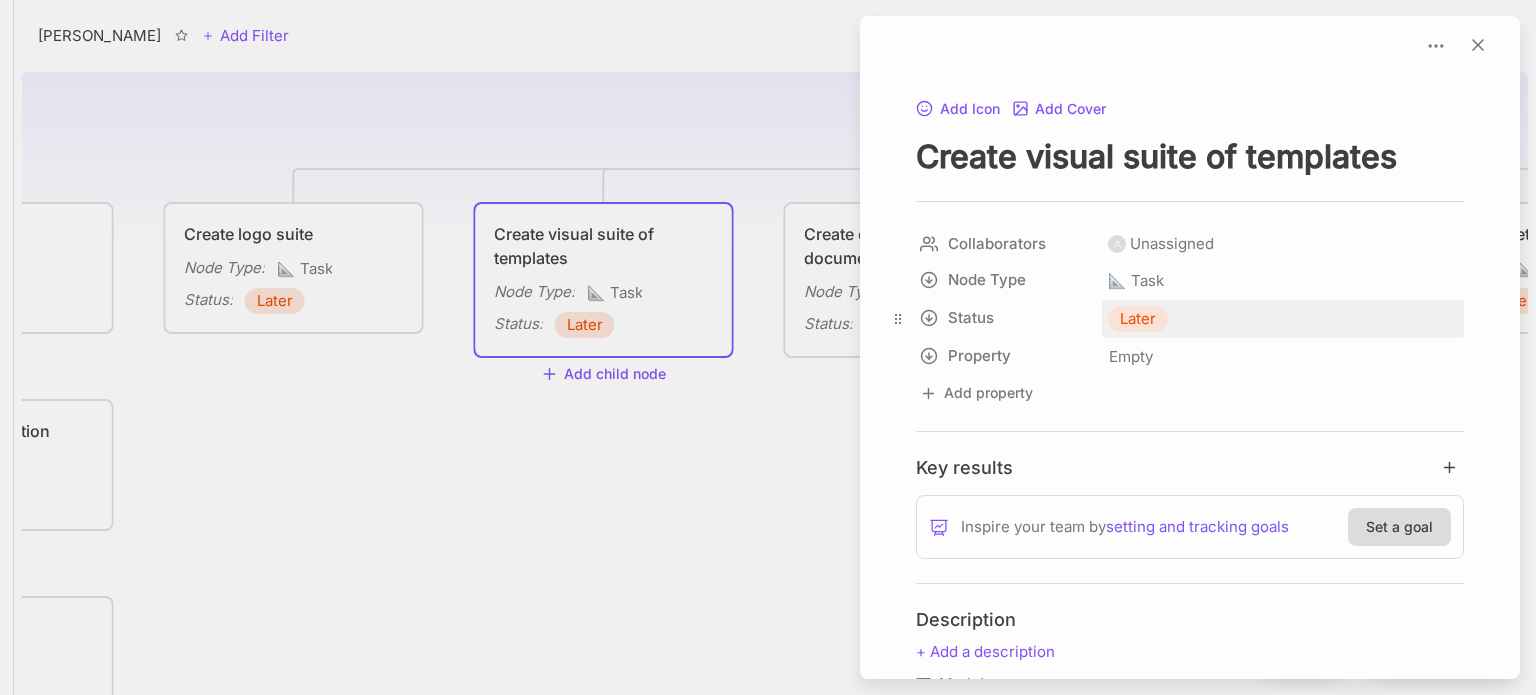 click on "Later" at bounding box center [1138, 319] 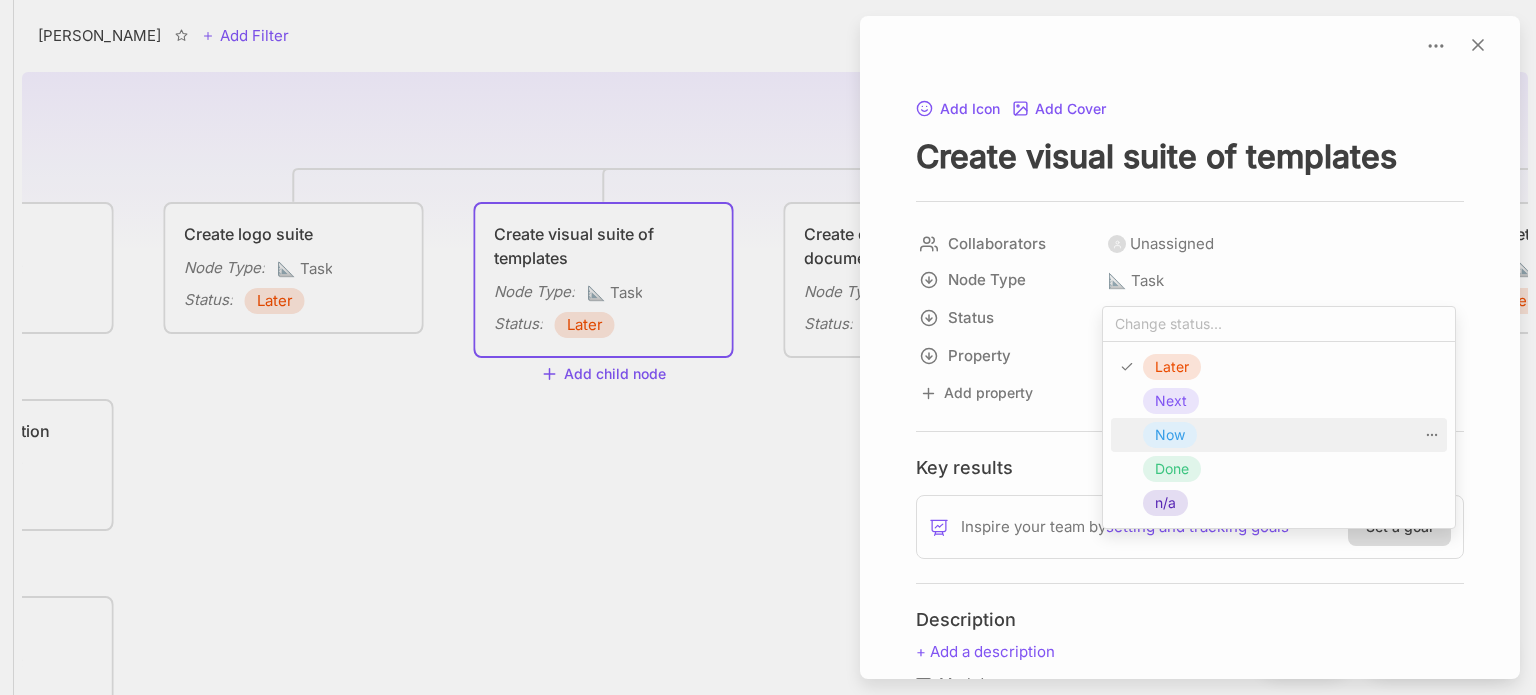 click on "Now" at bounding box center (1170, 435) 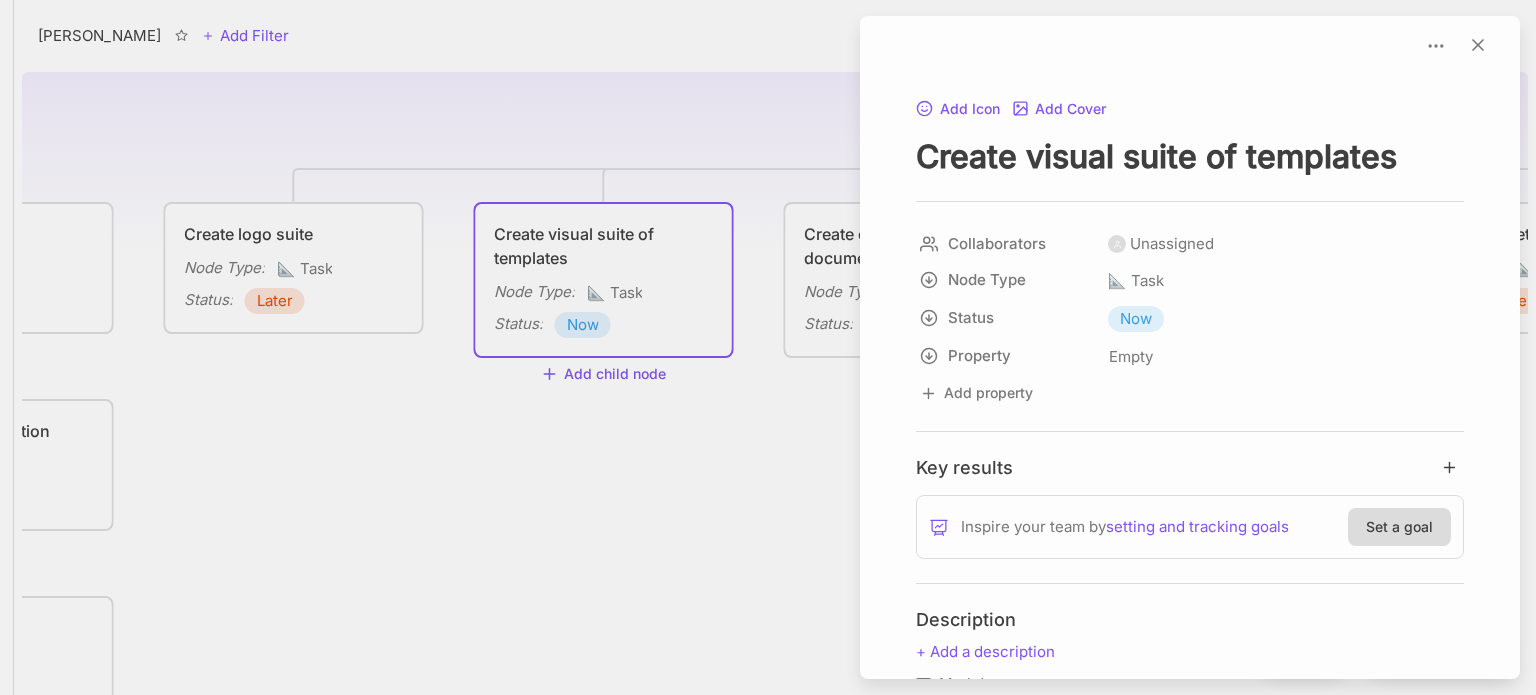 click at bounding box center [768, 347] 